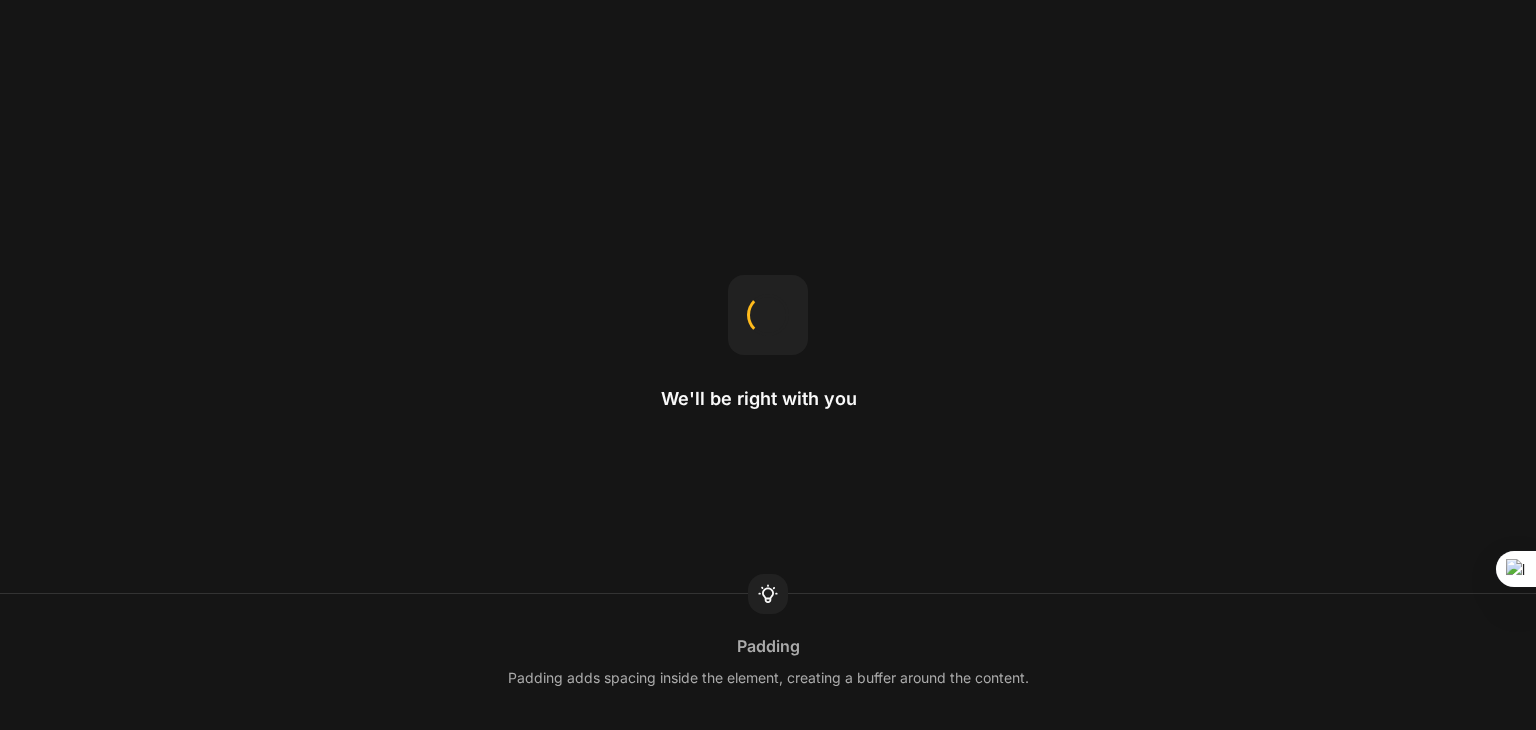 scroll, scrollTop: 0, scrollLeft: 0, axis: both 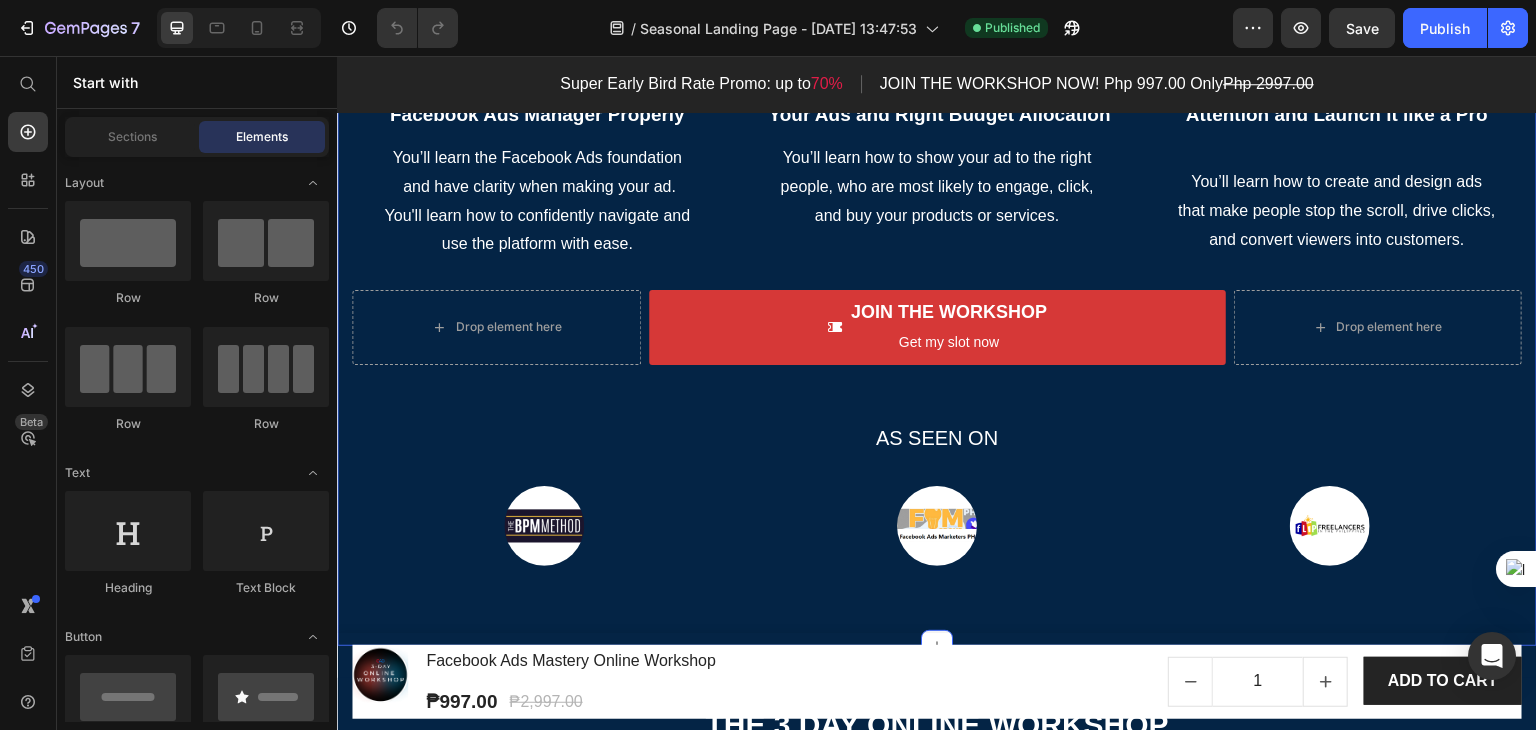 click on "Image DAY 1:  How to Navigate and Use Facebook Ads Manager Properly  Text block You’ll learn the Facebook Ads foundation  and have clarity when making your ad. You'll learn how to confidently navigate and use the platform with ease. Text block Image DAY 2: How to Choose Who Can See  Your Ads and Right Budget Allocation Text block You’ll learn how to show your ad to the right people, who are most likely to engage, click, and buy your products or services.     Text block Image DAY 3: How to Make Ads That Gets Attention and Launch it like a Pro   Text block You’ll learn how to create and design ads that make people stop the scroll, drive clicks, and convert viewers into customers. Text block Row
Drop element here
JOIN THE WORKSHOP Get my slot now   Button
Drop element here Row     AS SEEN ON   Text Block Image Image Image Row Section 7" at bounding box center (937, 259) 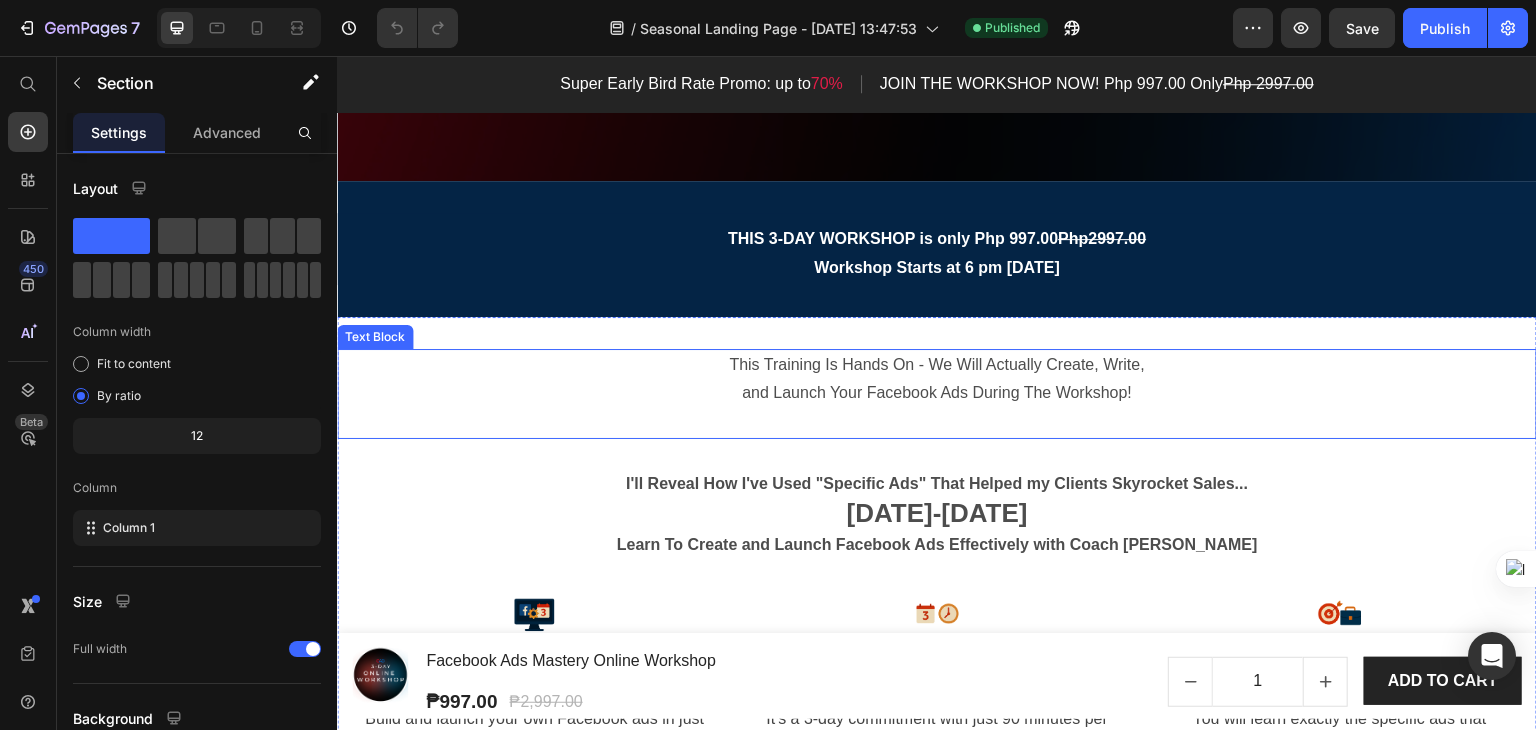 scroll, scrollTop: 300, scrollLeft: 0, axis: vertical 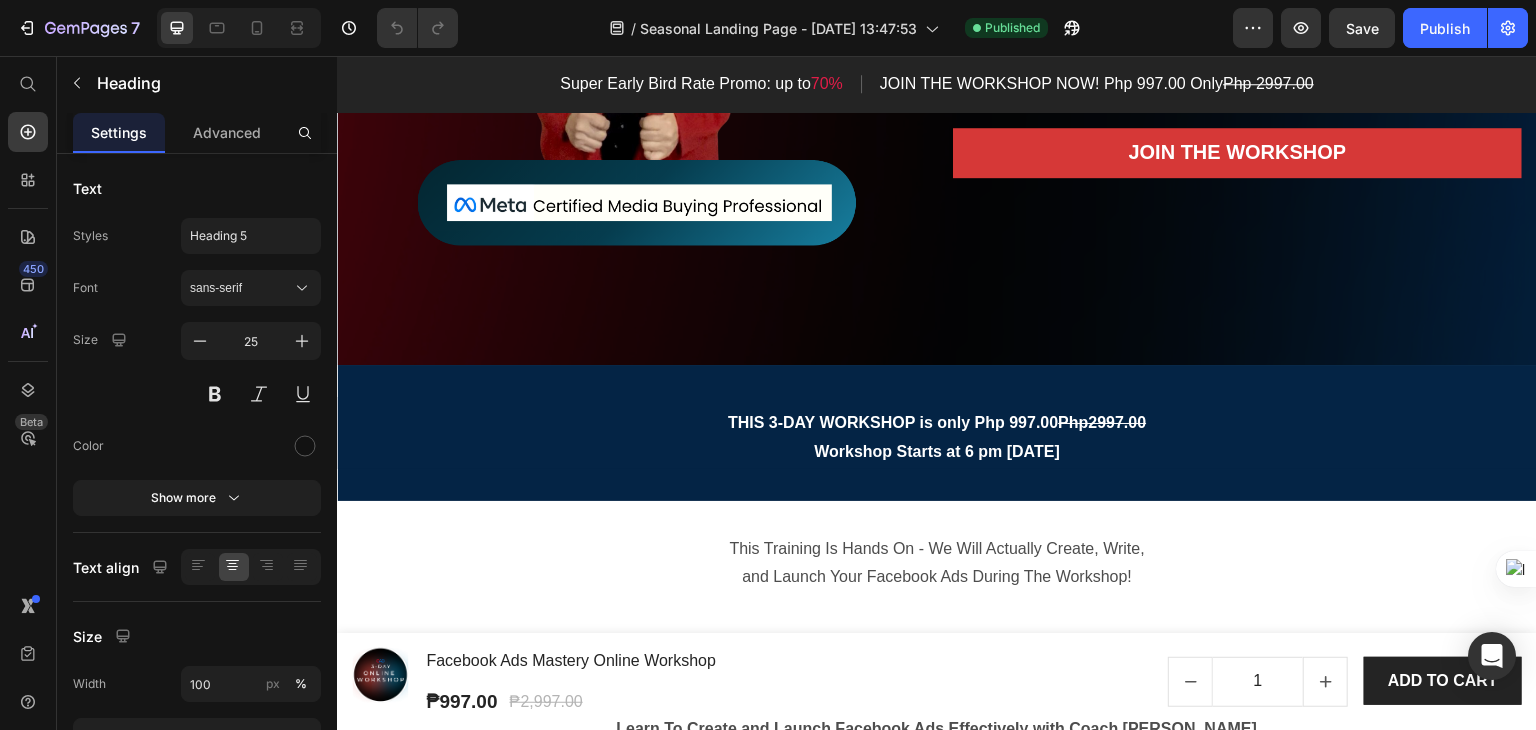 click on "/  Seasonal Landing Page - [DATE] 13:47:53 Published" 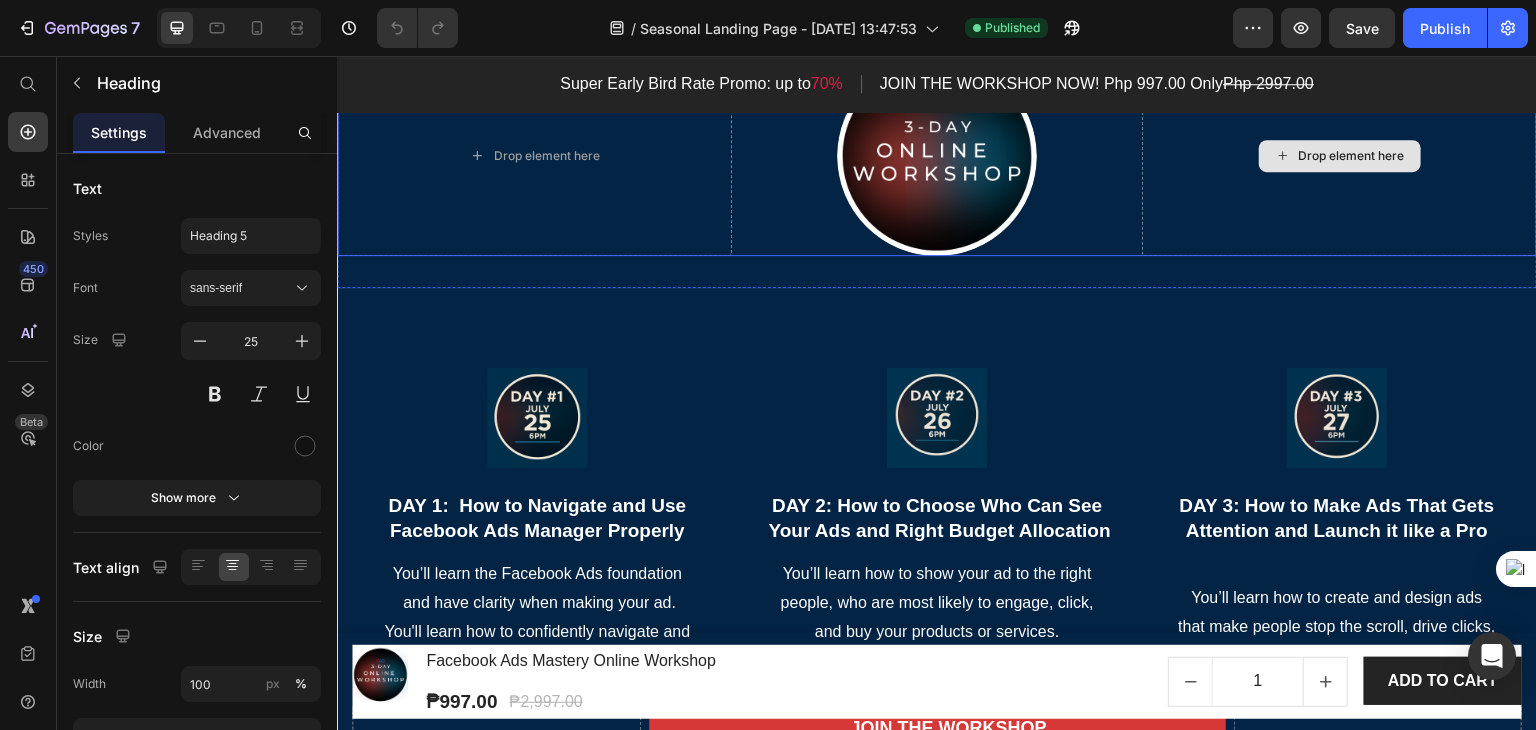 scroll, scrollTop: 1700, scrollLeft: 0, axis: vertical 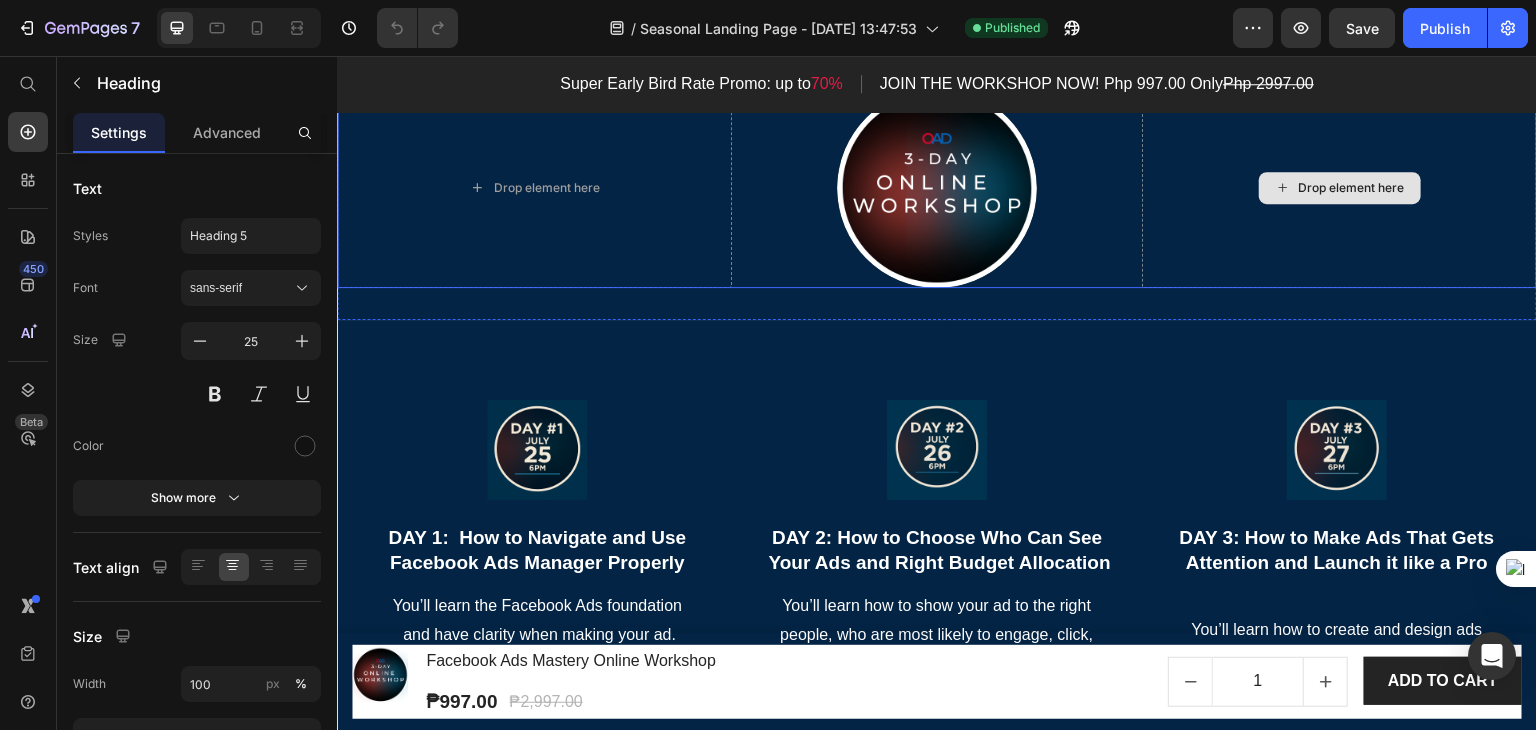 click on "Drop element here" at bounding box center (1339, 188) 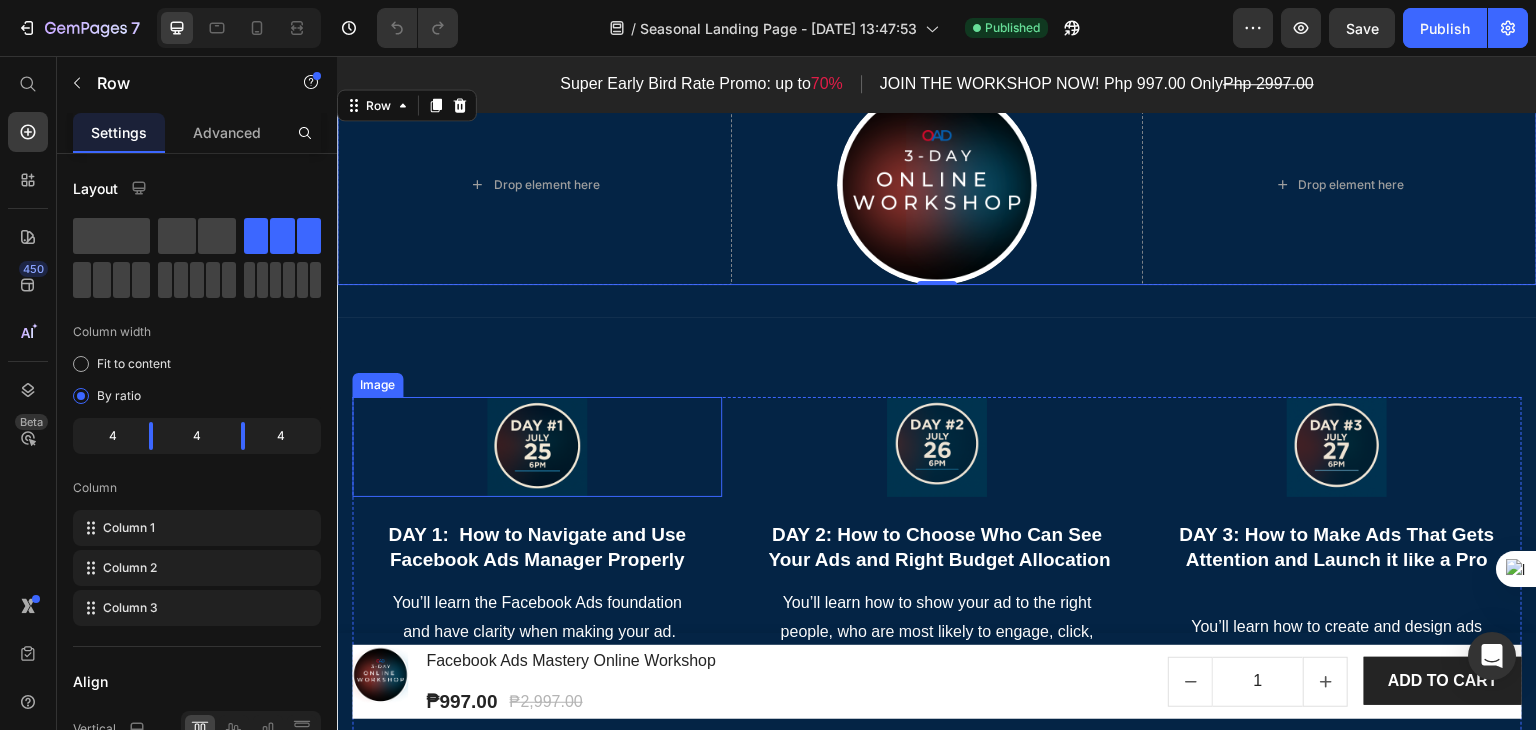 scroll, scrollTop: 1700, scrollLeft: 0, axis: vertical 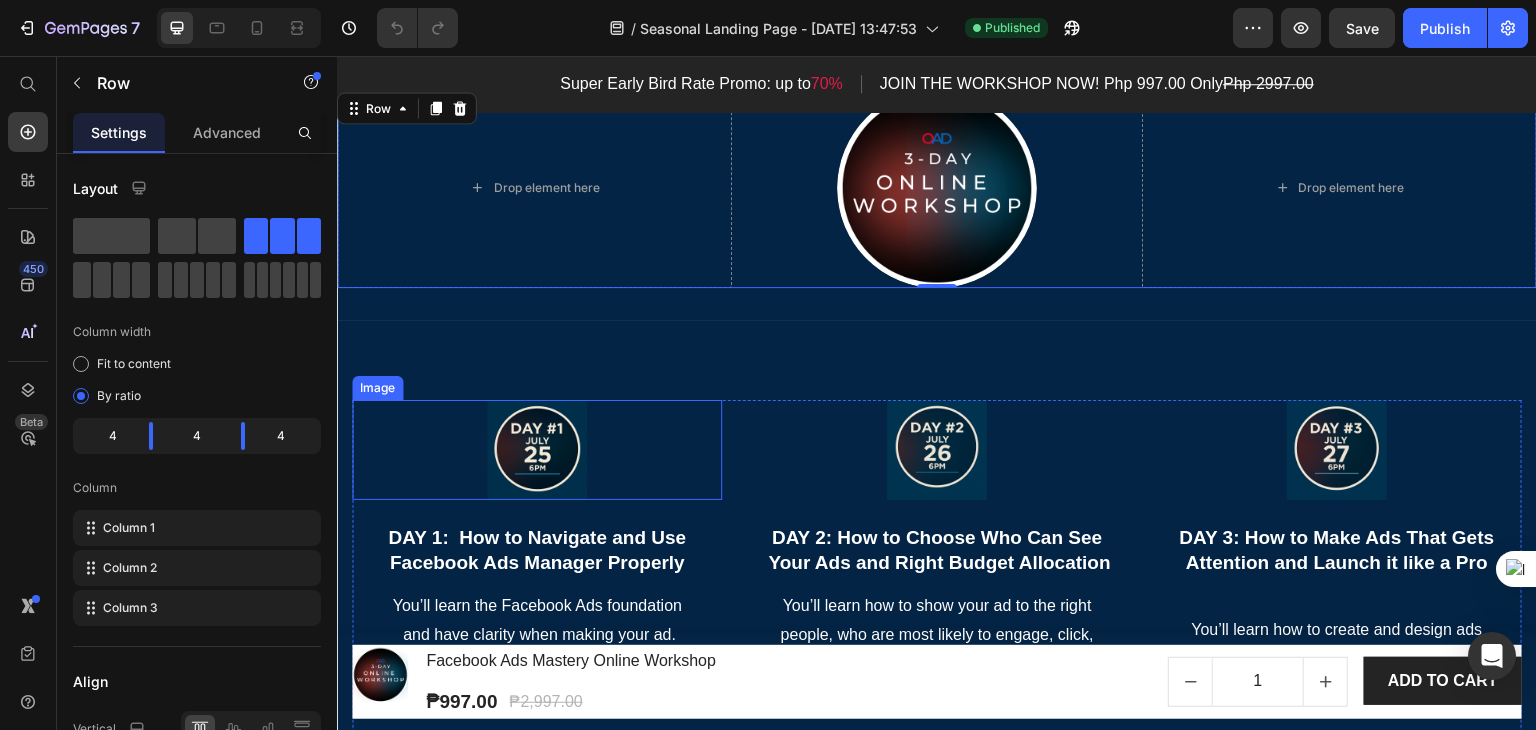click at bounding box center (537, 450) 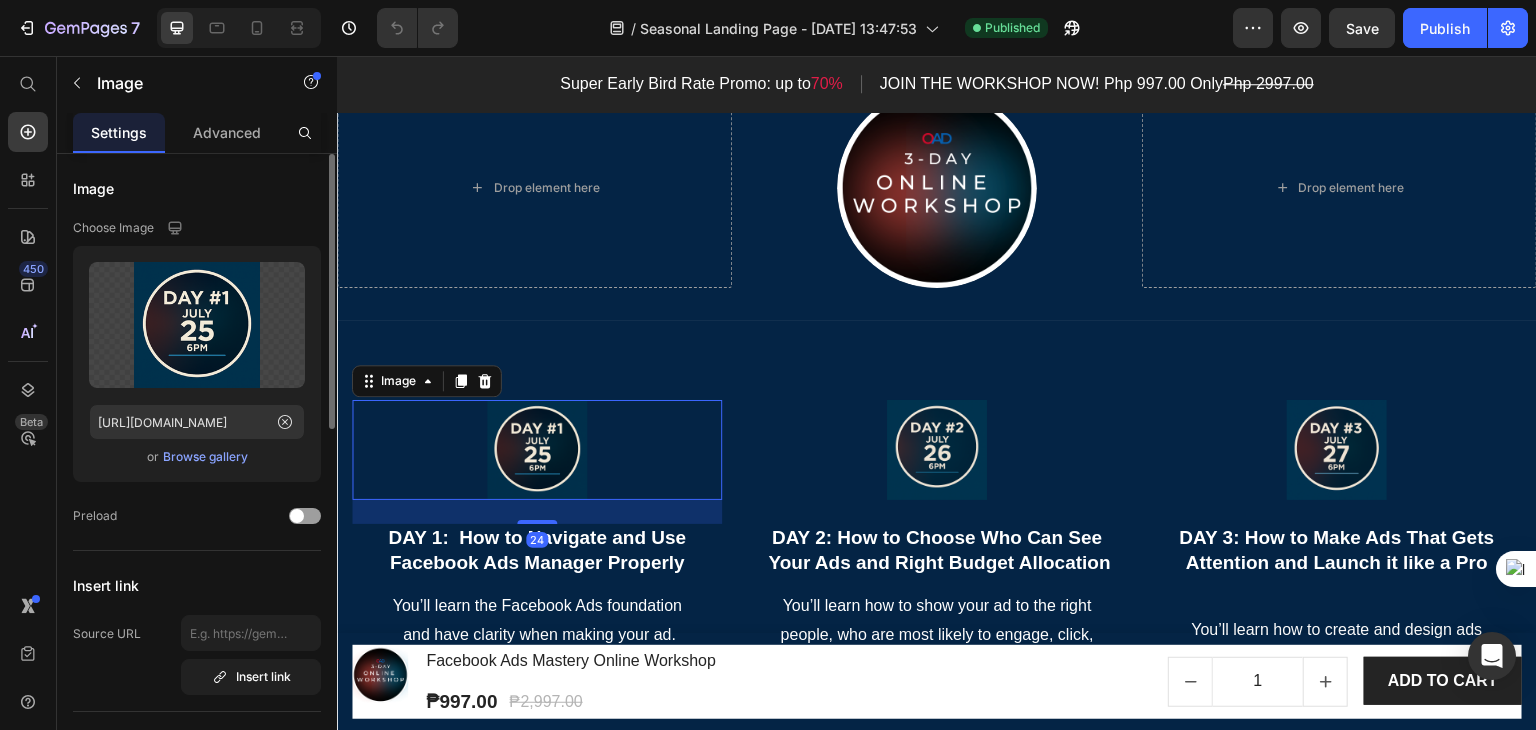 click on "Browse gallery" at bounding box center [205, 457] 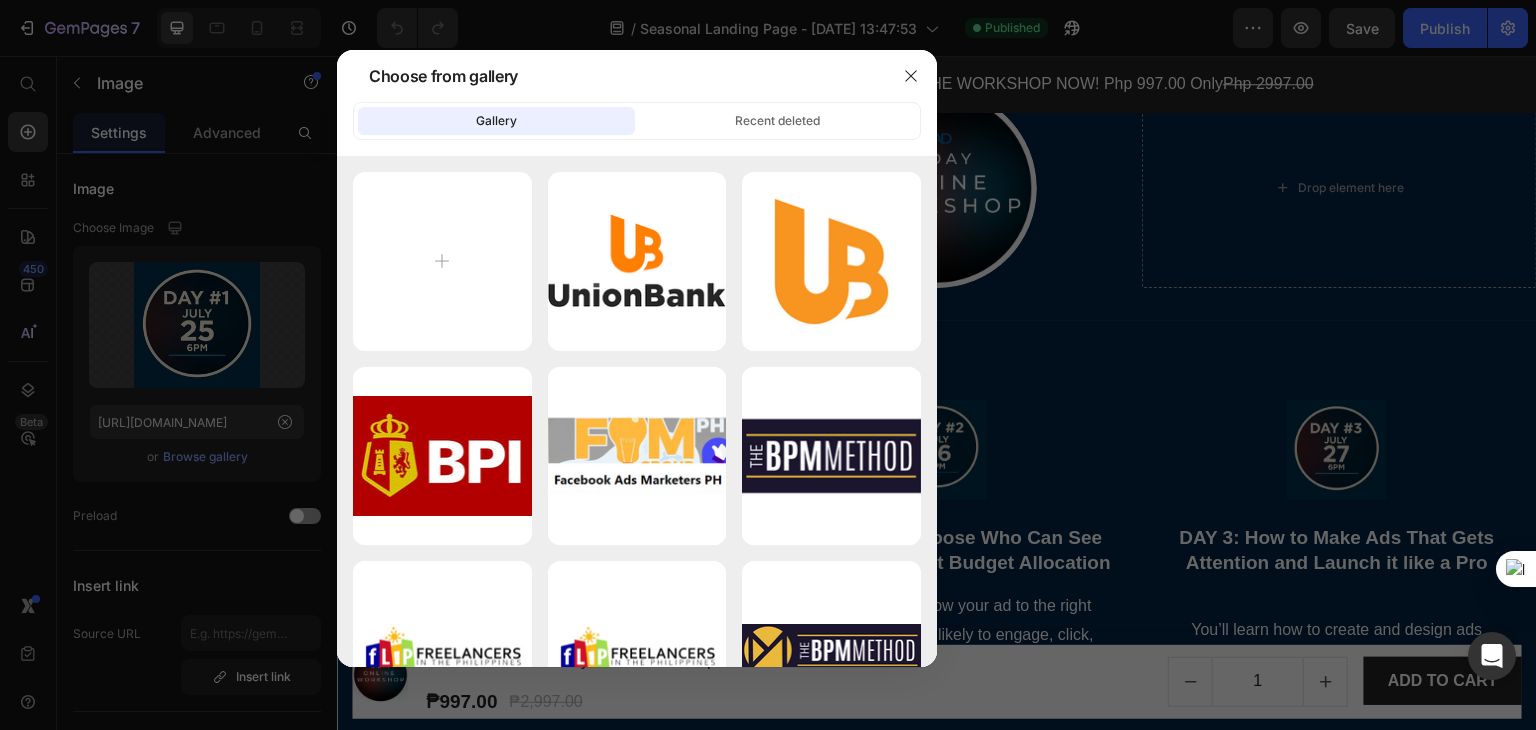 click on "Gallery" 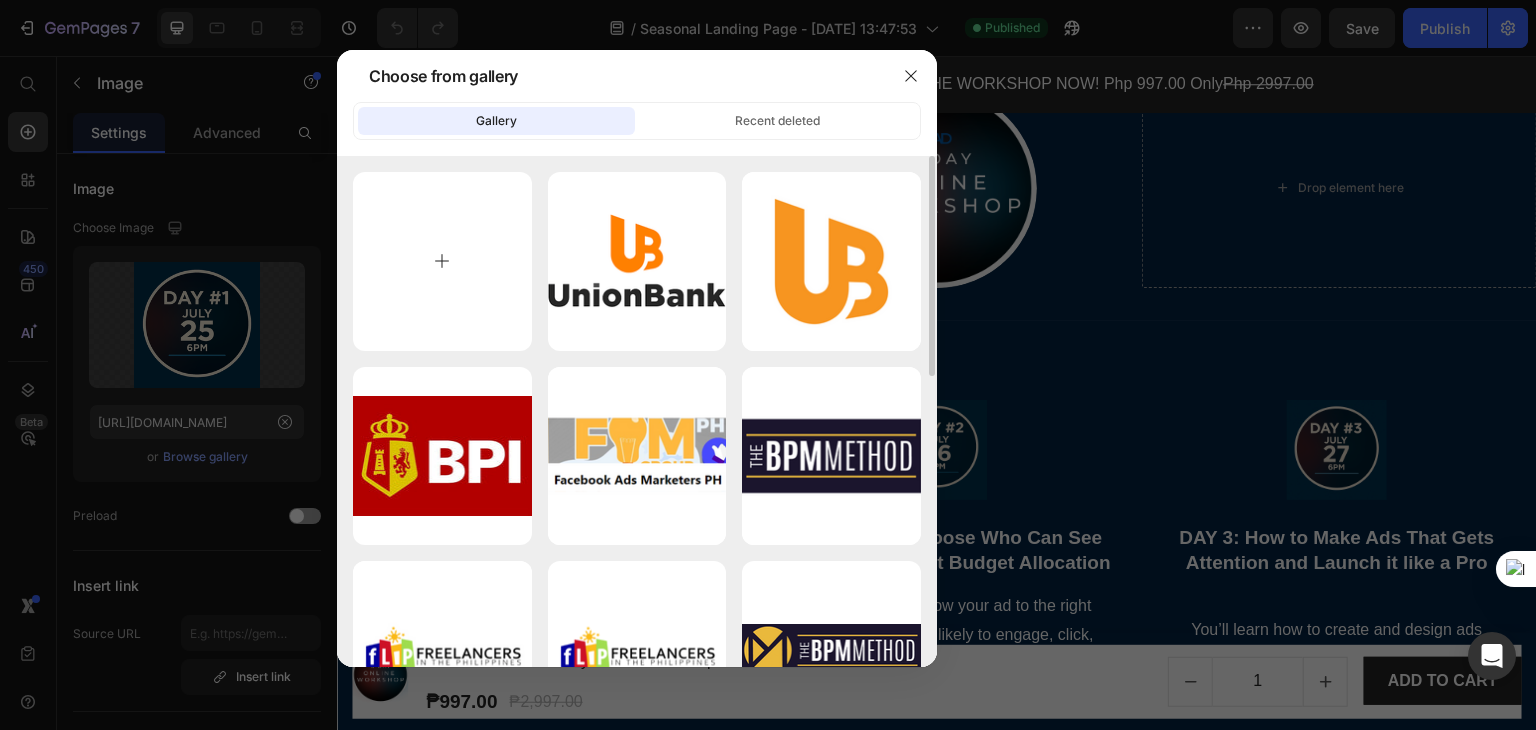 click at bounding box center [442, 261] 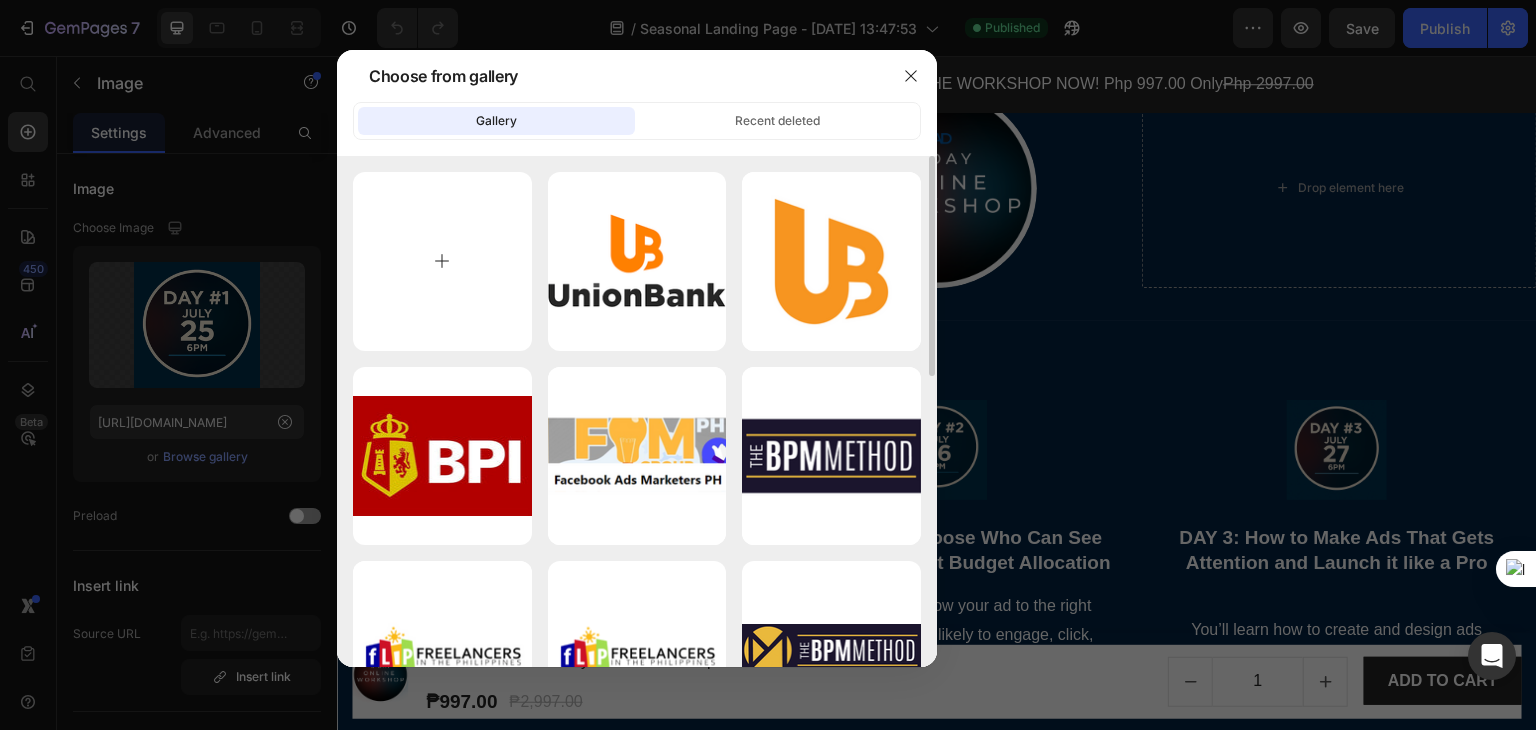 type on "C:\fakepath\LOGO Omni Ads Digital DMBotSetUp  Logo (4).png" 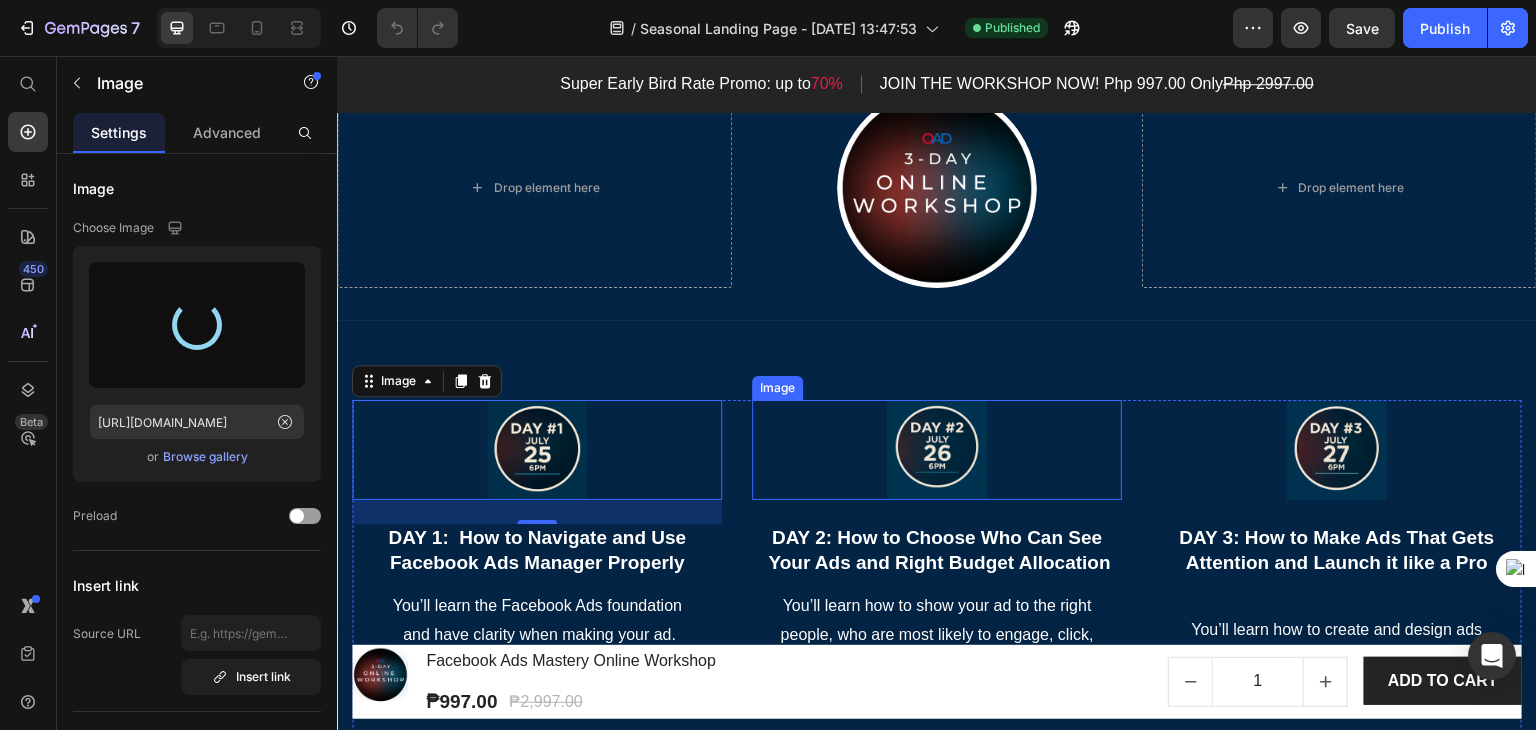 type on "[URL][DOMAIN_NAME]" 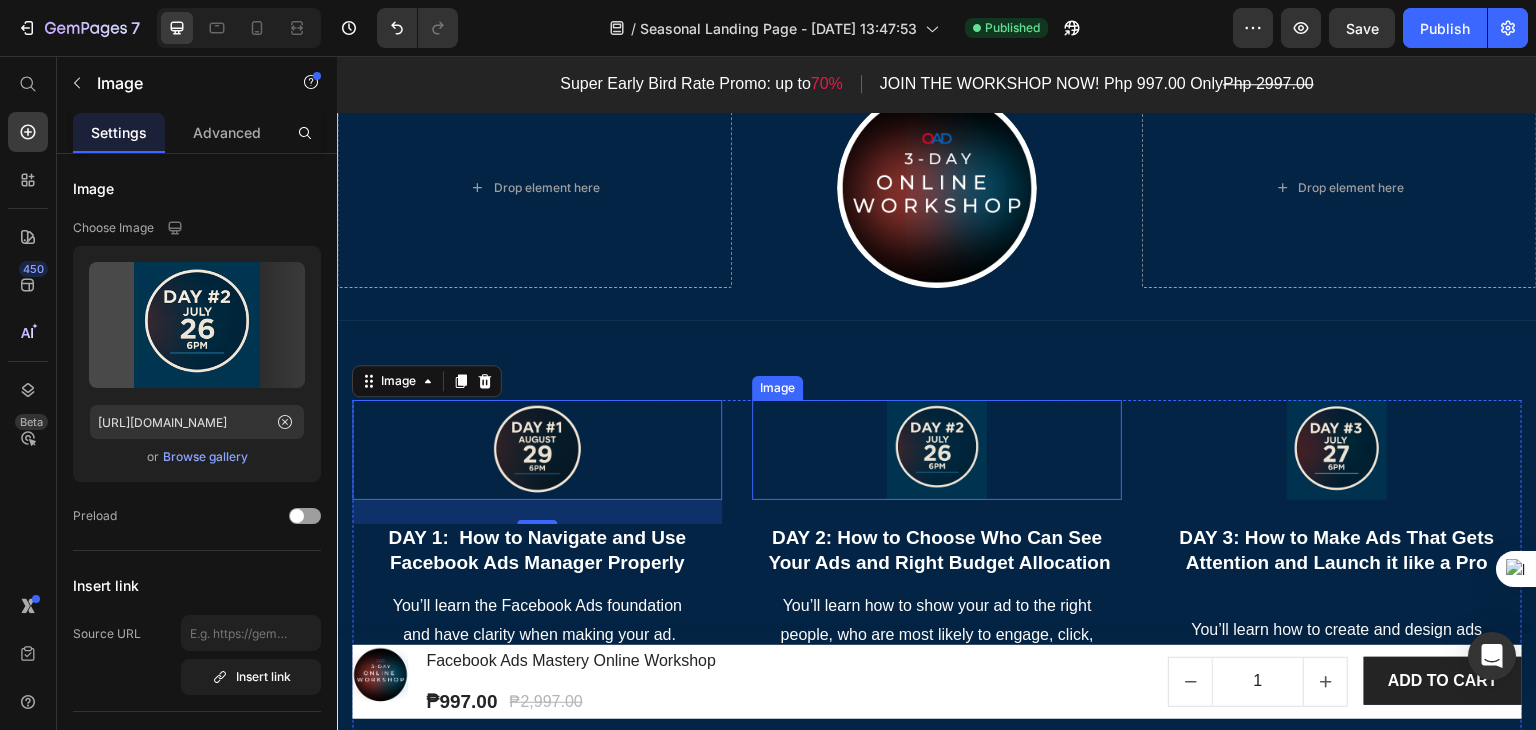 click at bounding box center (937, 450) 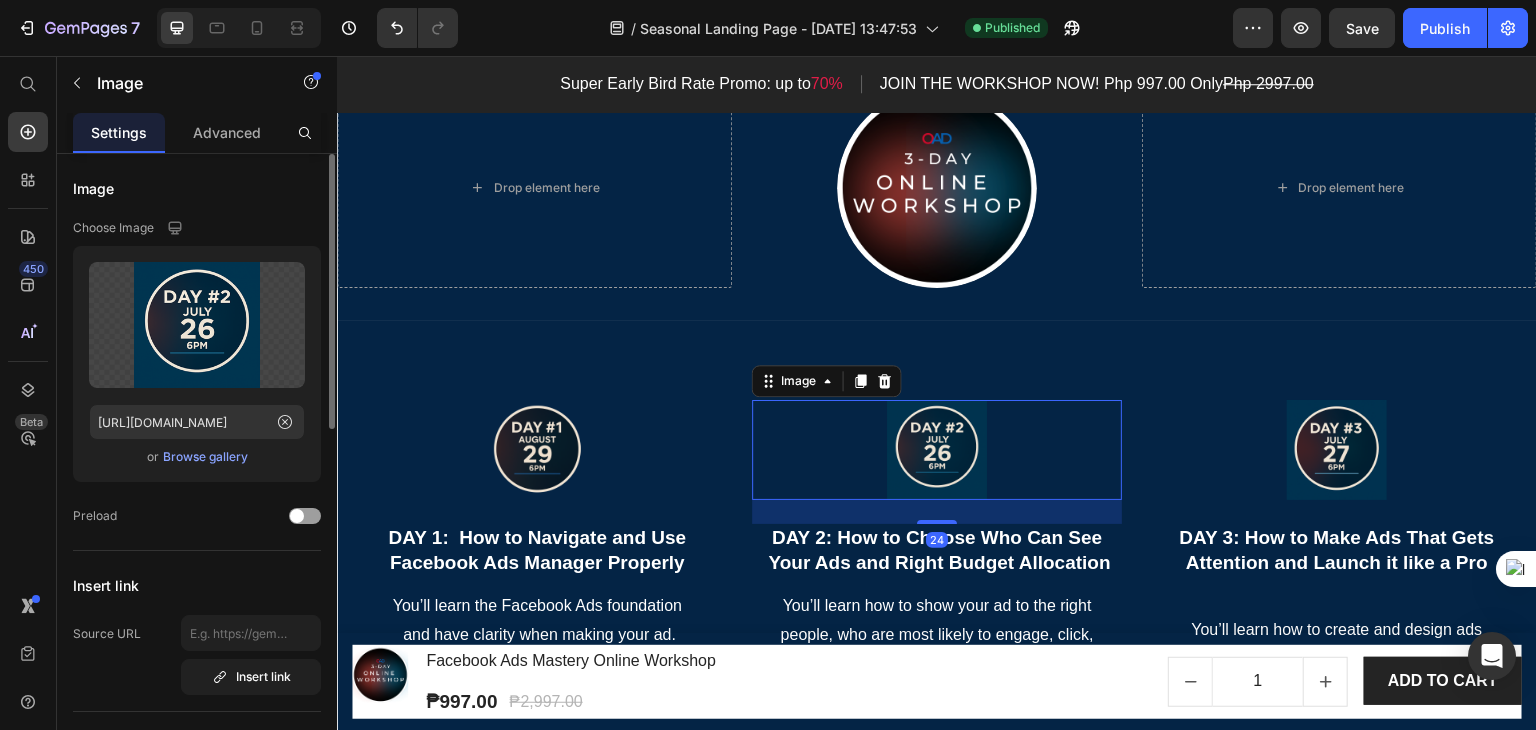 click on "Browse gallery" at bounding box center [205, 457] 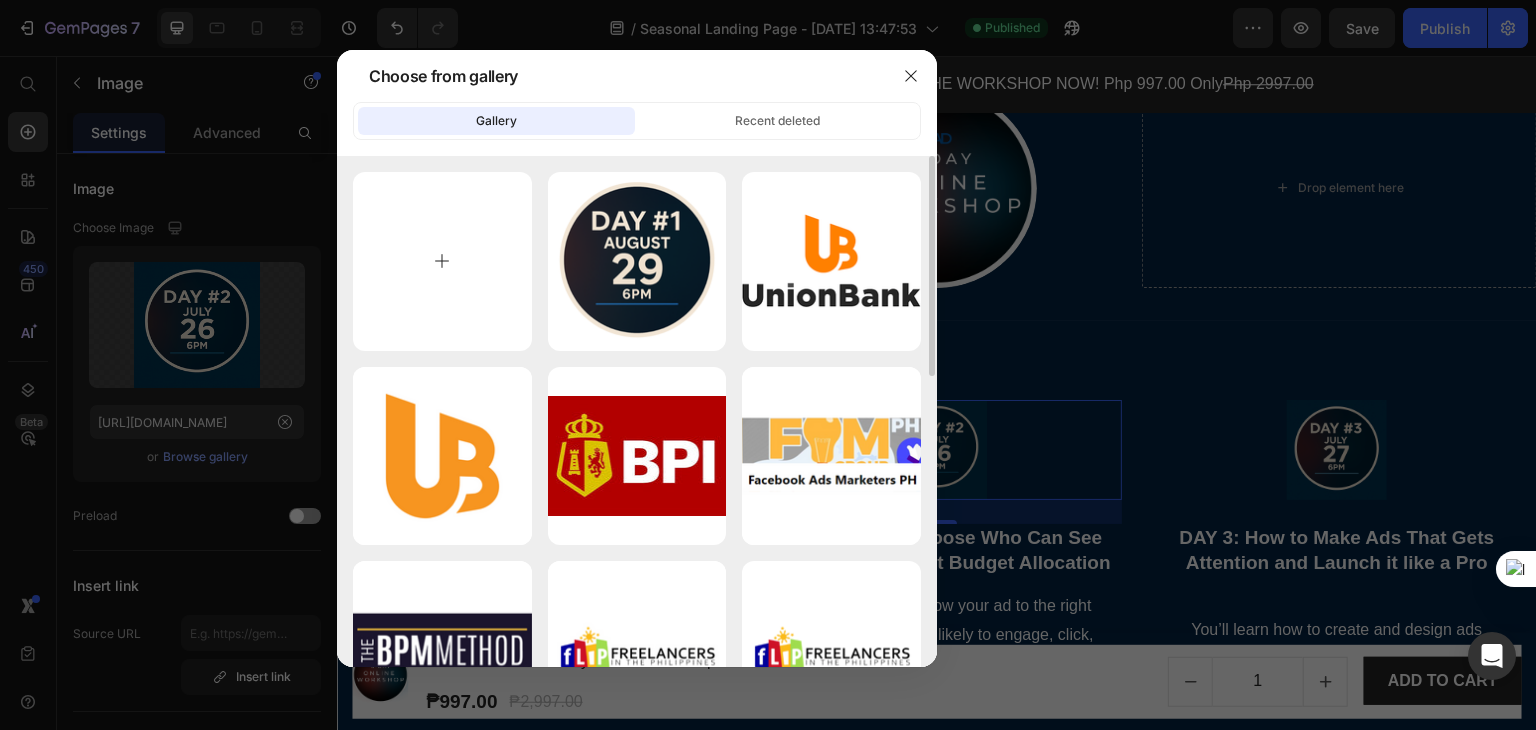 click at bounding box center (442, 261) 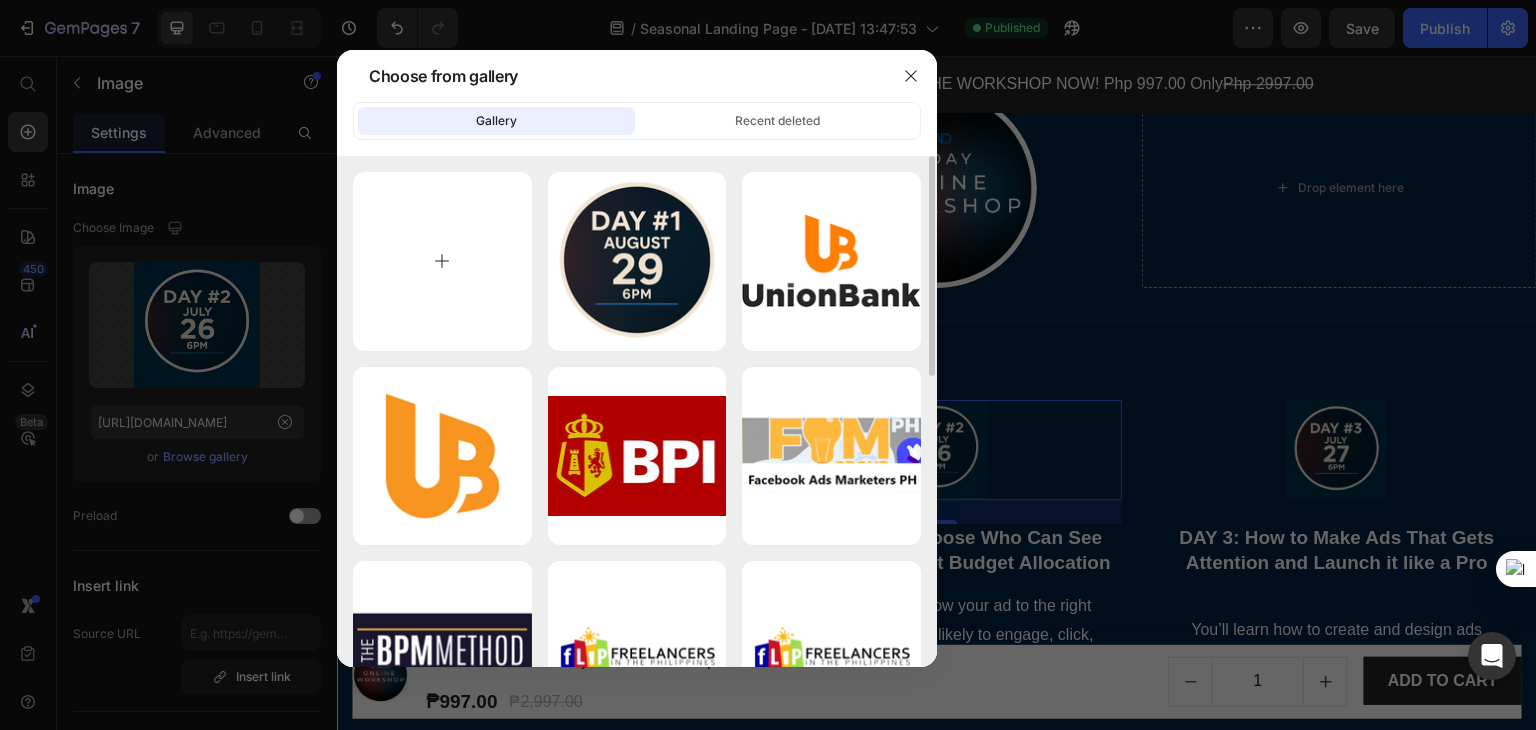 type on "C:\fakepath\LOGO Omni Ads Digital DMBotSetUp  Logo (3).png" 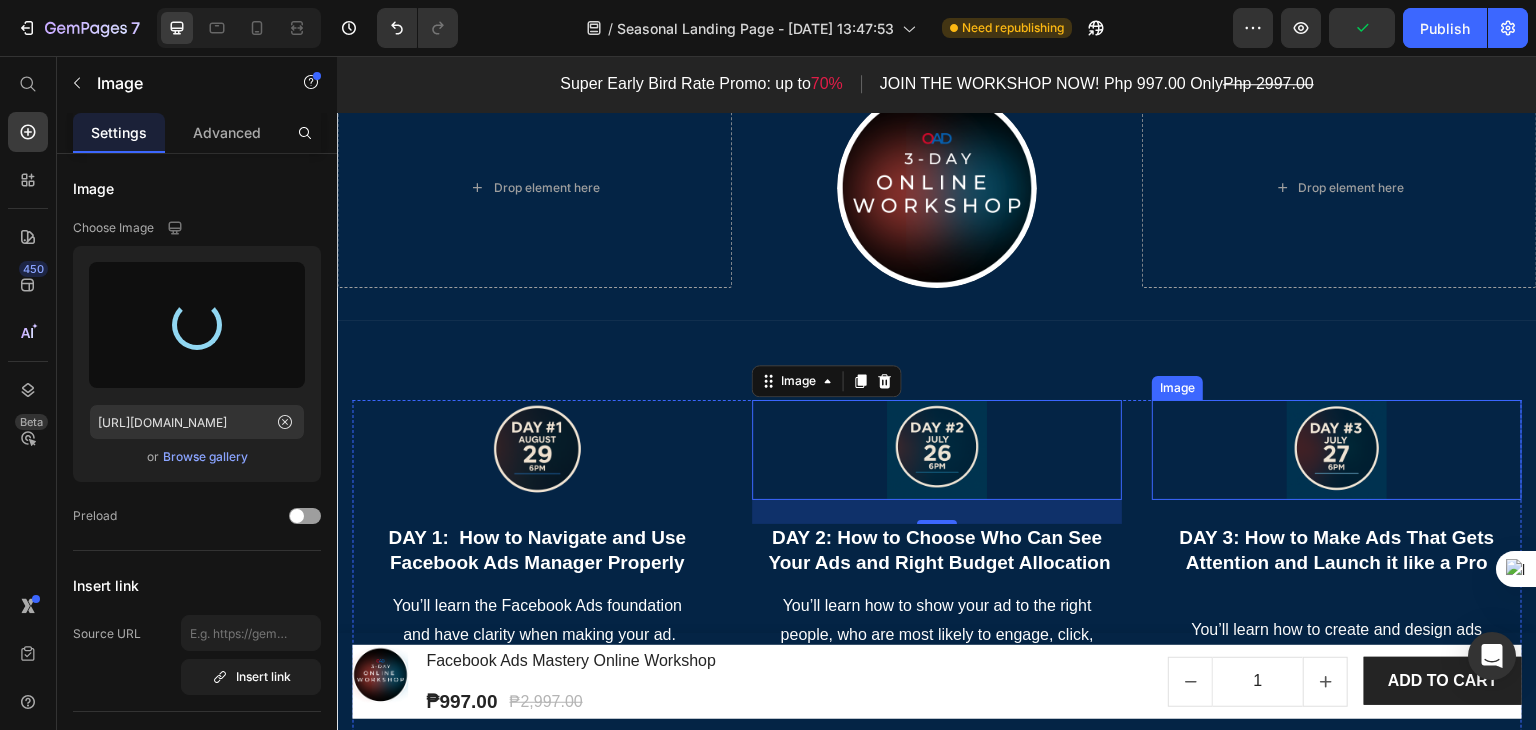 type on "[URL][DOMAIN_NAME]" 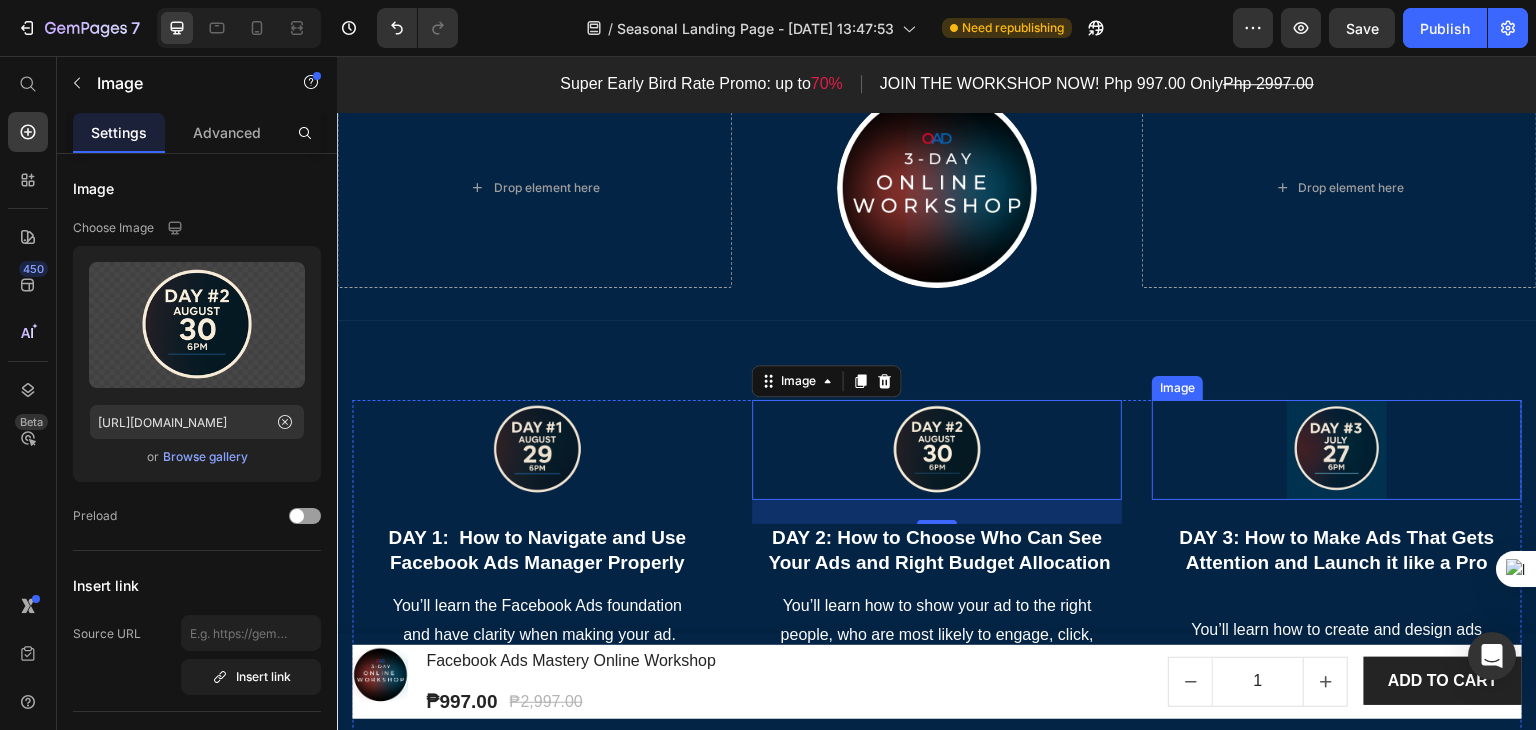 click at bounding box center [1337, 450] 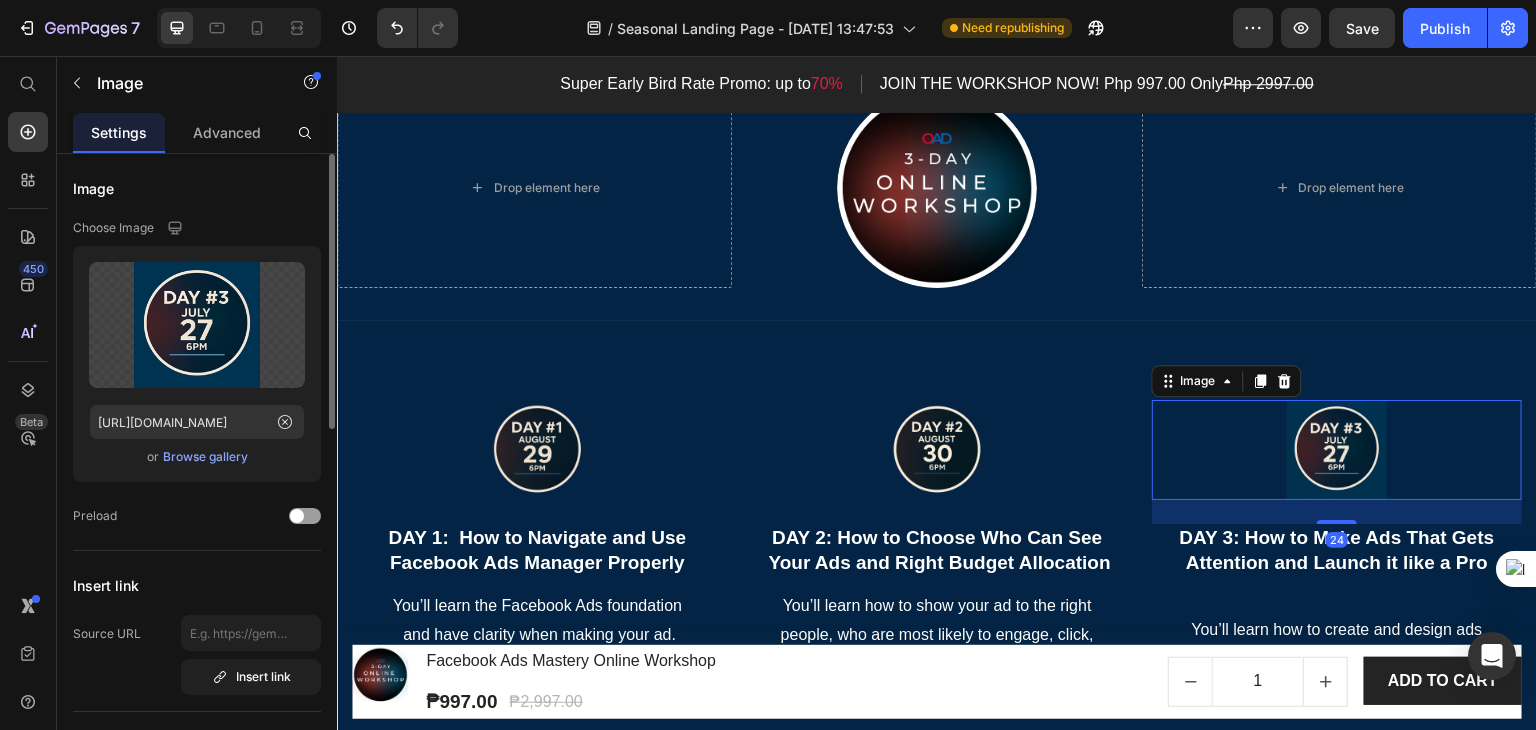 click on "Browse gallery" at bounding box center (205, 457) 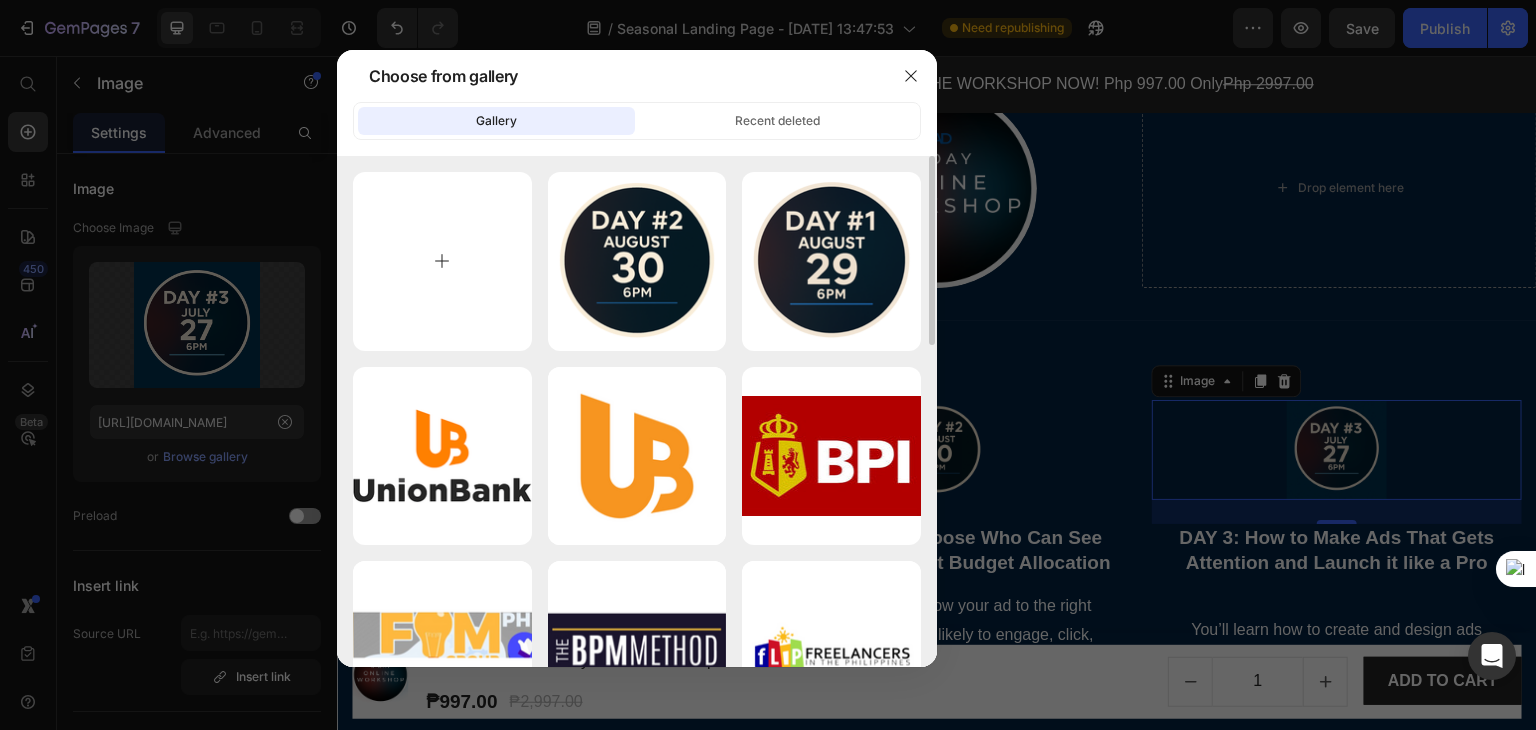 click at bounding box center [442, 261] 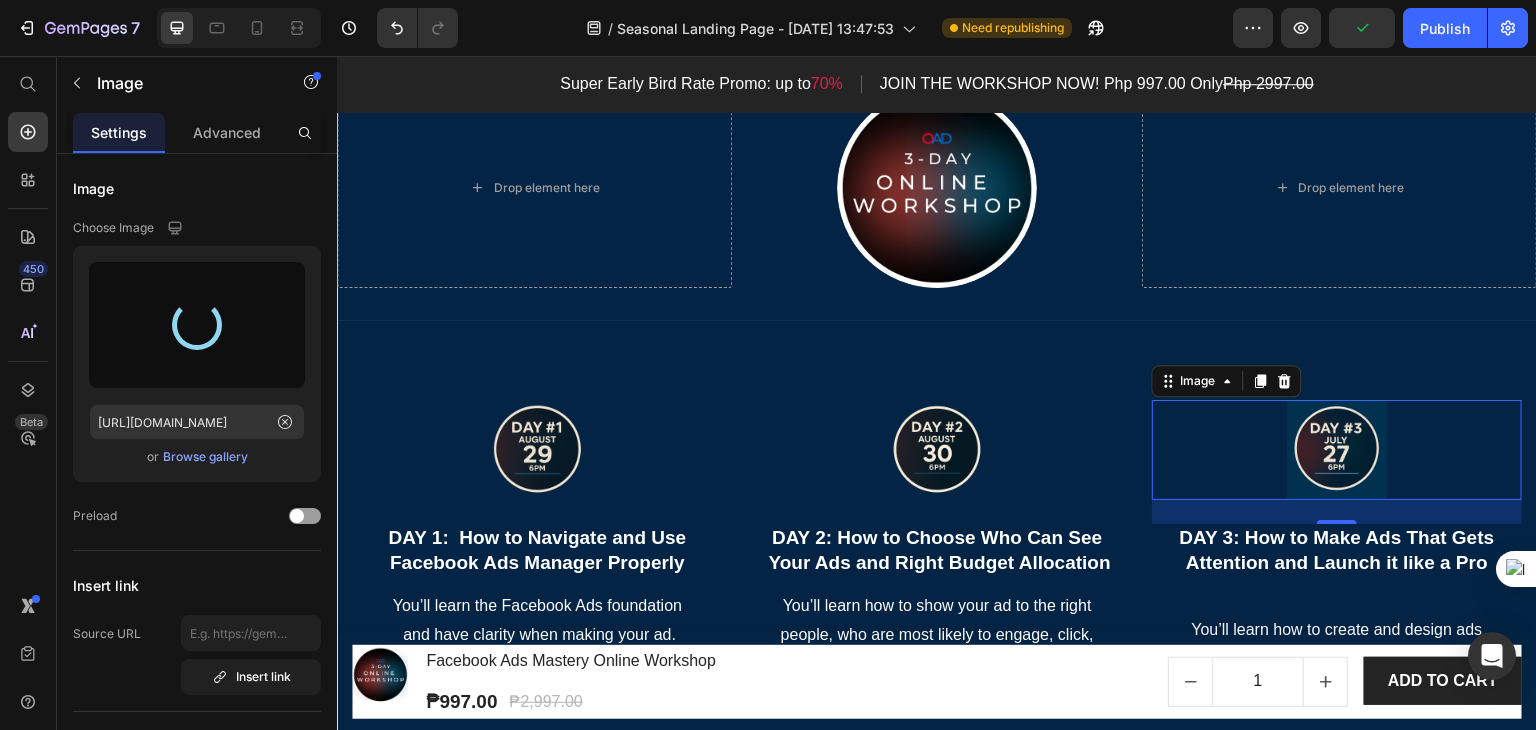 type on "[URL][DOMAIN_NAME]" 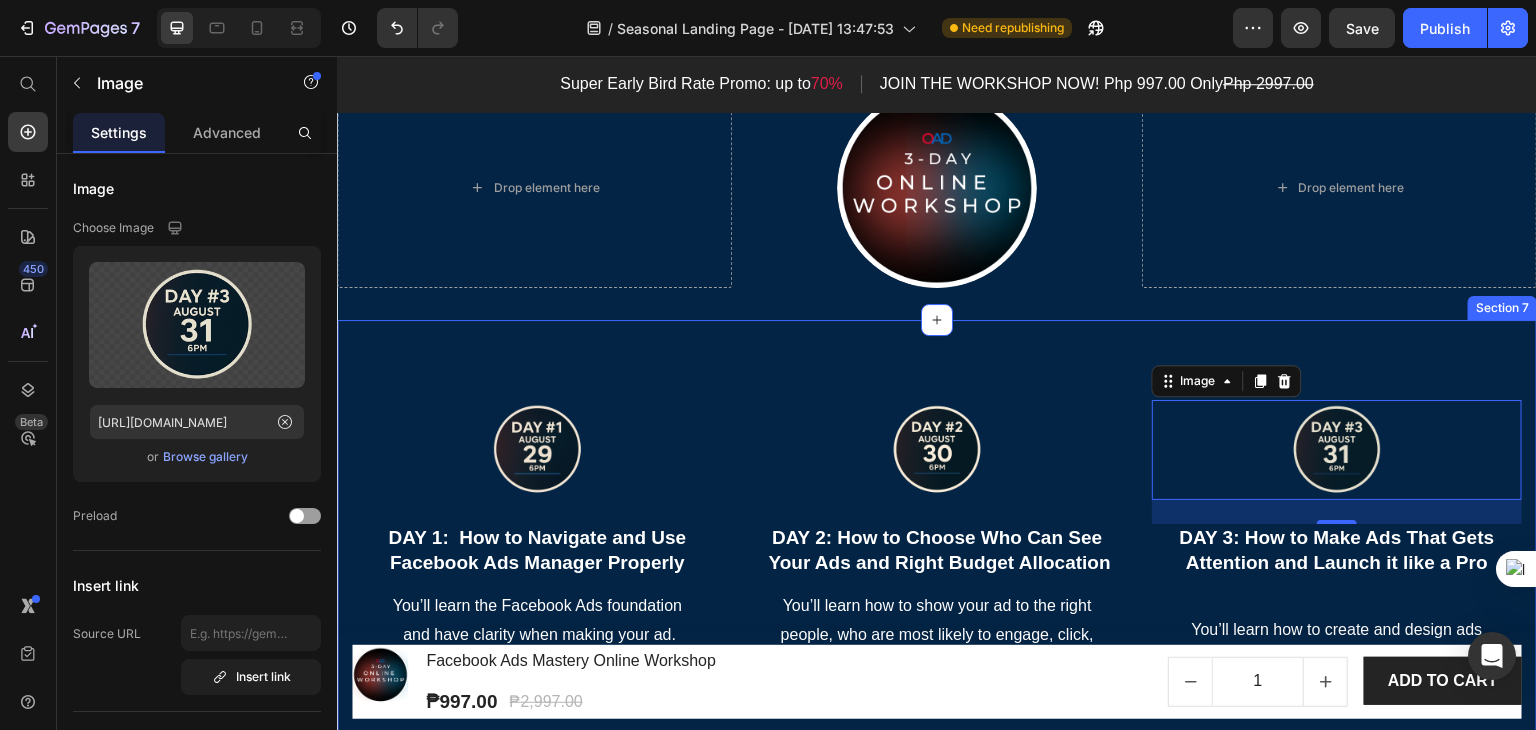 click on "Image DAY 1:  How to Navigate and Use Facebook Ads Manager Properly  Text block You’ll learn the Facebook Ads foundation  and have clarity when making your ad. You'll learn how to confidently navigate and use the platform with ease. Text block Image DAY 2: How to Choose Who Can See  Your Ads and Right Budget Allocation Text block You’ll learn how to show your ad to the right people, who are most likely to engage, click, and buy your products or services.     Text block Image   24 DAY 3: How to Make Ads That Gets Attention and Launch it like a Pro   Text block You’ll learn how to create and design ads that make people stop the scroll, drive clicks, and convert viewers into customers. Text block Row
Drop element here
JOIN THE WORKSHOP Get my slot now   Button
Drop element here Row     AS SEEN ON   Text Block Image Image Image Row Section 7" at bounding box center [937, 707] 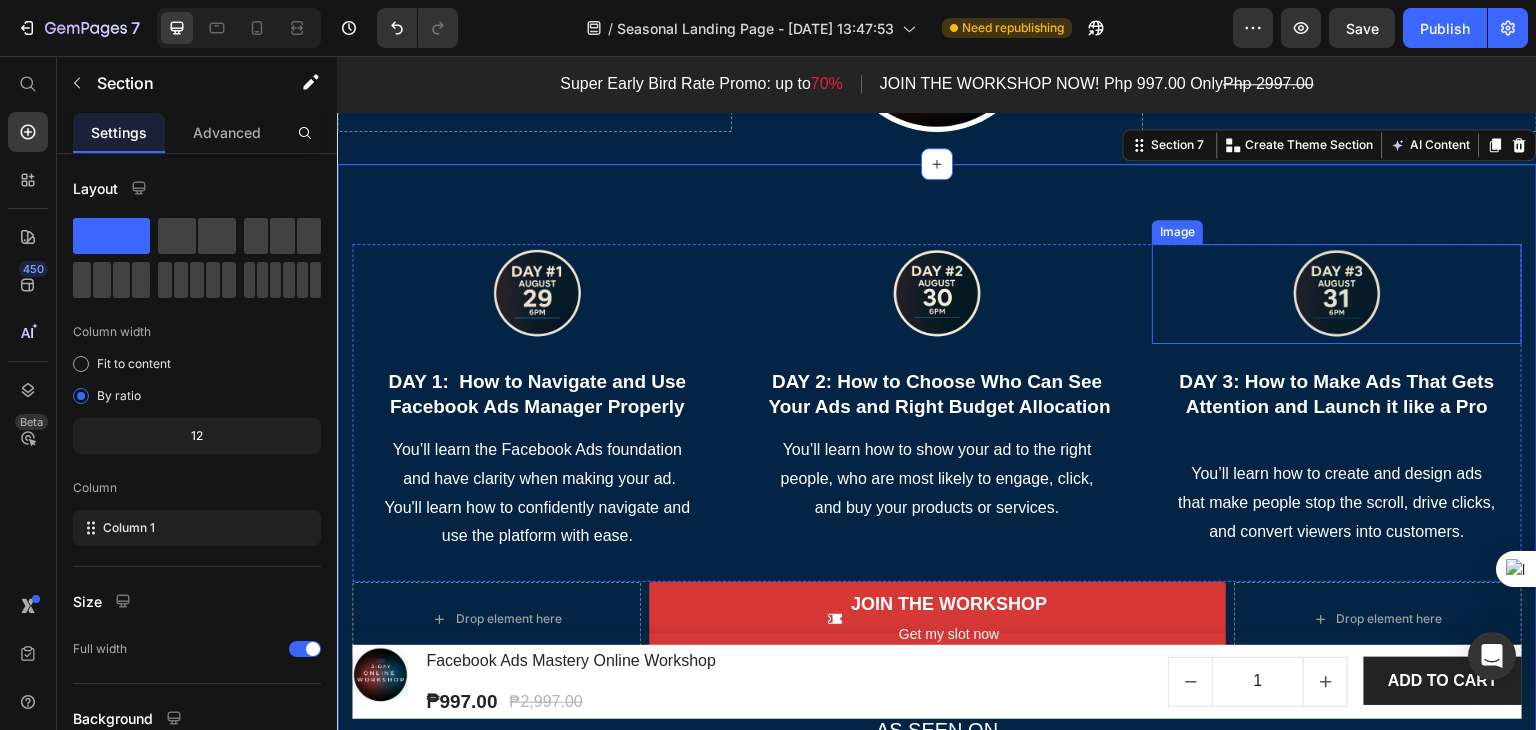 scroll, scrollTop: 2100, scrollLeft: 0, axis: vertical 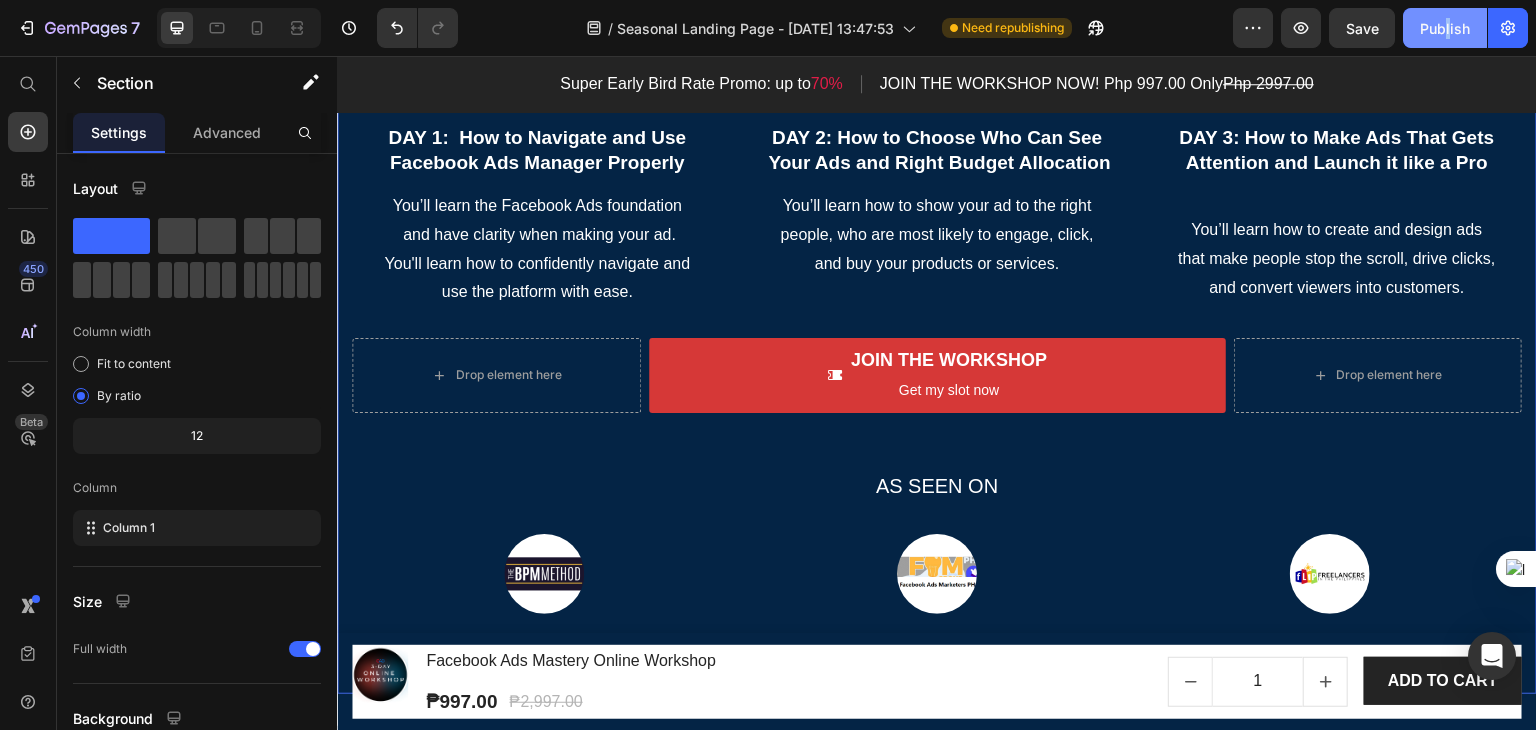 click on "7   /  Seasonal Landing Page - [DATE] 13:47:53 Need republishing Preview  Save   Publish" 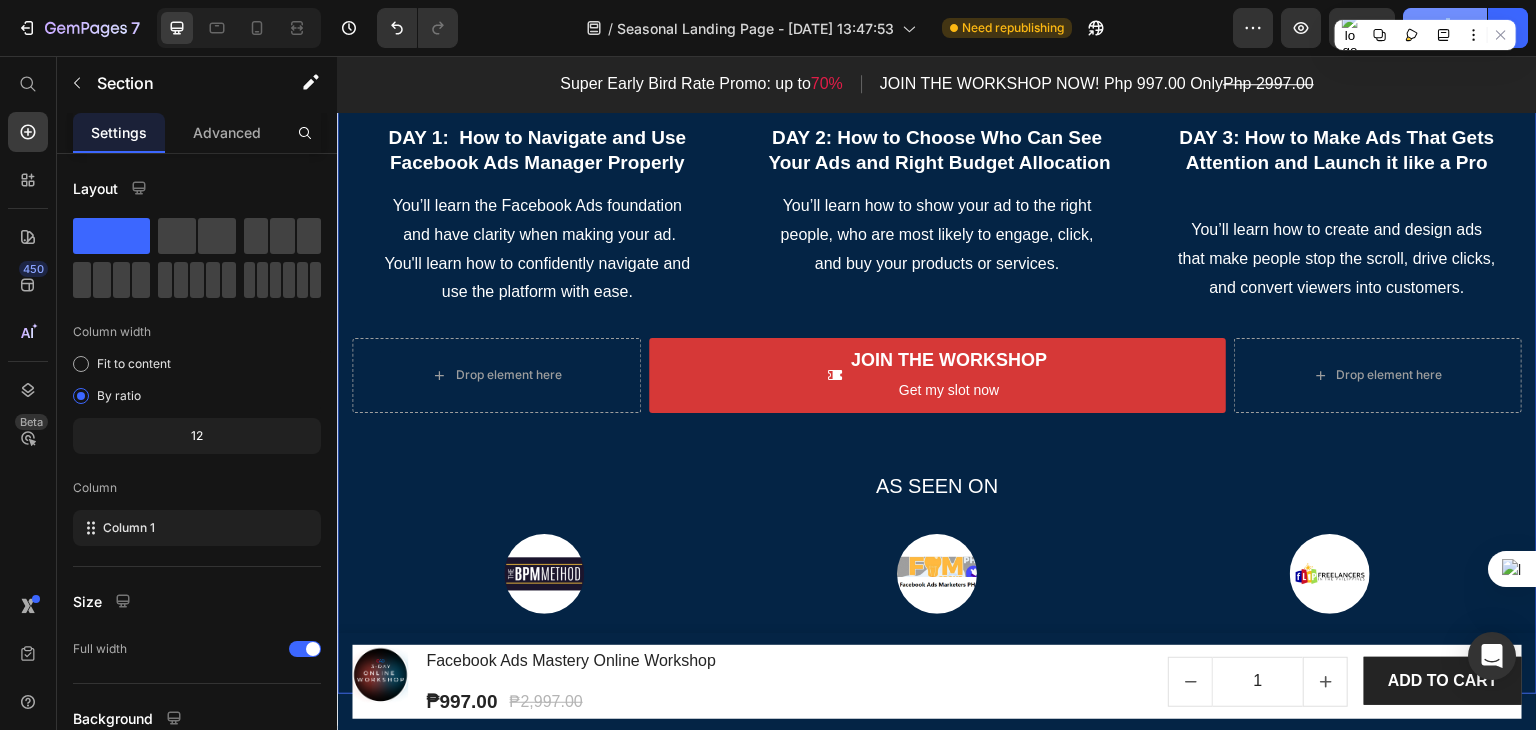 click 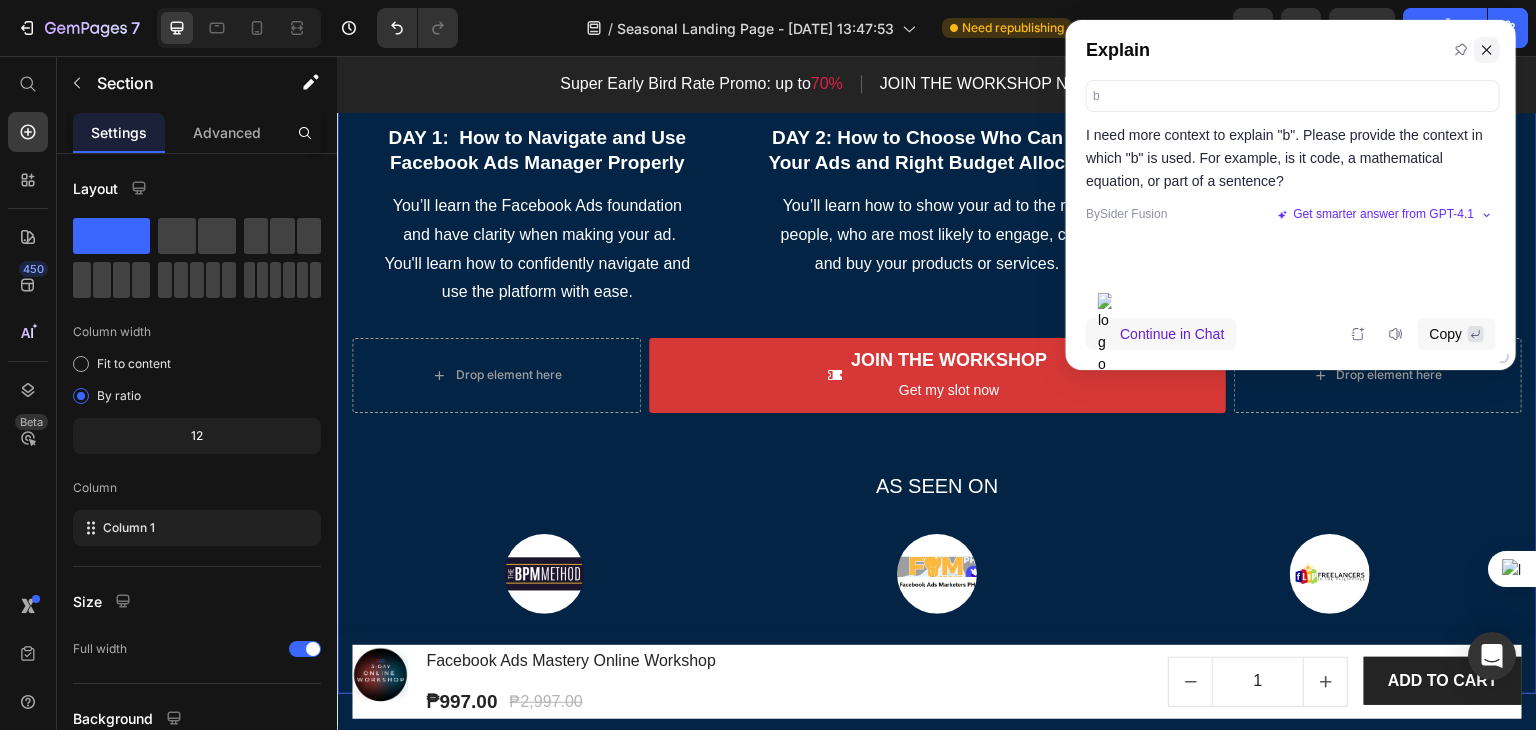 click at bounding box center [1487, 50] 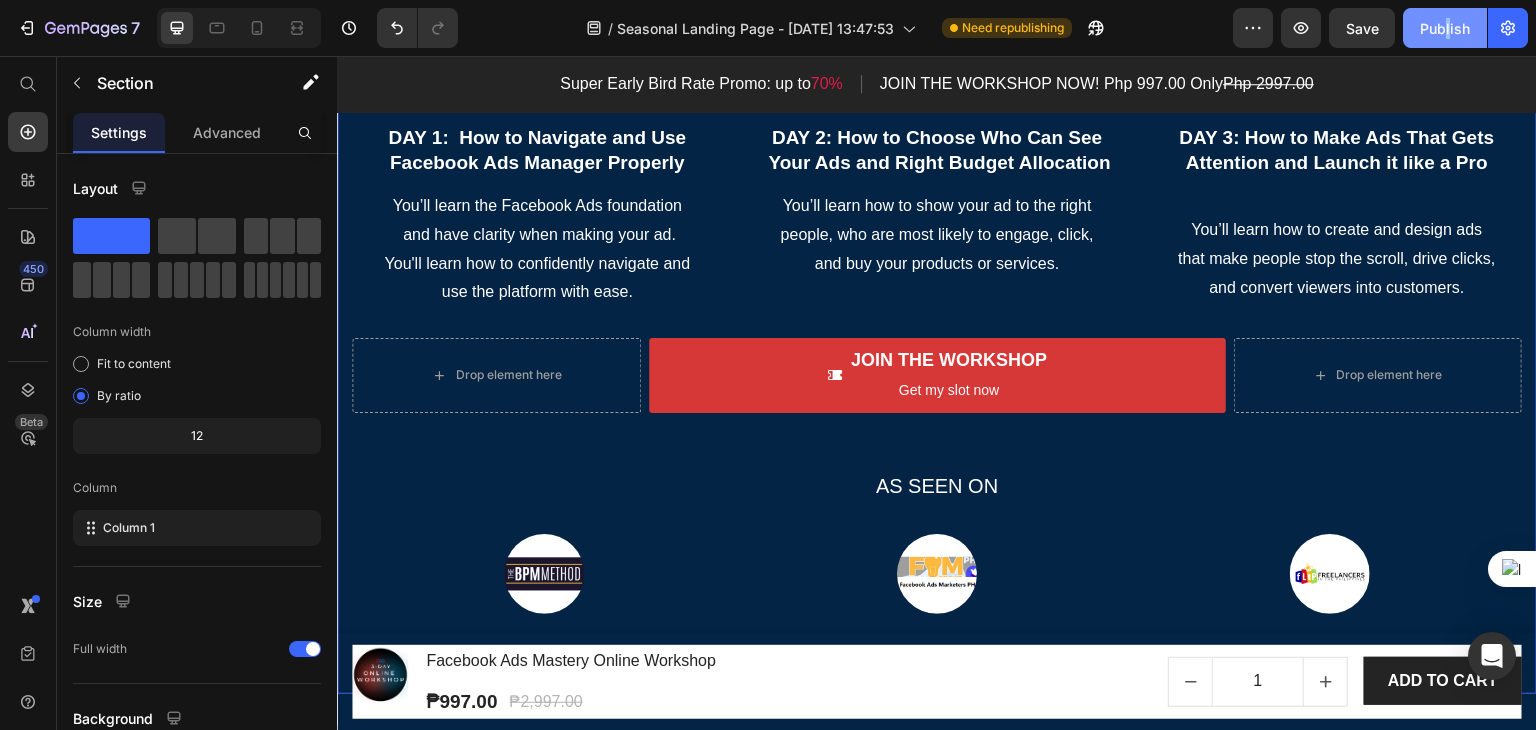 click on "Publish" at bounding box center [1445, 28] 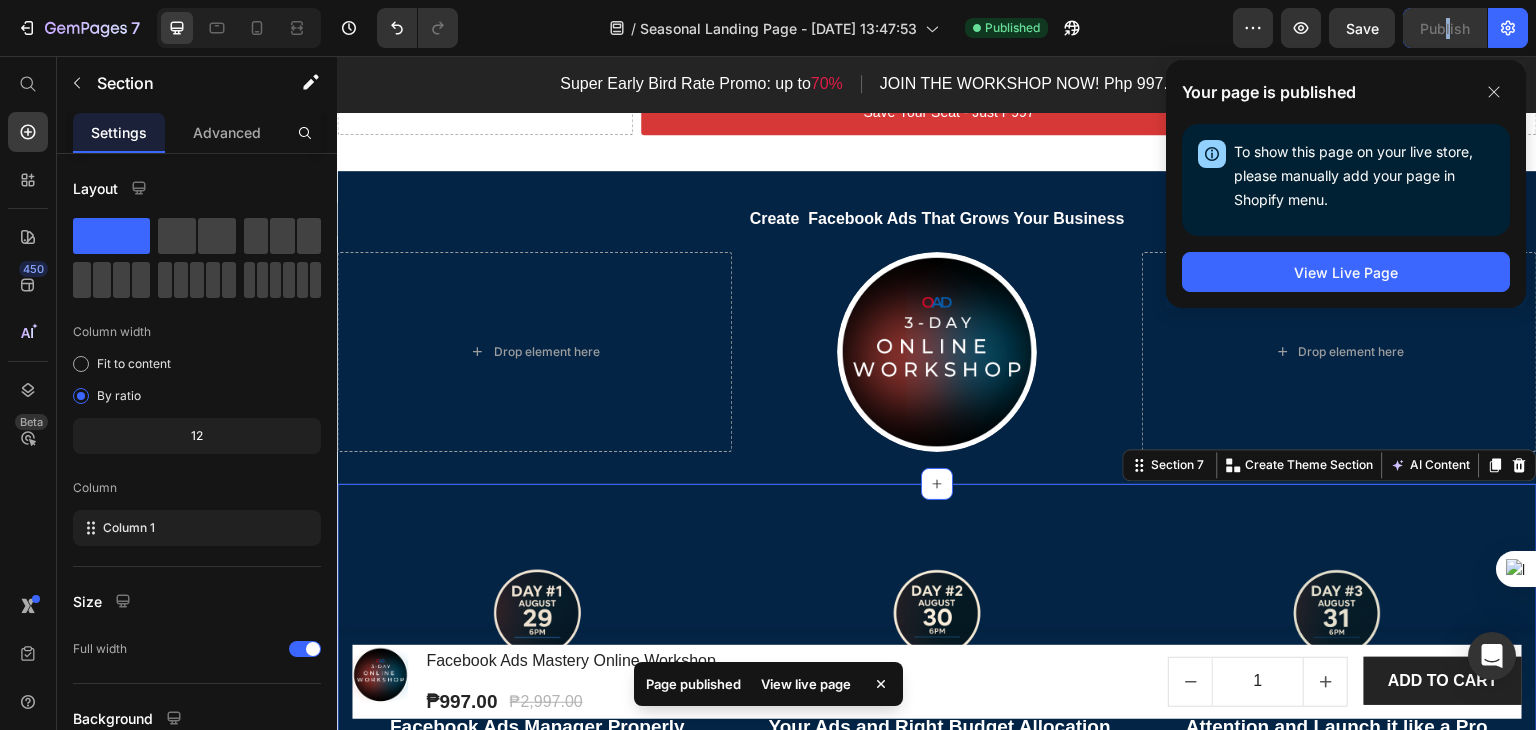 scroll, scrollTop: 1500, scrollLeft: 0, axis: vertical 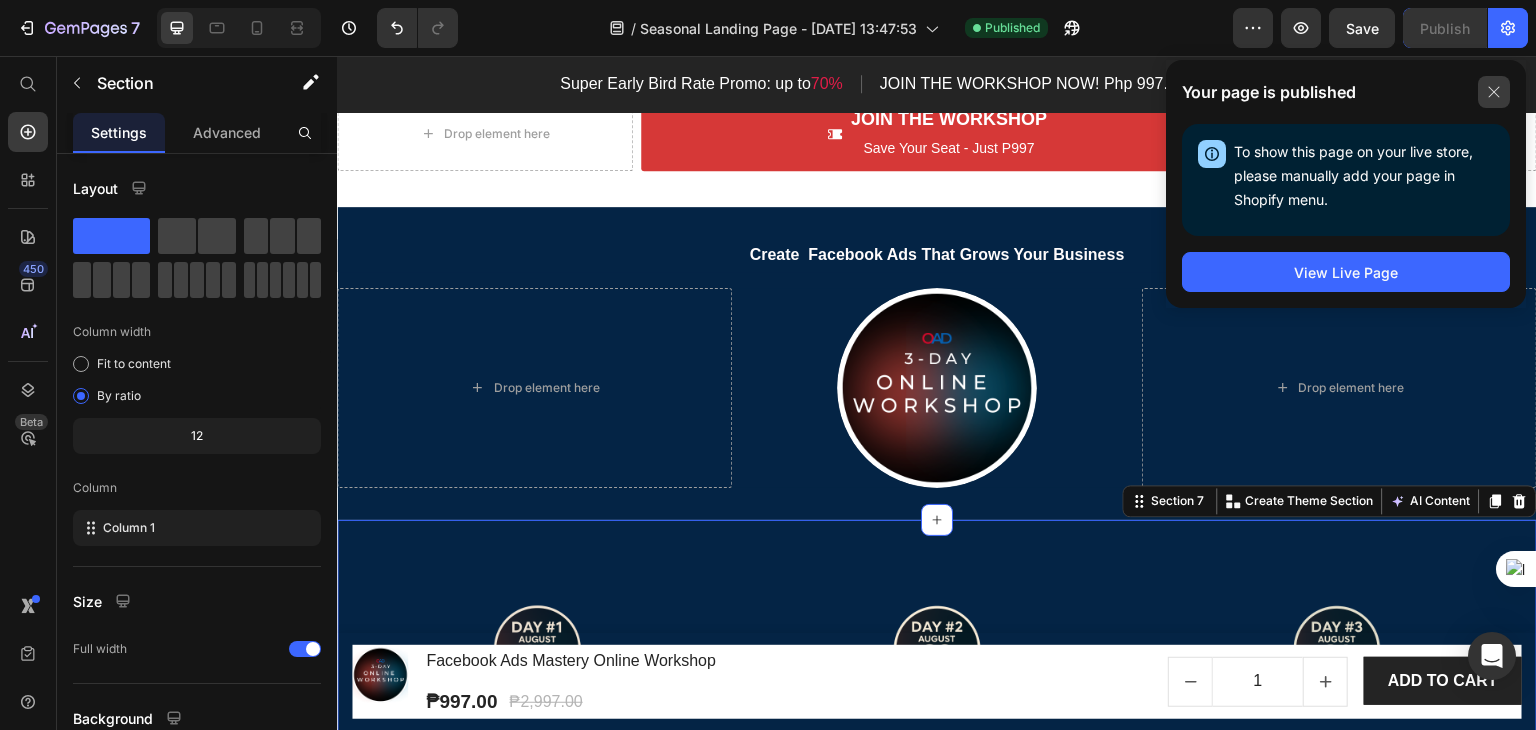 click 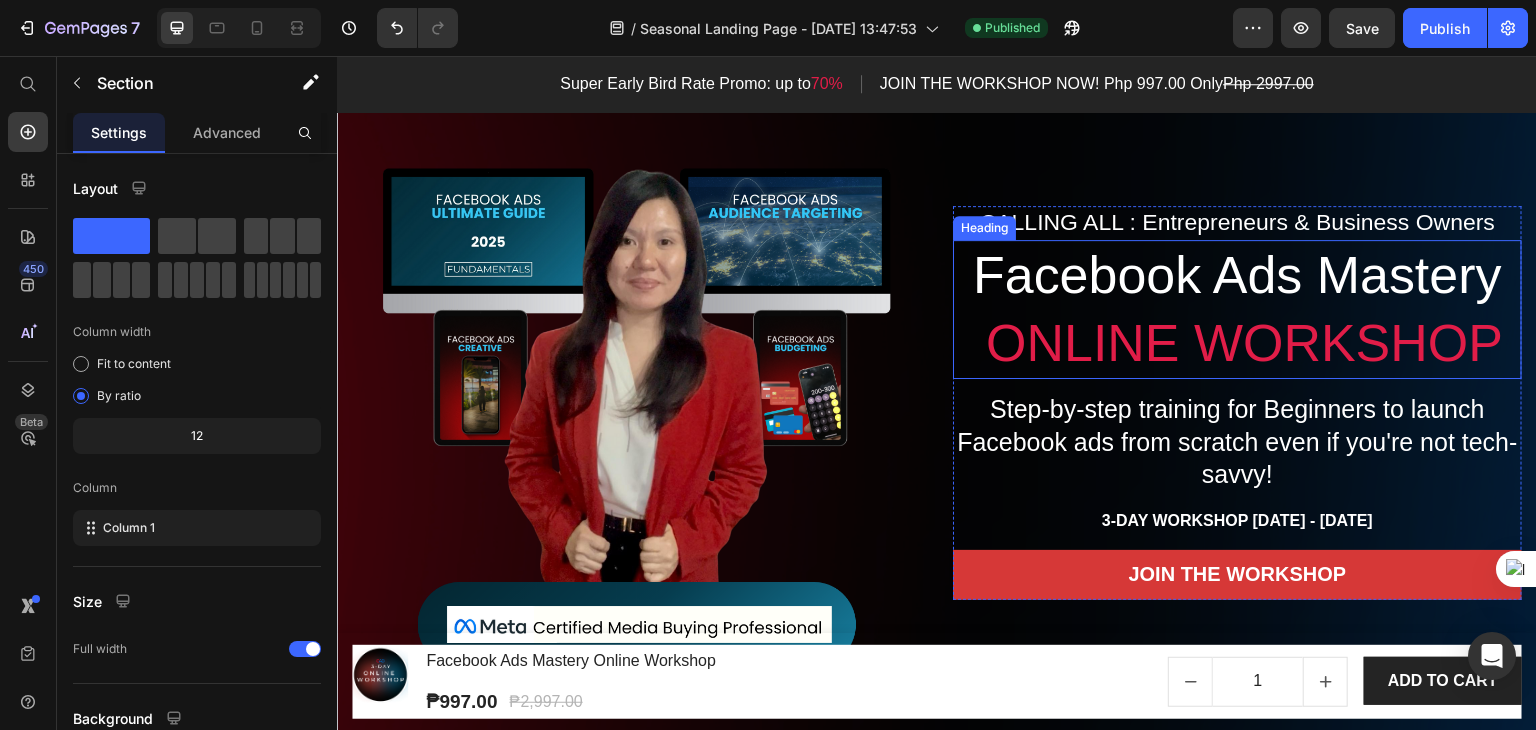 scroll, scrollTop: 100, scrollLeft: 0, axis: vertical 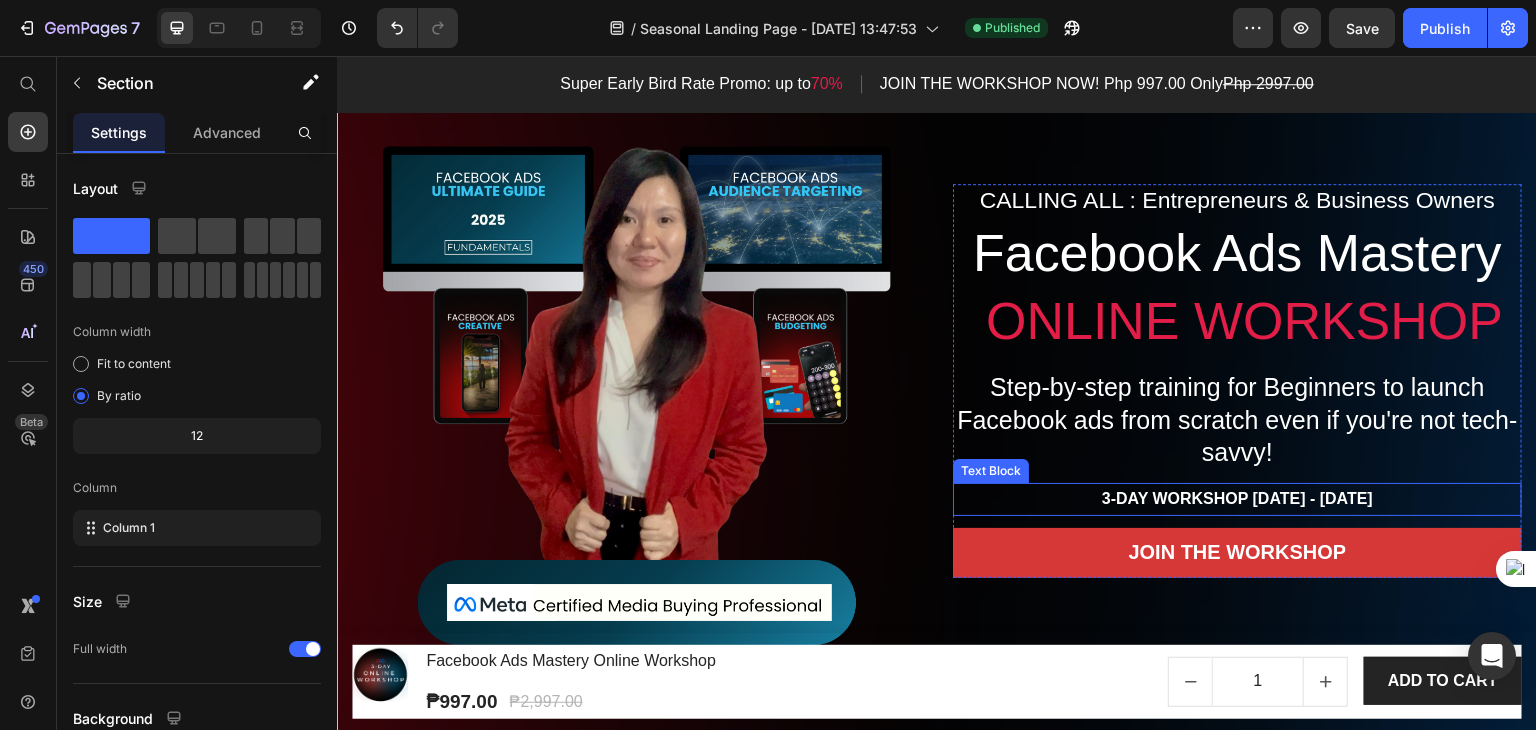 click on "3-DAY WORKSHOP [DATE] - [DATE]" at bounding box center (1237, 498) 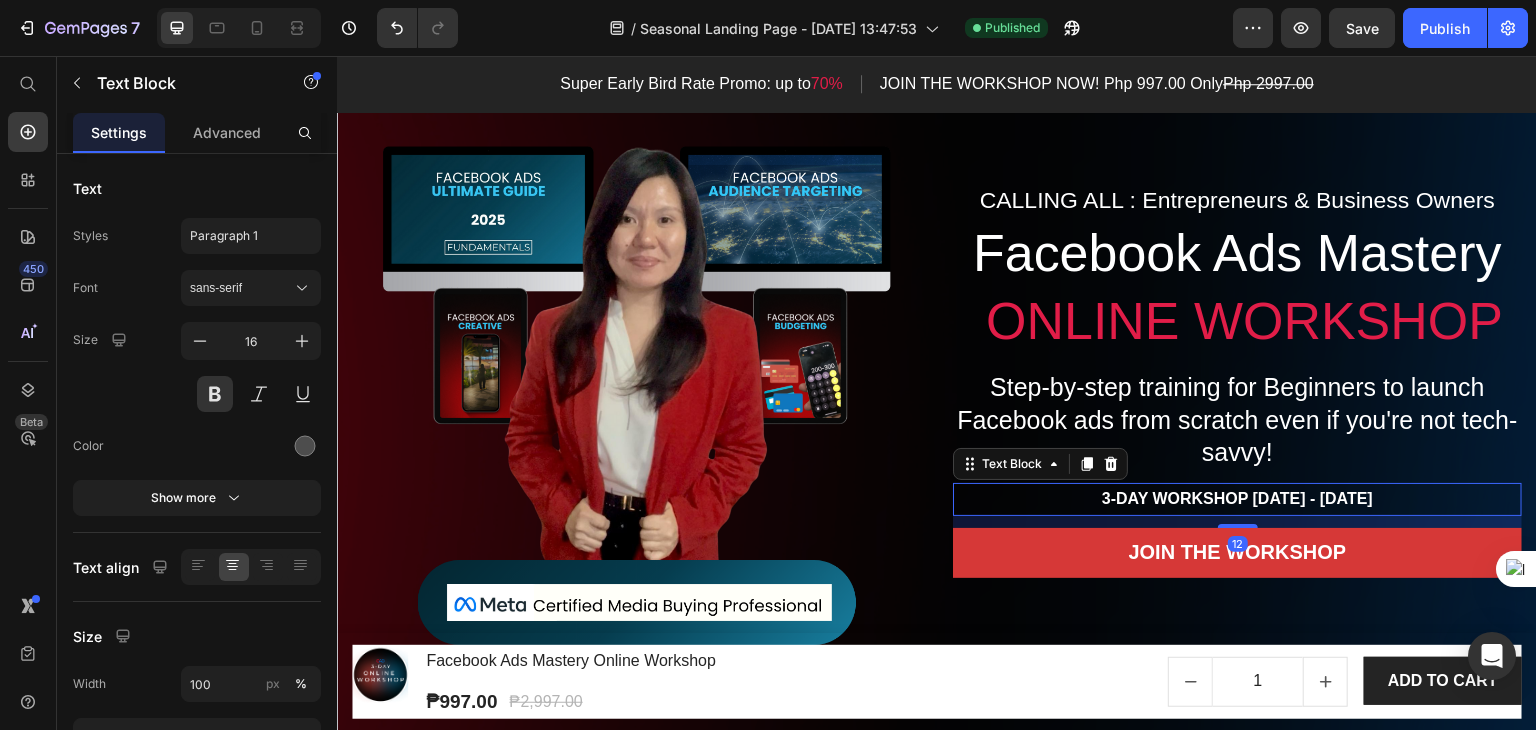 click on "3-DAY WORKSHOP [DATE] - [DATE]" at bounding box center (1237, 498) 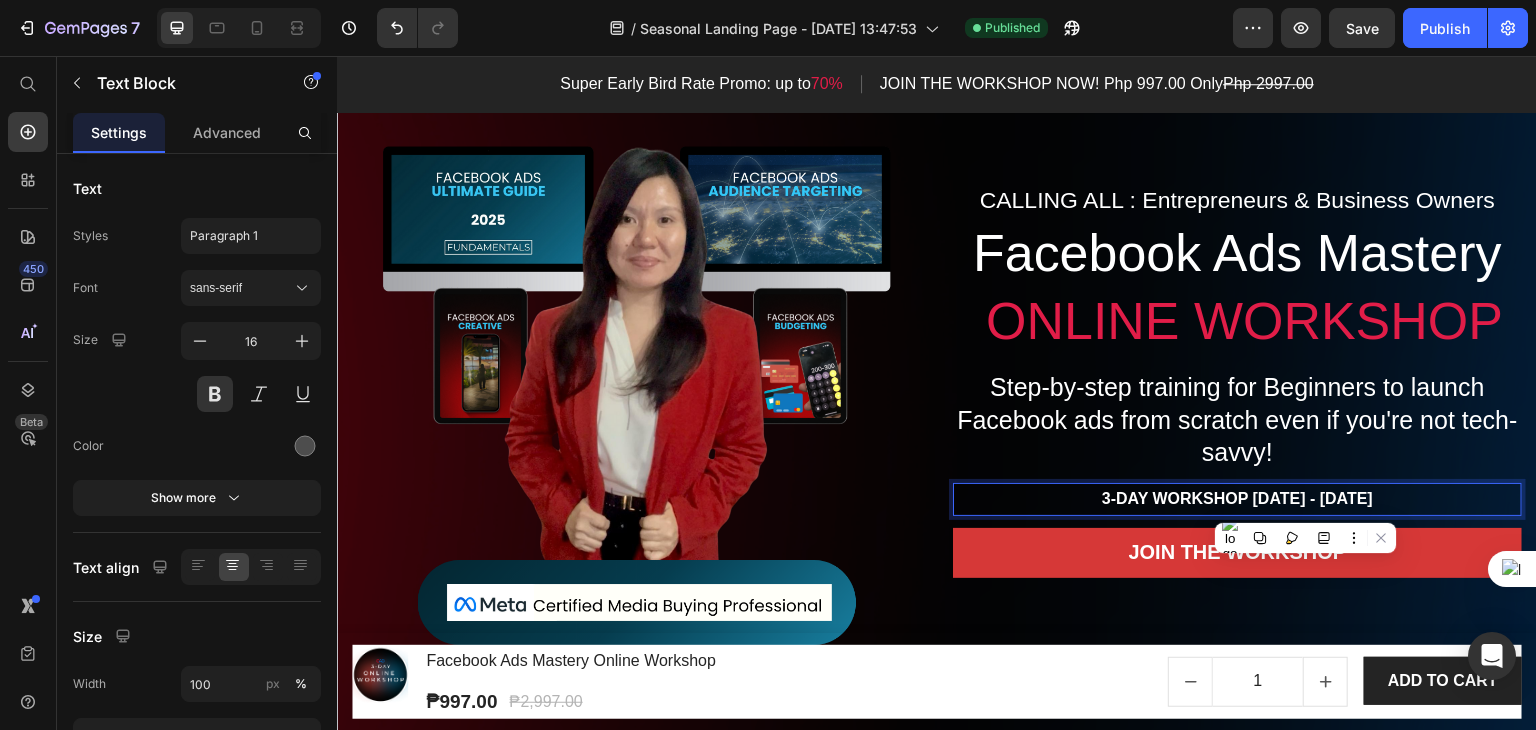 click on "3-DAY WORKSHOP [DATE] - [DATE]" at bounding box center (1237, 498) 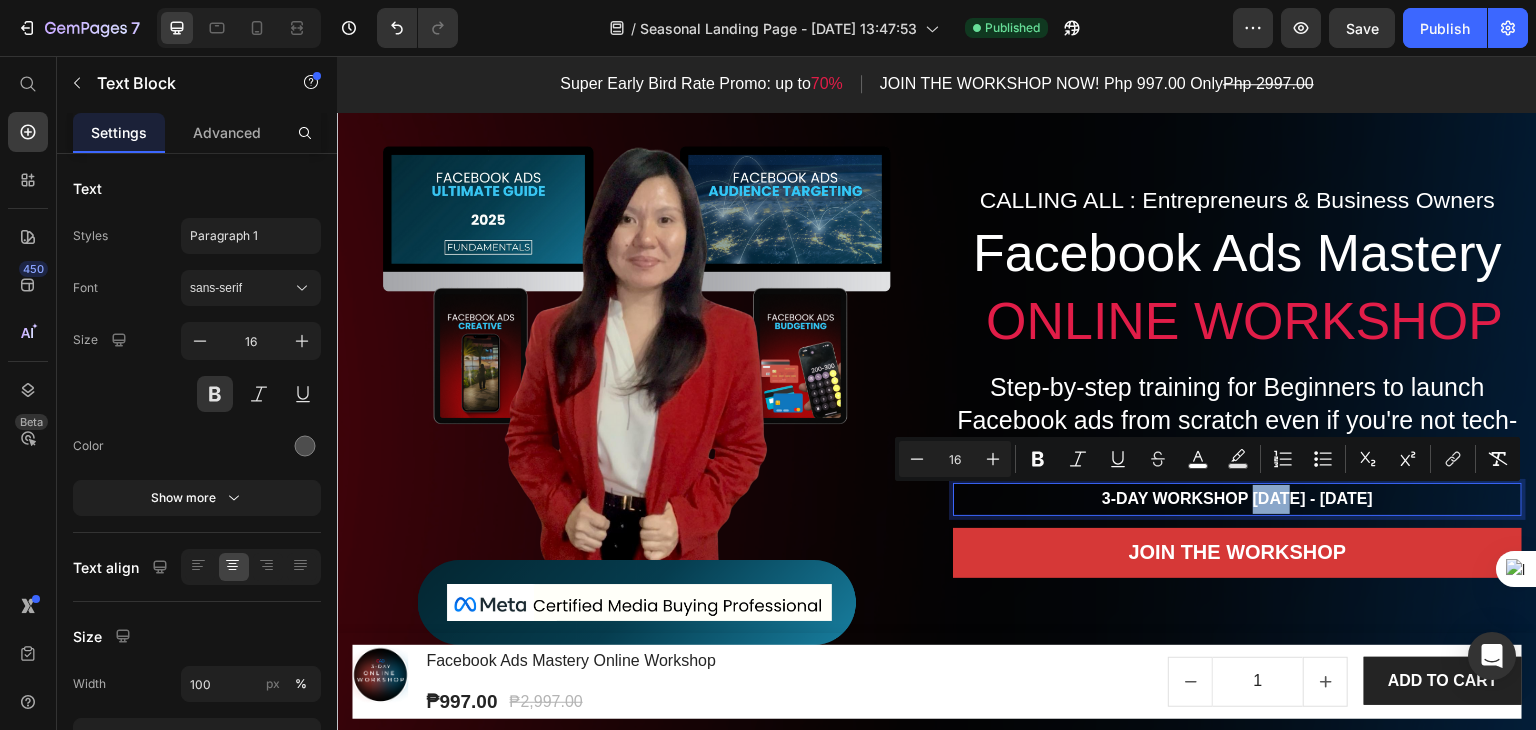 drag, startPoint x: 1238, startPoint y: 502, endPoint x: 1267, endPoint y: 498, distance: 29.274563 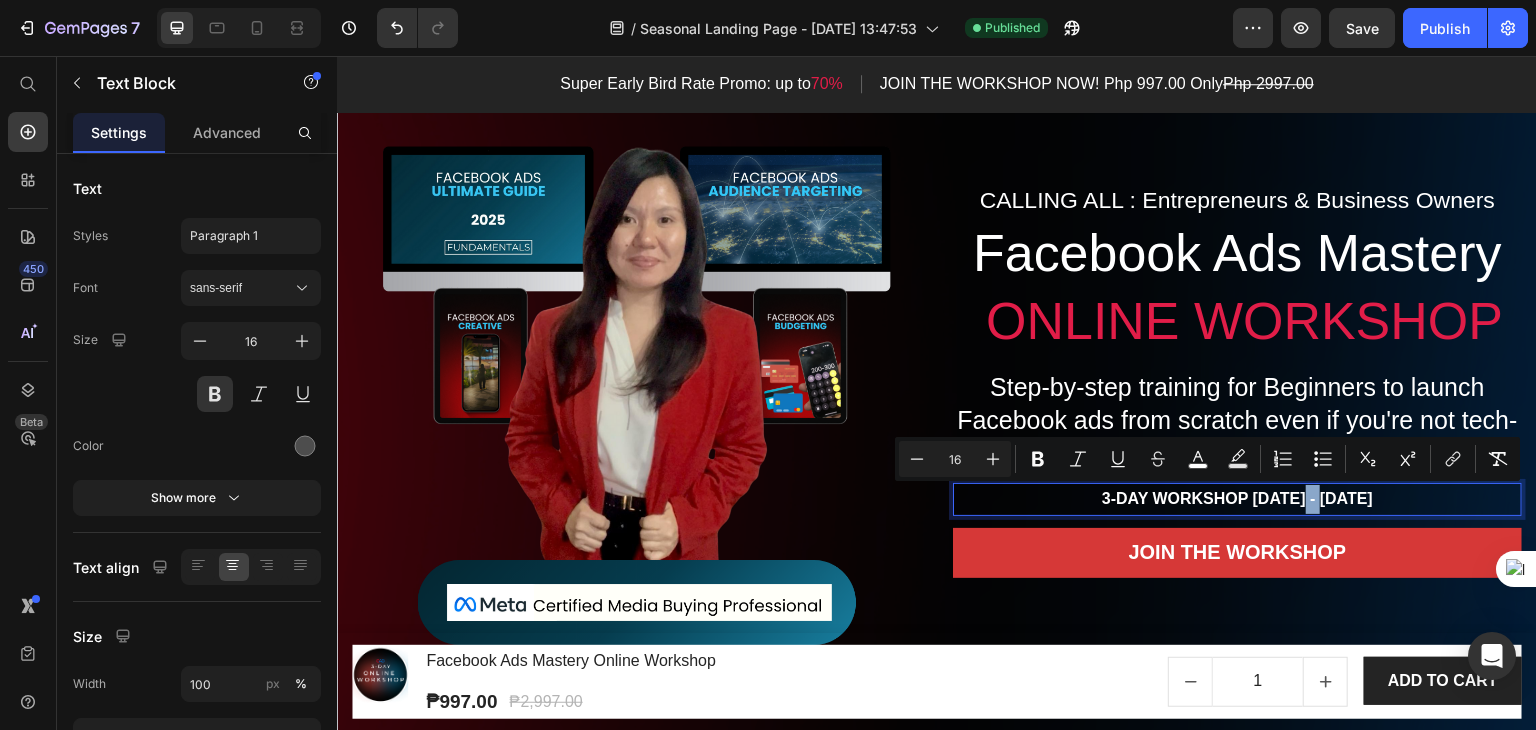 click on "3-DAY WORKSHOP [DATE] - [DATE]" at bounding box center [1237, 498] 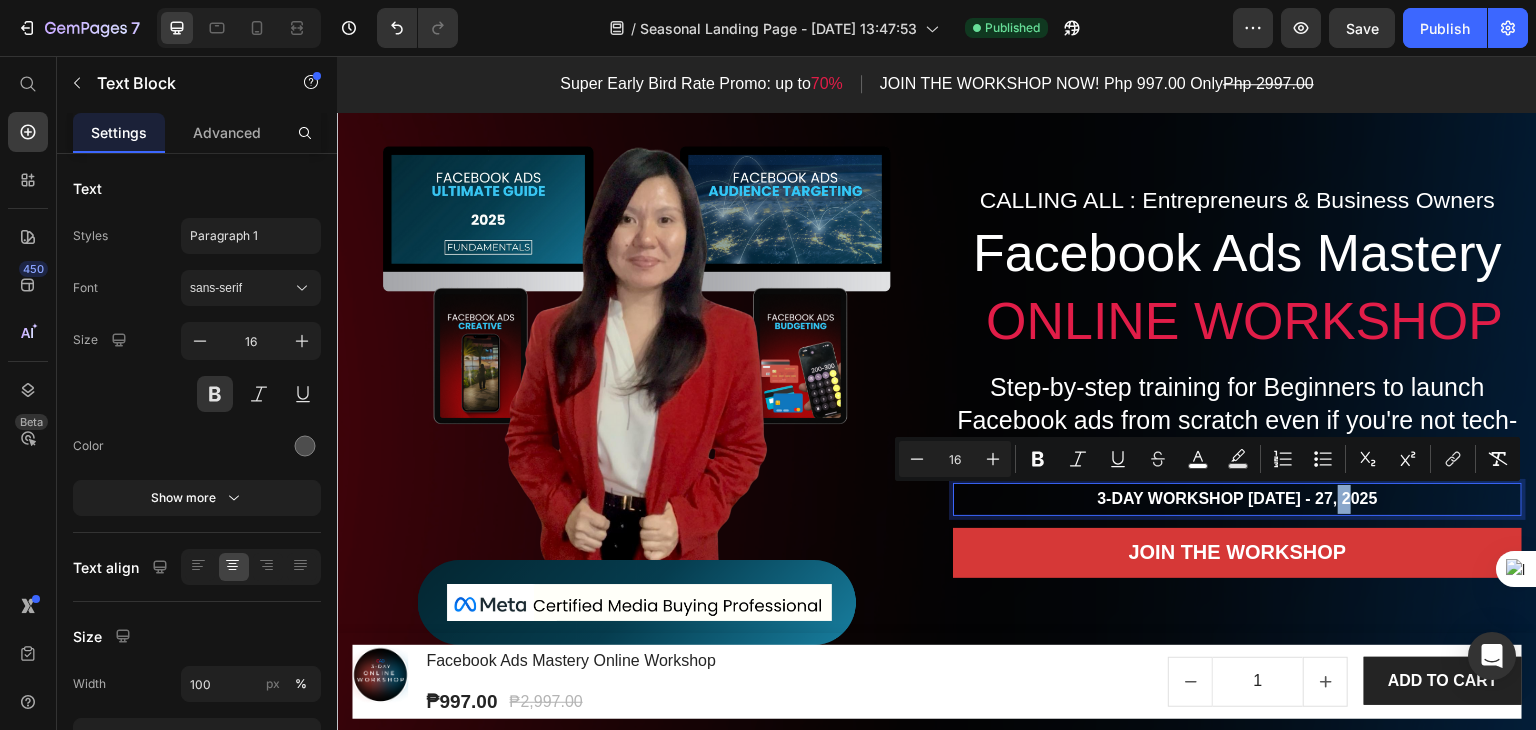 drag, startPoint x: 1317, startPoint y: 498, endPoint x: 1333, endPoint y: 496, distance: 16.124516 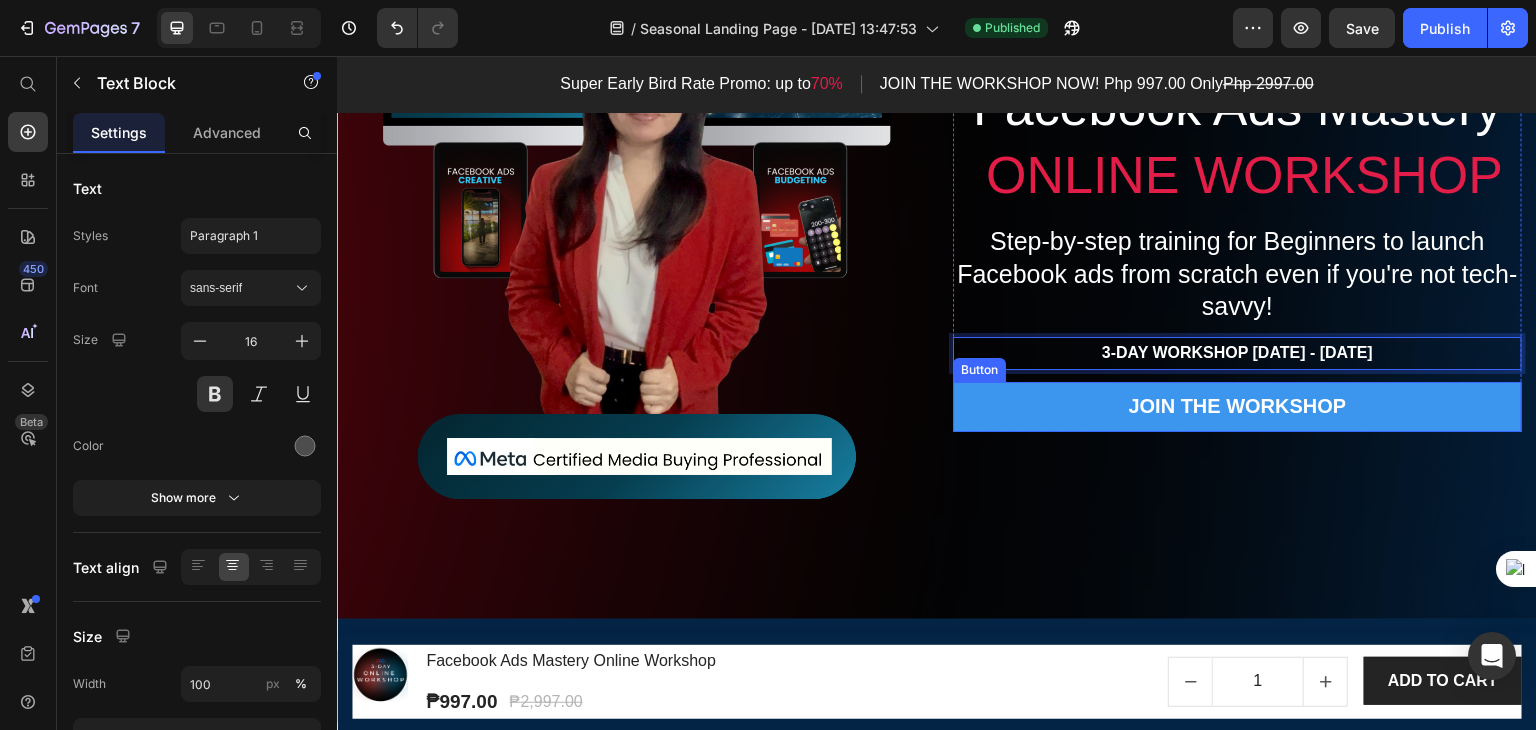 scroll, scrollTop: 200, scrollLeft: 0, axis: vertical 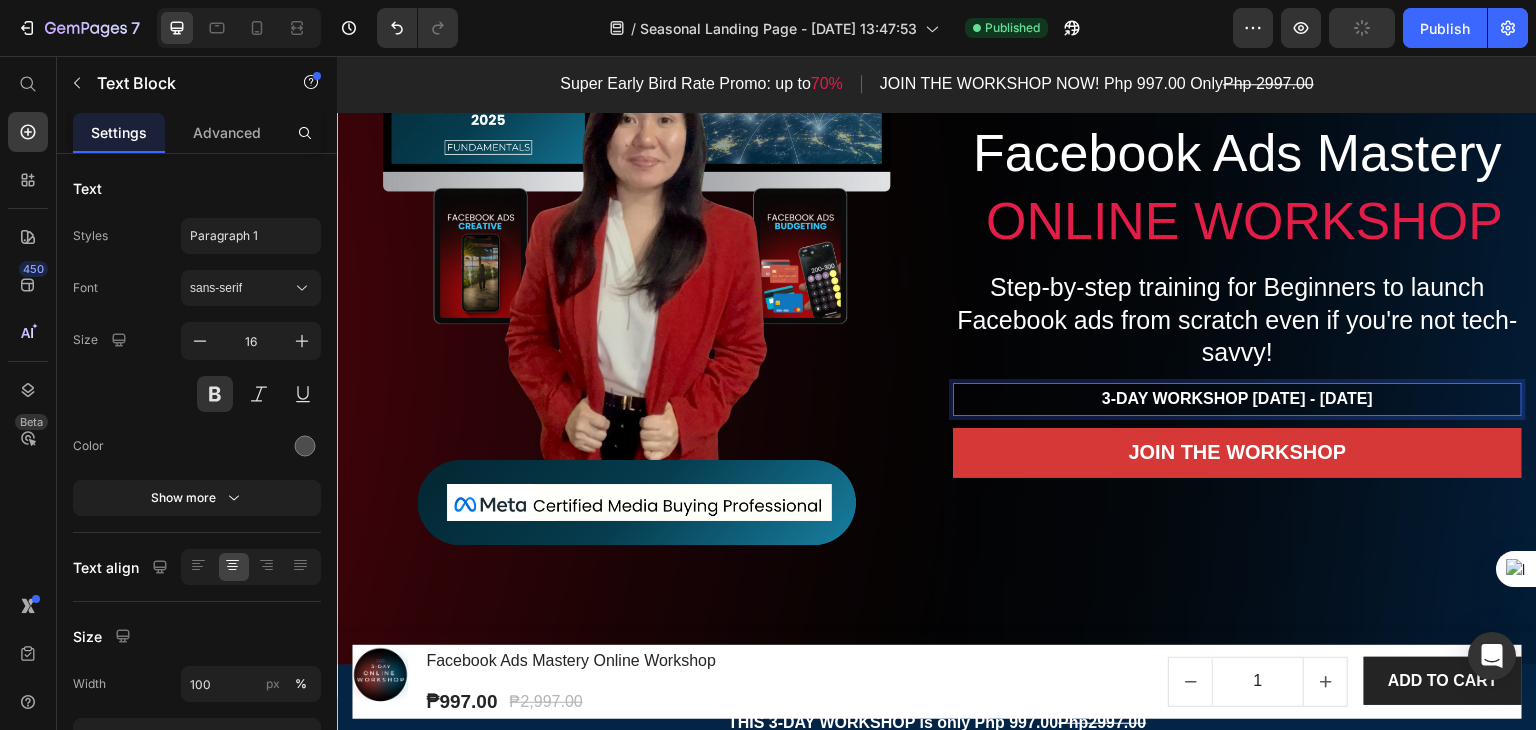 click on "3-DAY WORKSHOP [DATE] - [DATE]" at bounding box center (1237, 399) 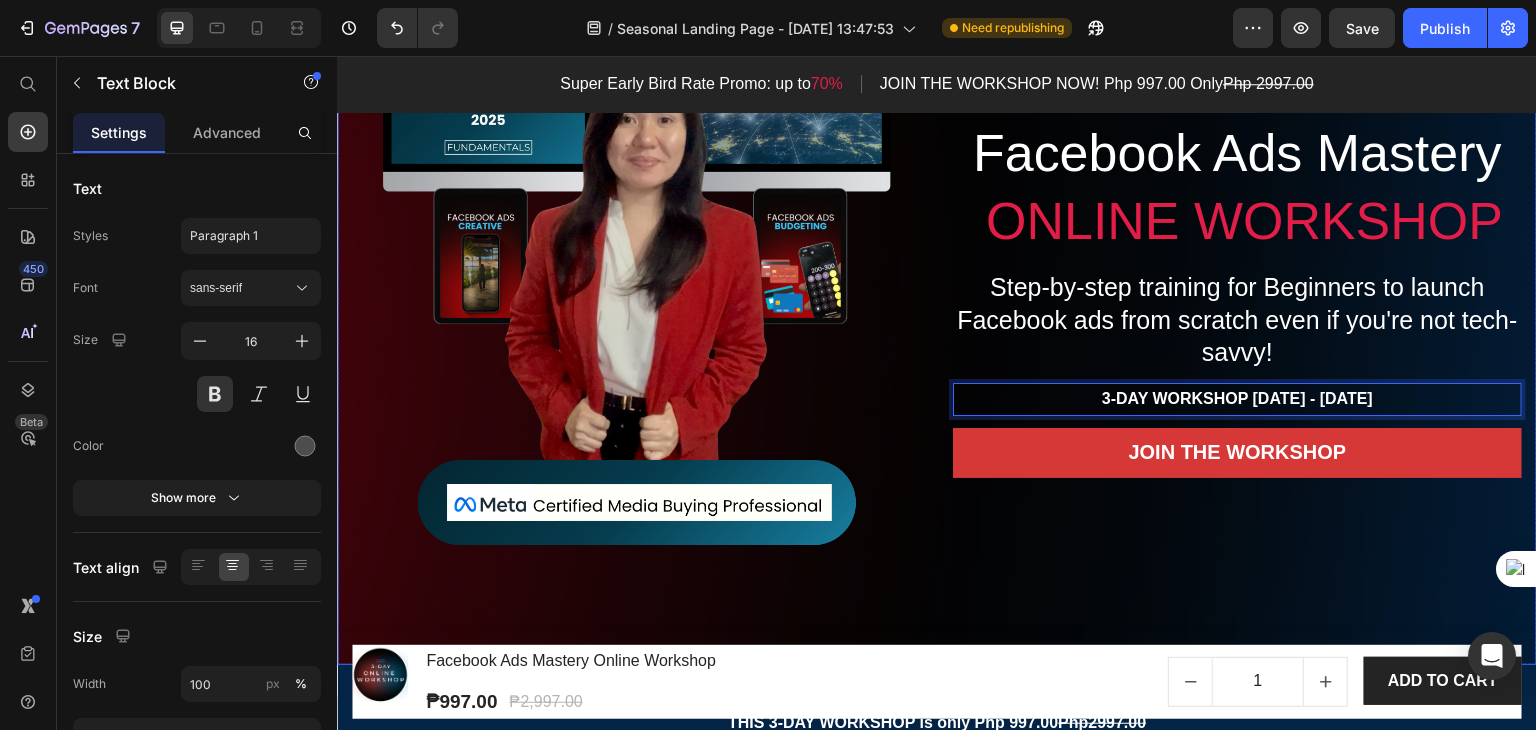 click on "CALLING ALL : Entrepreneurs & Business Owners Text block Facebook Ads Mastery   ONLINE   WORKSHOP Heading Step-by-step training for Beginners to launch Facebook ads from scratch even if you're not tech-savvy! Heading 3-DAY WORKSHOP [DATE] - [DATE] Text Block   12 JOIN THE WORKSHOP Button Row" at bounding box center (1237, 281) 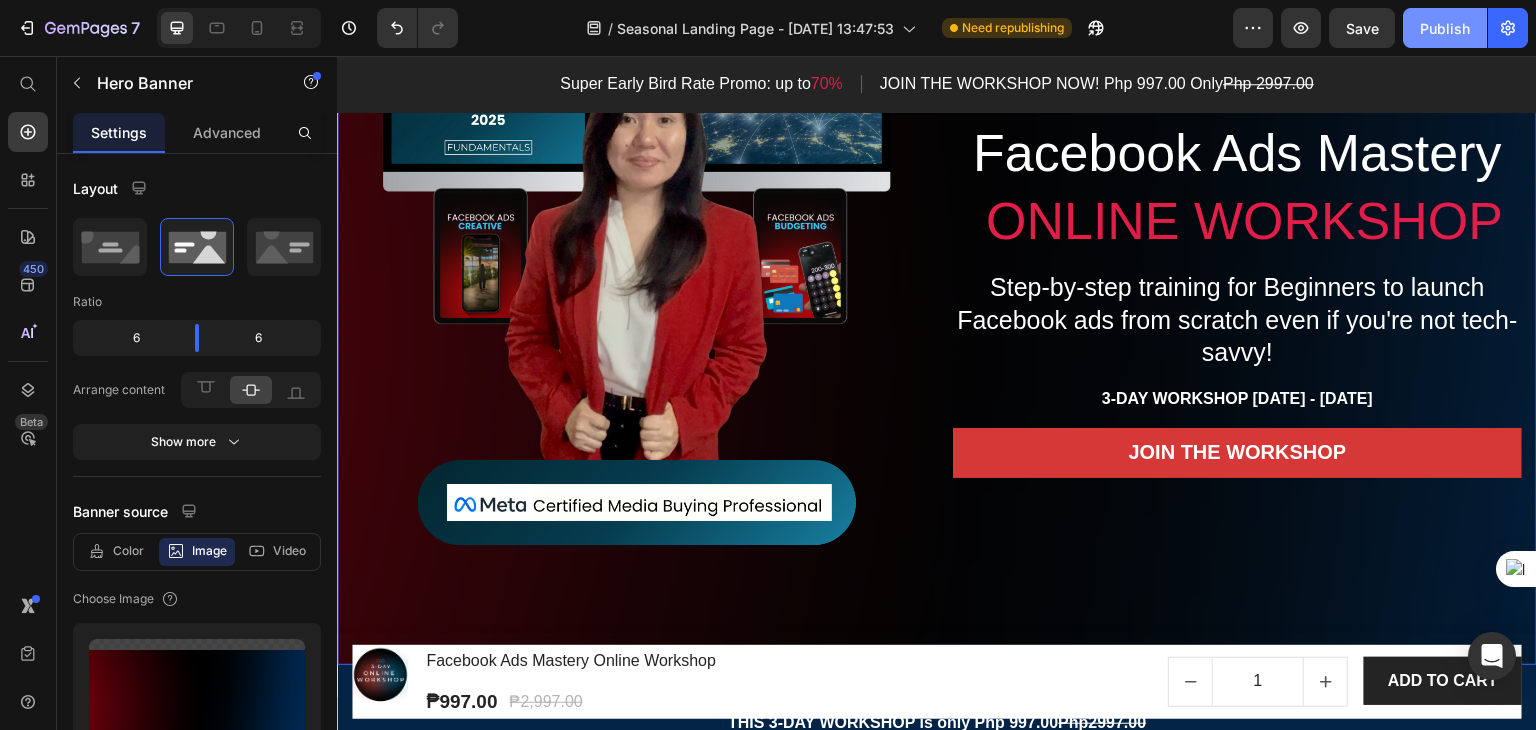 click on "Publish" at bounding box center [1445, 28] 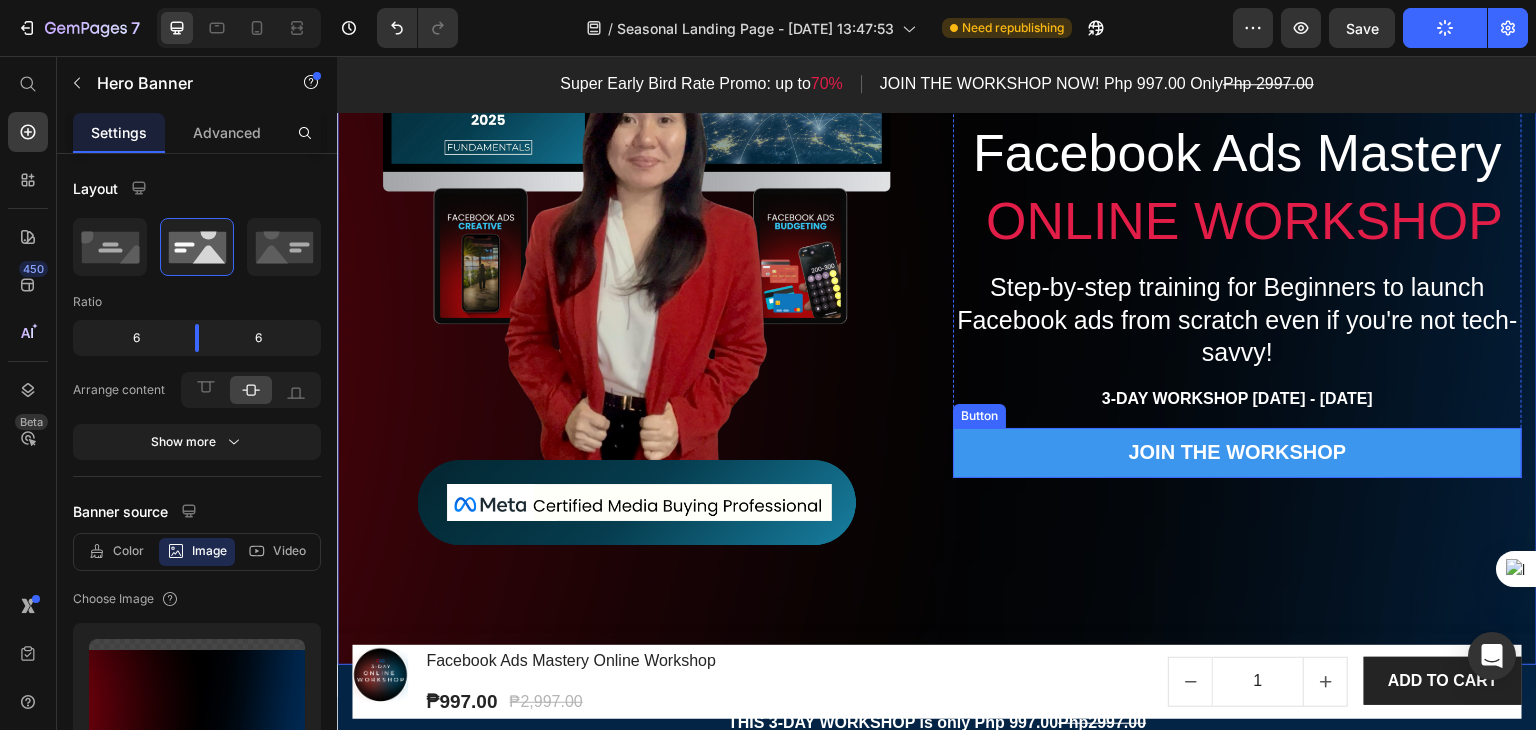 scroll, scrollTop: 0, scrollLeft: 0, axis: both 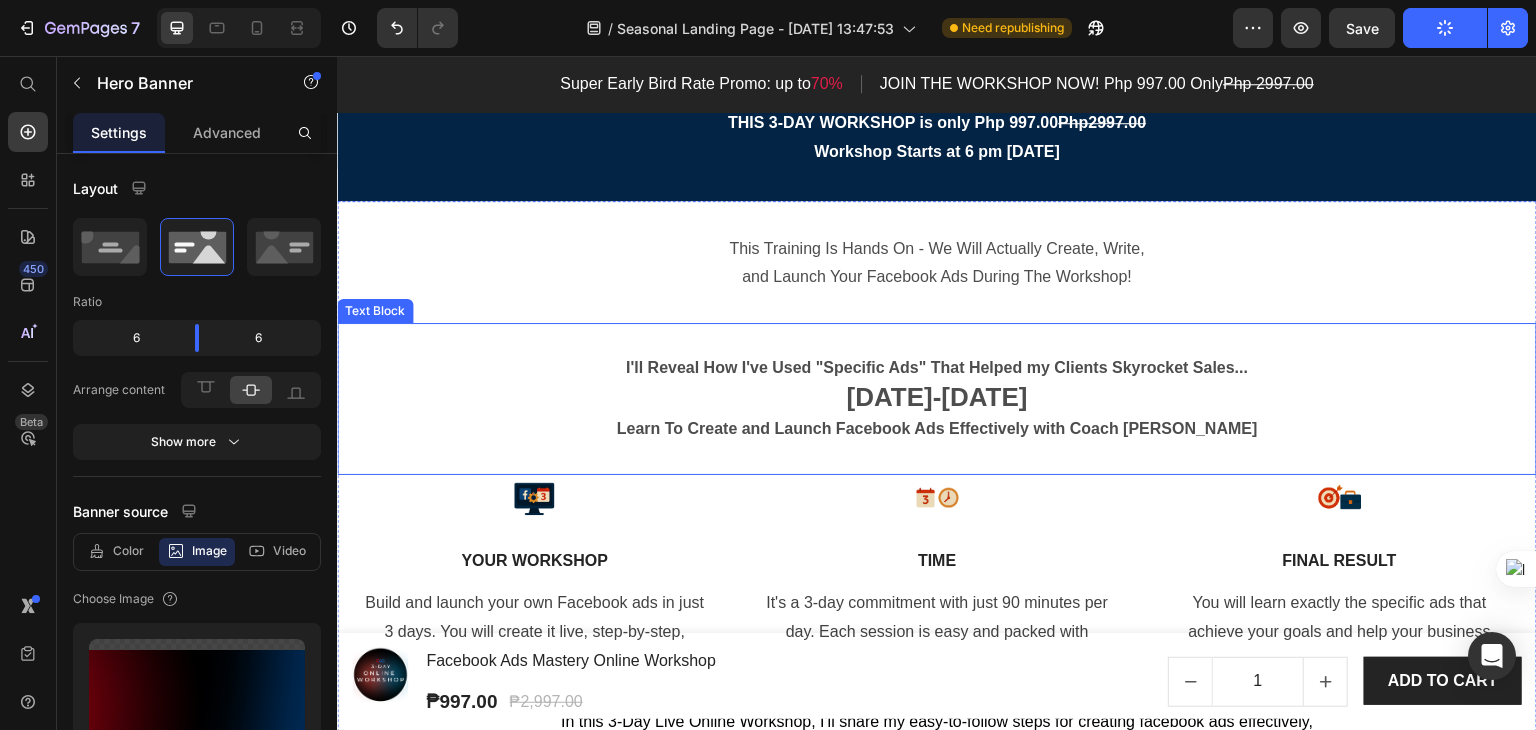 click on "[DATE]-[DATE]" at bounding box center [937, 397] 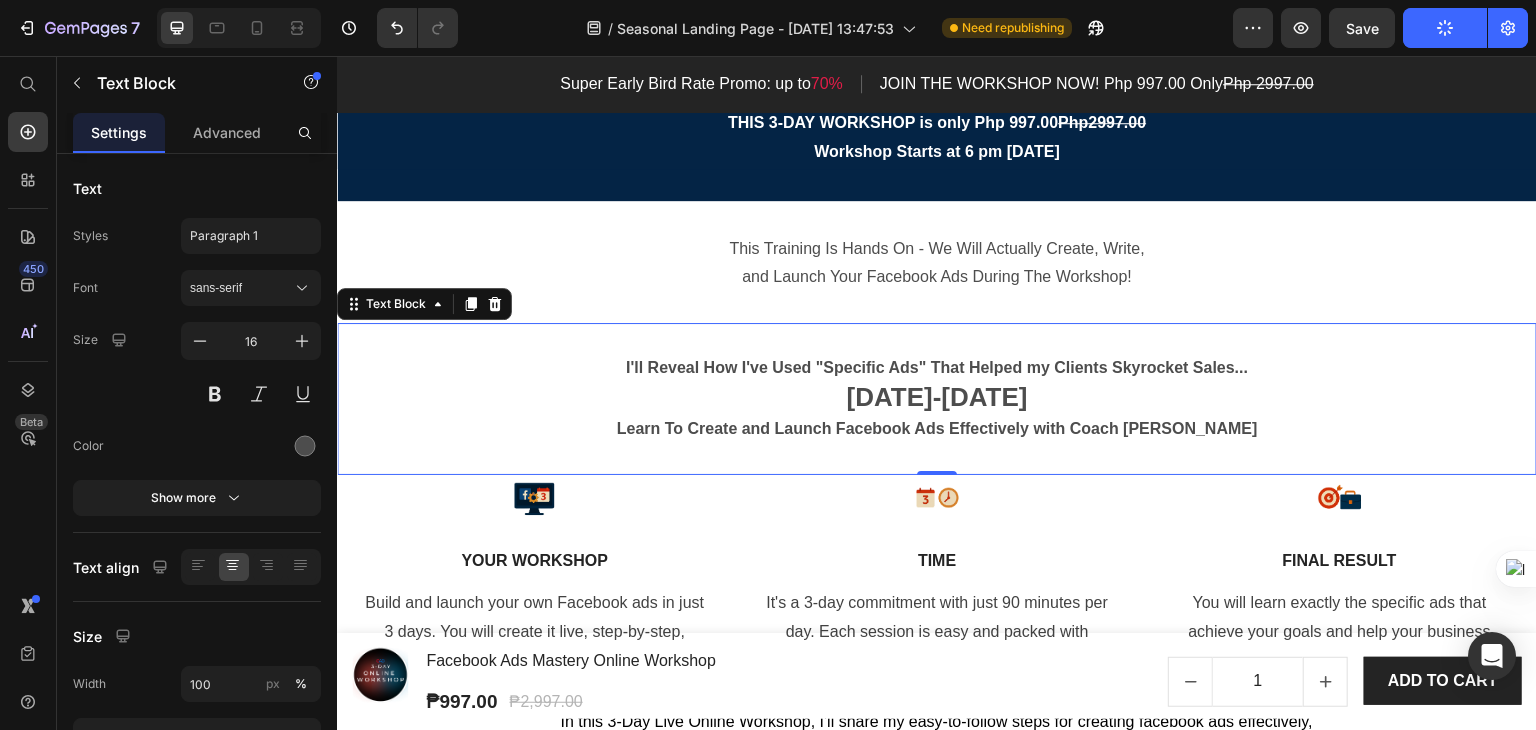 click on "This Training Is Hands On - We Will Actually Create, Write, and Launch Your Facebook Ads During The Workshop!   Text Block ⁠⁠⁠⁠⁠⁠⁠ I'll Reveal How I've Used "Specific Ads" That Helped my Clients Skyrocket Sales... [DATE]-[DATE] Learn To Create and Launch Facebook Ads Effectively with Coach [PERSON_NAME] Text Block   0 Image YOUR WORKSHOP Text block Build and launch your own Facebook ads in just 3 days. You will create it live, step-by-step, during the 3 day workshop. Text block Image TIME Text block It's a 3-day commitment with just 90 minutes per day. Each session is easy and packed with actionable steps to help you build the right ads.    Text block Image FINAL RESULT Text block You will learn exactly the specific ads that achieve your goals and help your business grow.  Text block Row In this 3-Day Live Online Workshop, I'll share my easy-to-follow steps for creating facebook ads effectively,  that will help you achieve your goals and launch it like a pro, even if you're not tech-savvy.   Row" at bounding box center [937, 554] 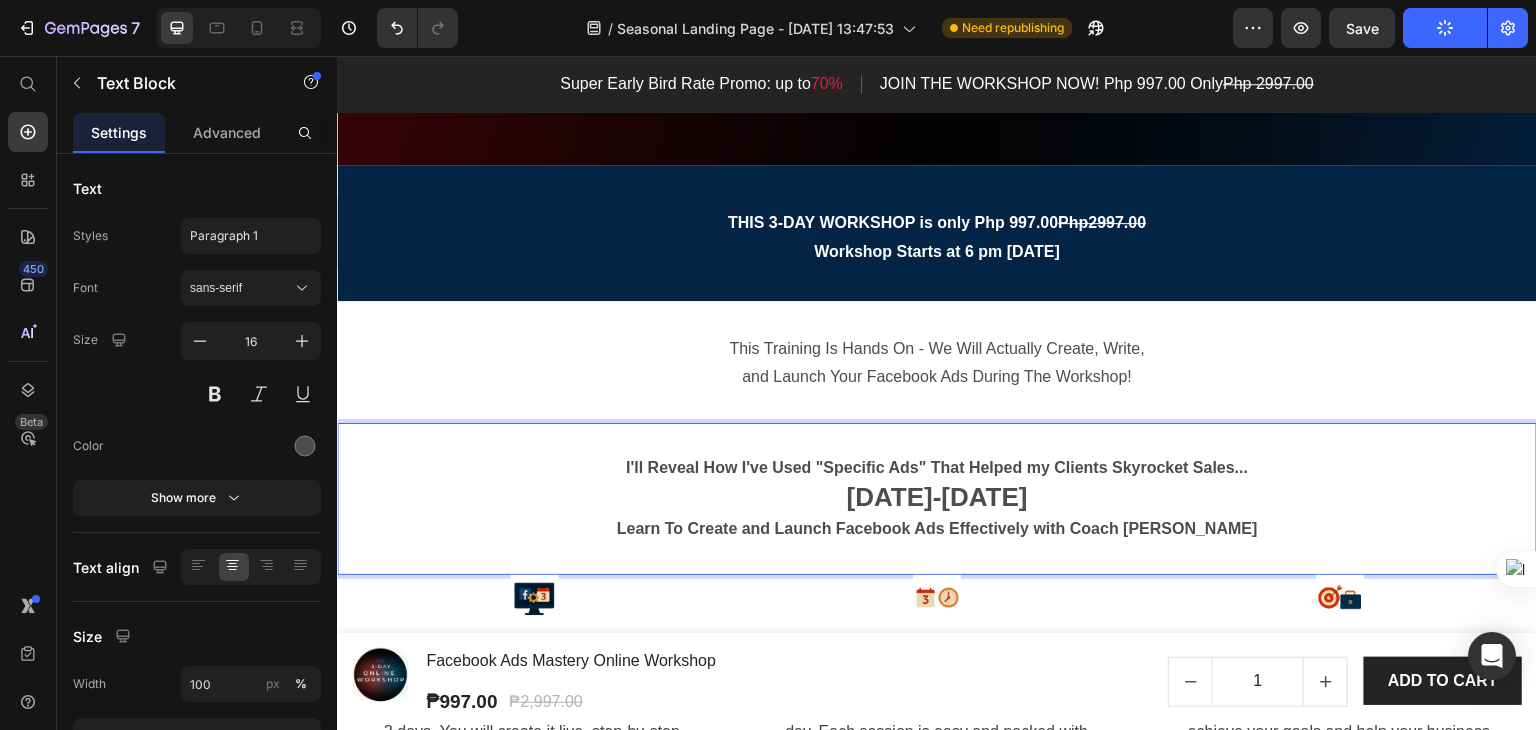 click on "[DATE]-[DATE]" at bounding box center [937, 497] 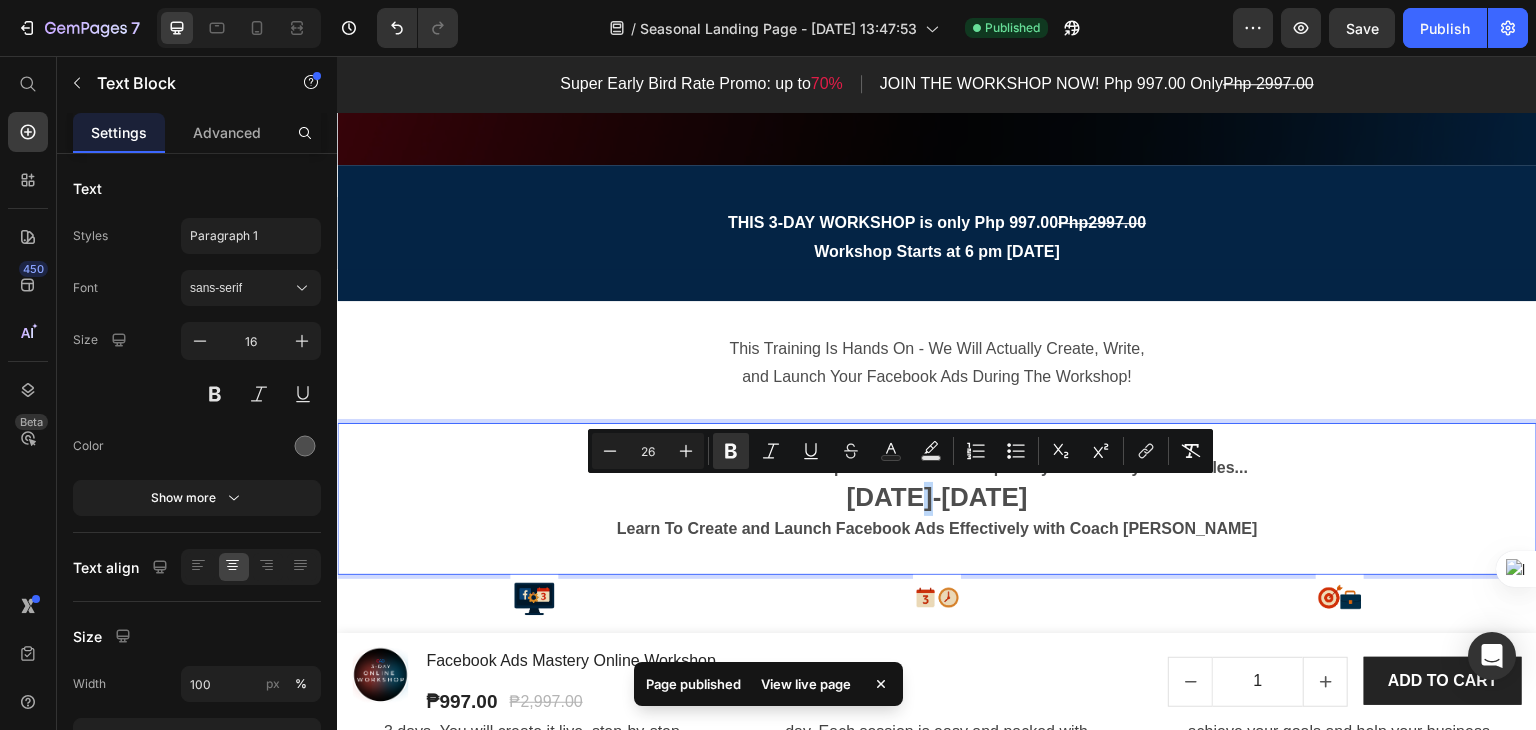 drag, startPoint x: 893, startPoint y: 501, endPoint x: 877, endPoint y: 504, distance: 16.27882 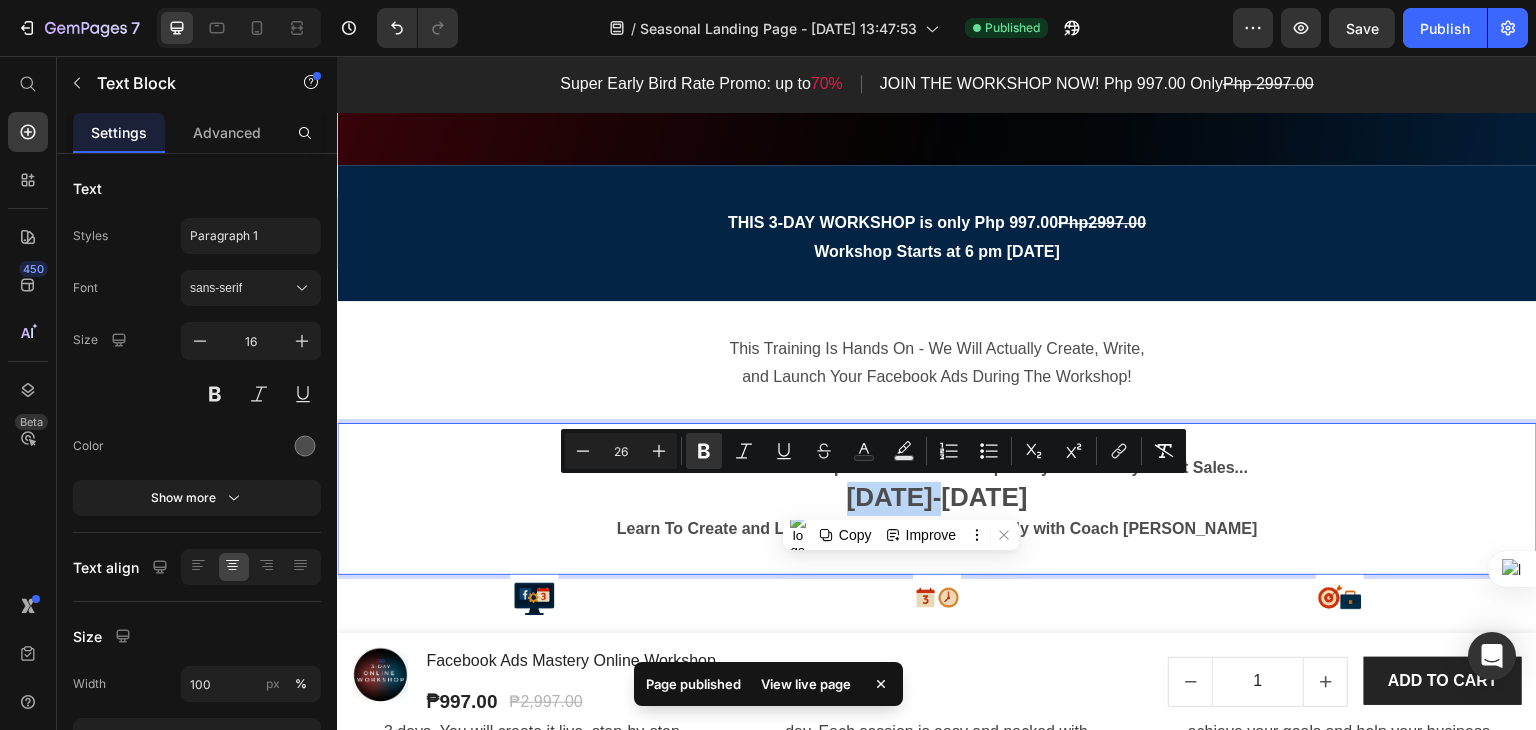 drag, startPoint x: 828, startPoint y: 500, endPoint x: 922, endPoint y: 501, distance: 94.00532 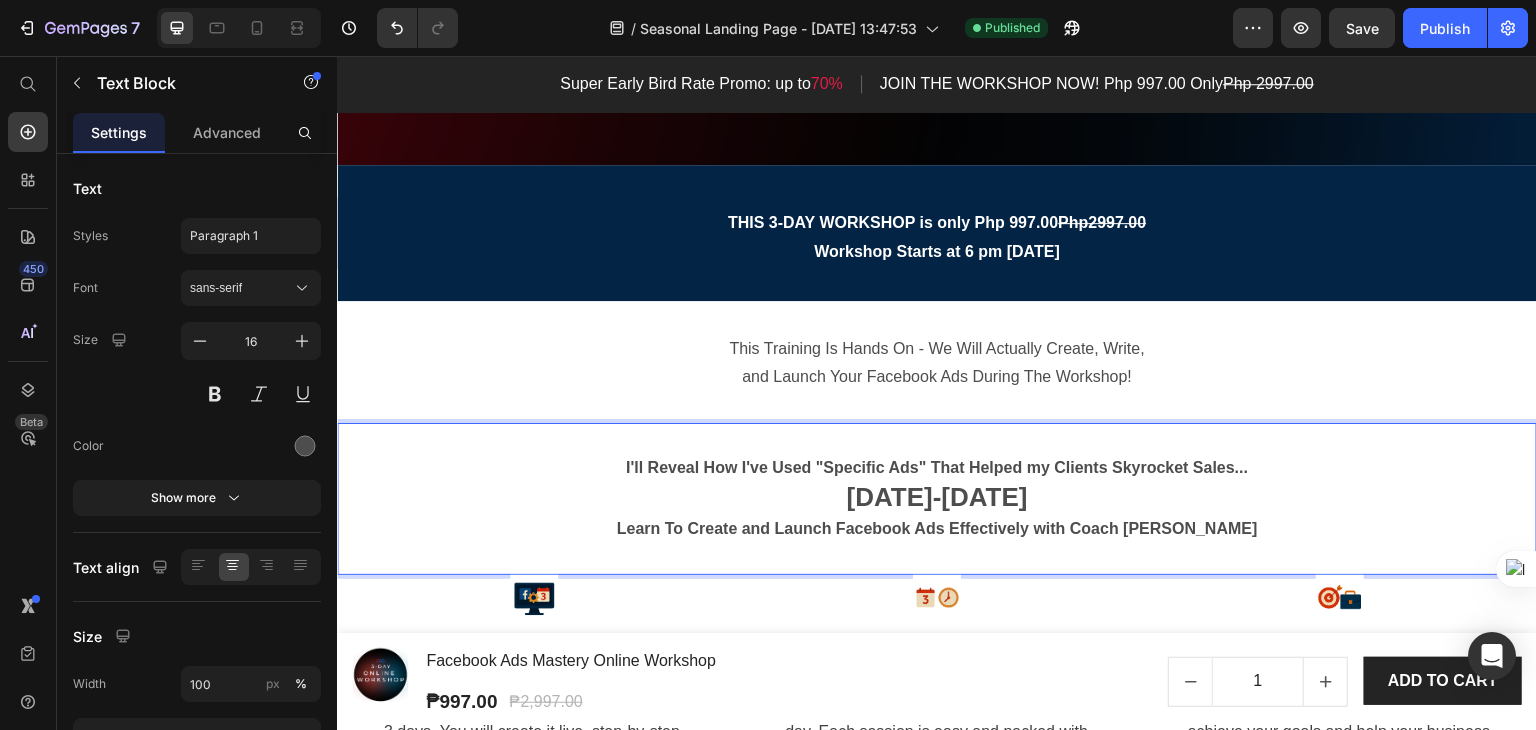 click on "[DATE]-[DATE]" at bounding box center [937, 497] 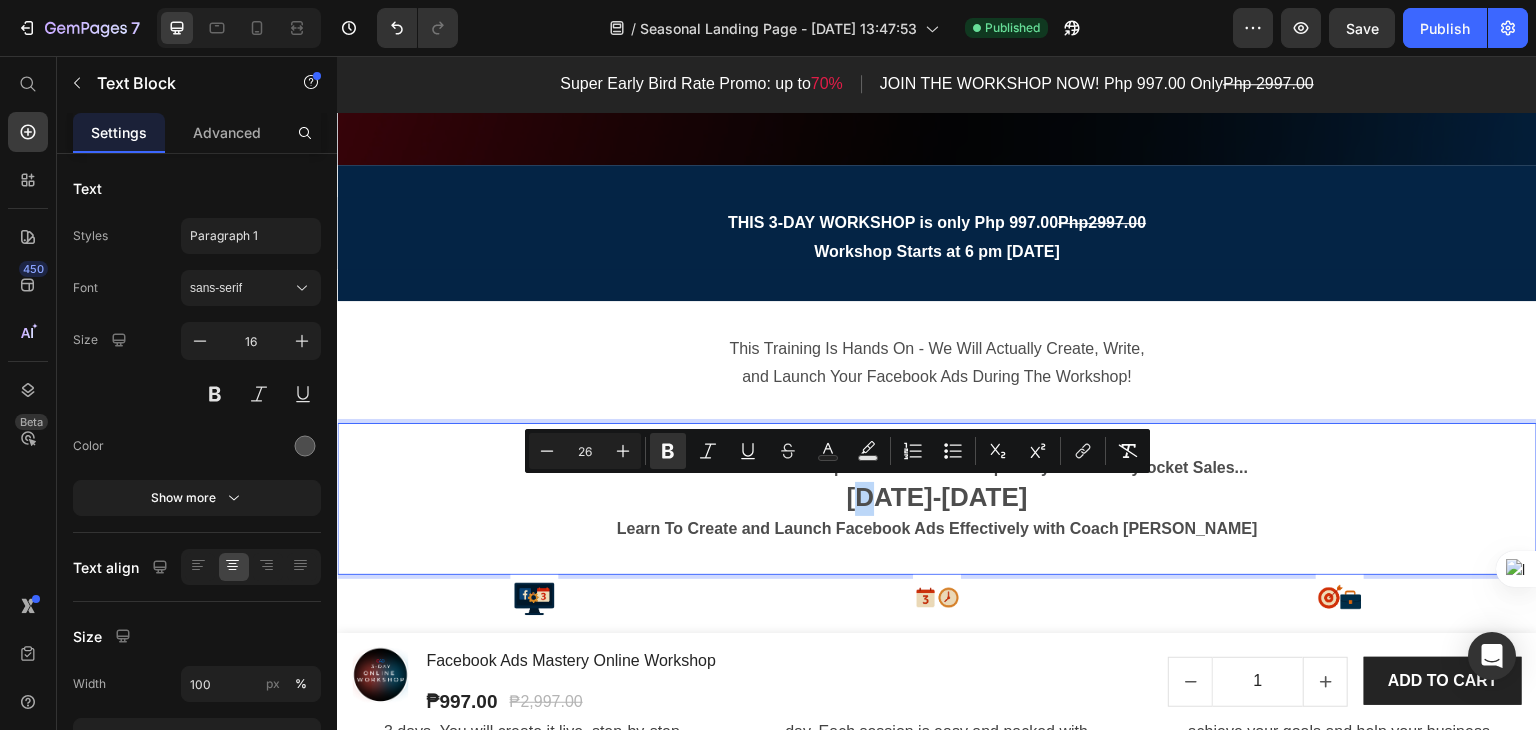 click on "[DATE]-[DATE]" at bounding box center (937, 497) 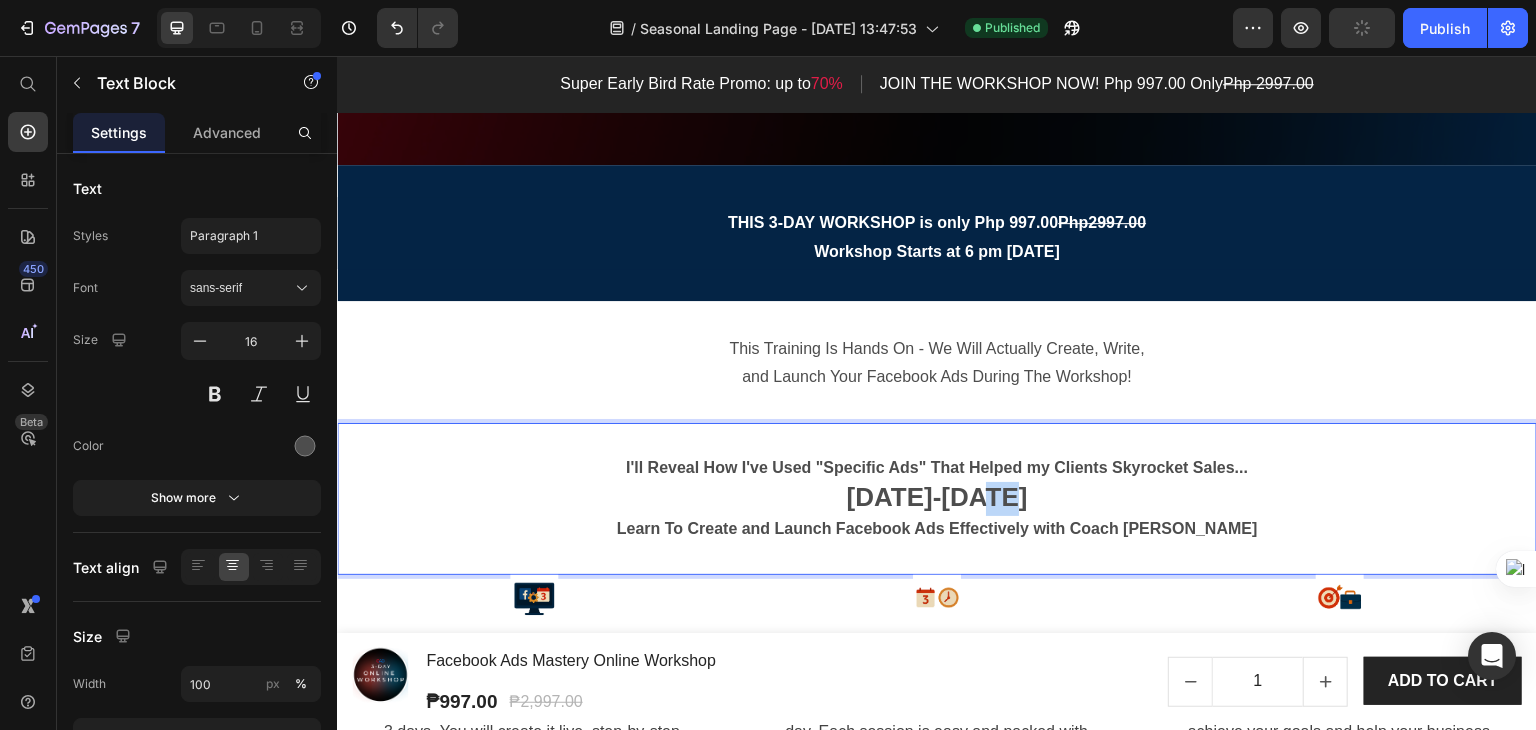 drag, startPoint x: 950, startPoint y: 492, endPoint x: 966, endPoint y: 500, distance: 17.888544 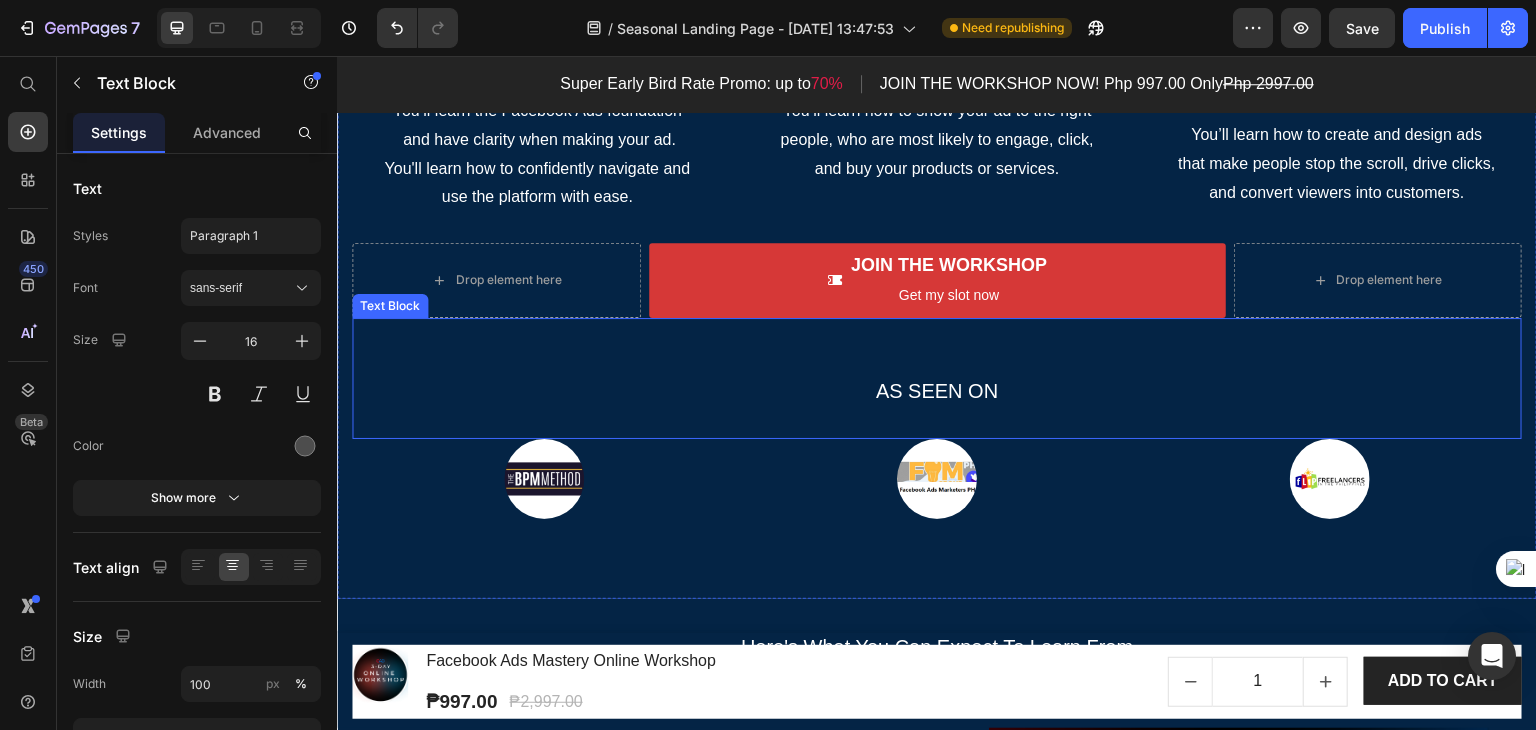 scroll, scrollTop: 2200, scrollLeft: 0, axis: vertical 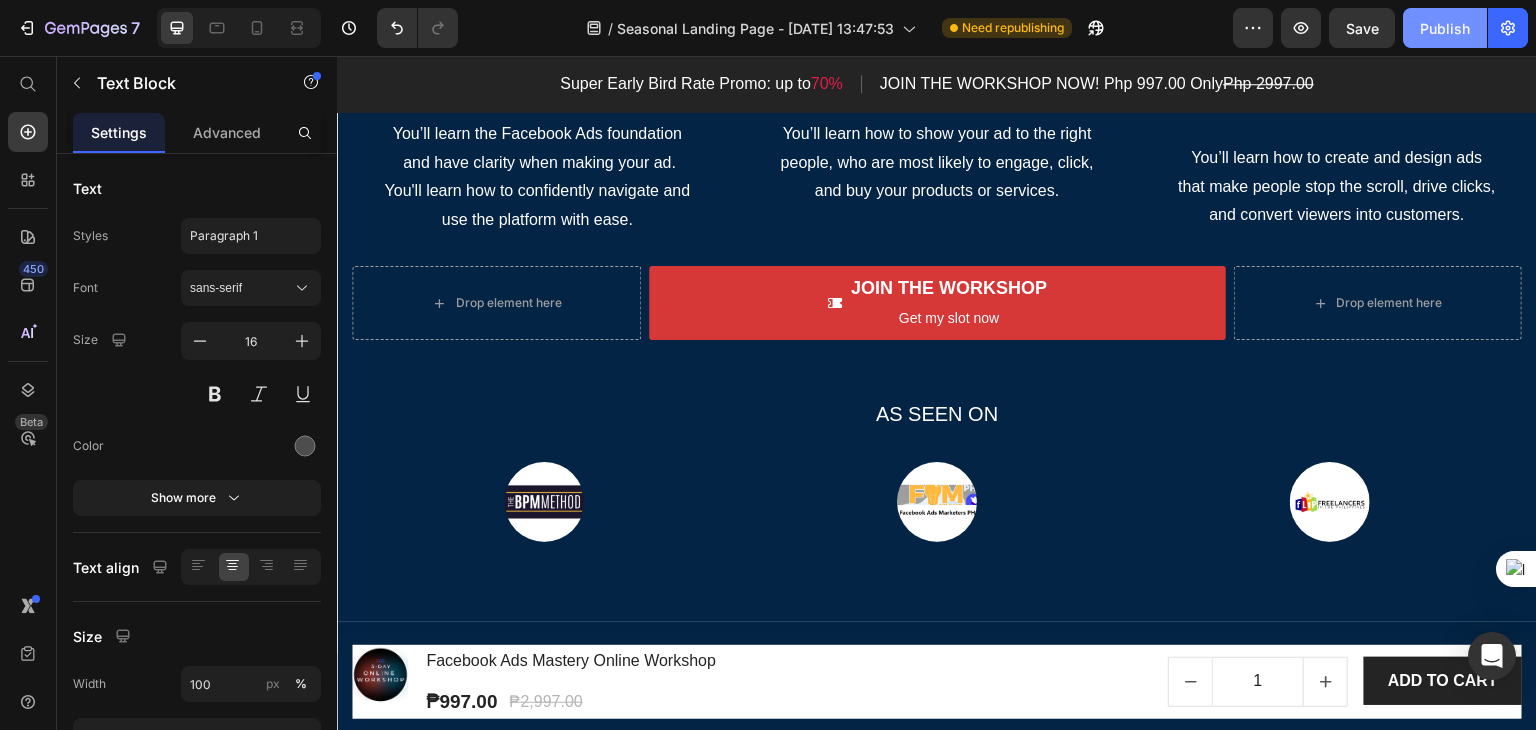 click on "Publish" at bounding box center [1445, 28] 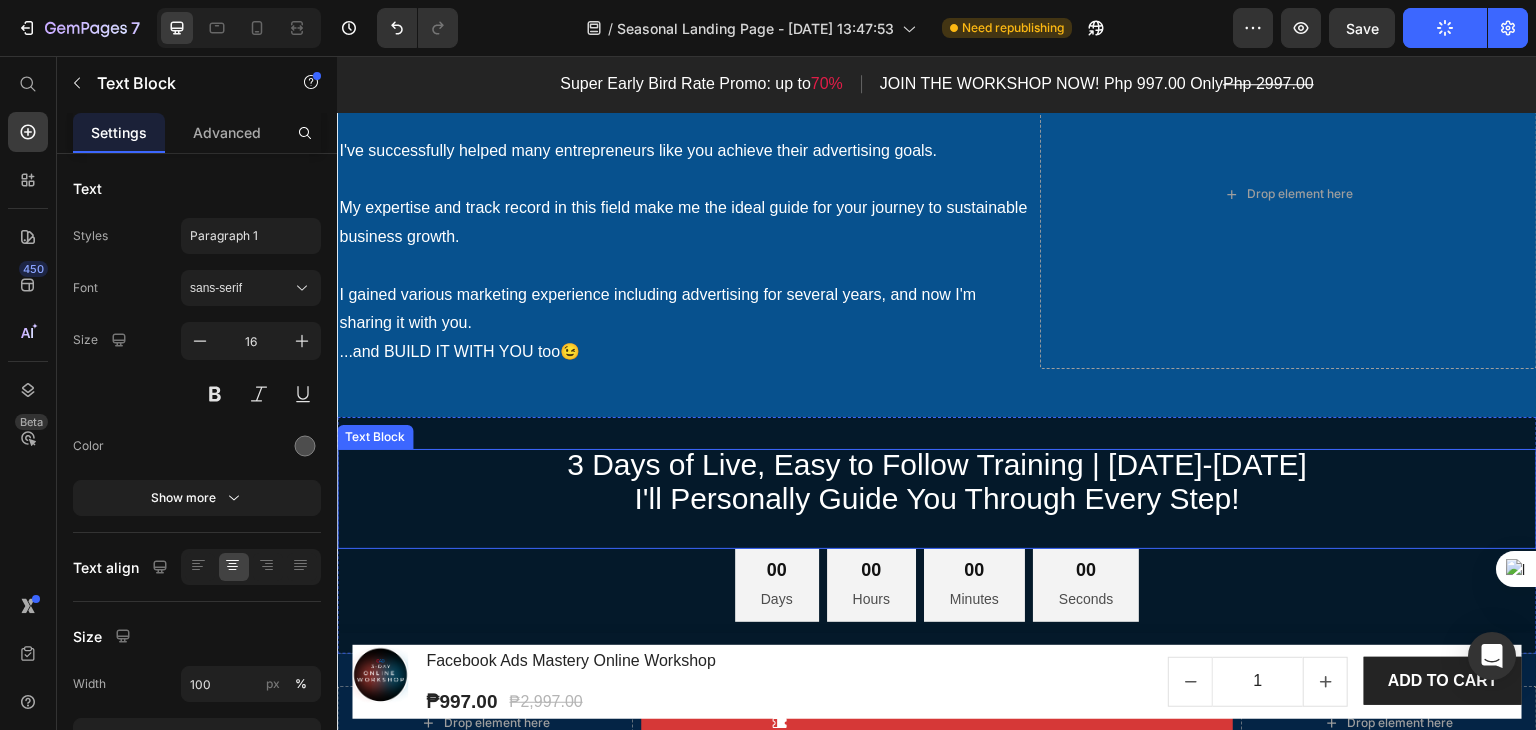 scroll, scrollTop: 5200, scrollLeft: 0, axis: vertical 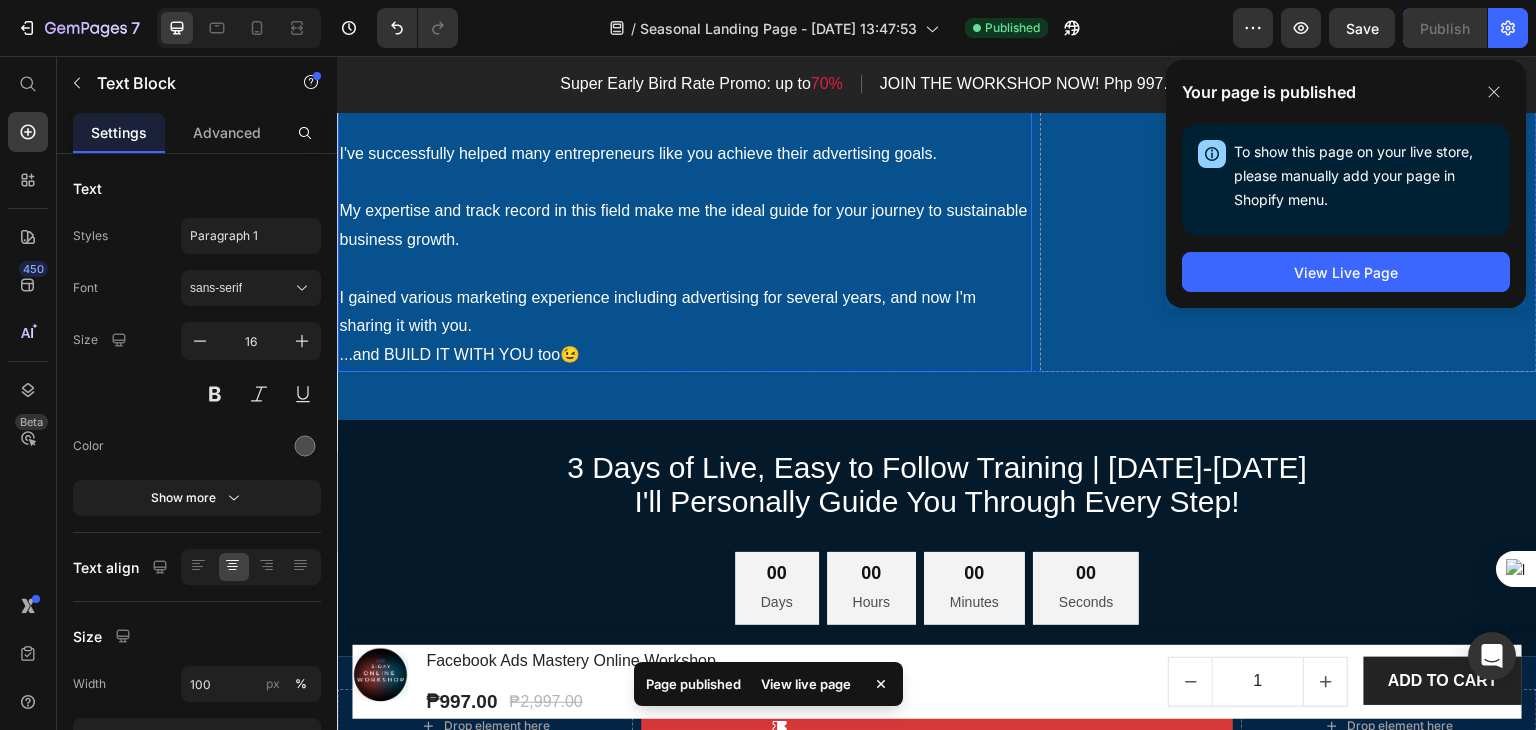 click on "I'm [PERSON_NAME], founder of Online Advertising (OAD) and a Meta Certified Marketing Expert." at bounding box center (684, 53) 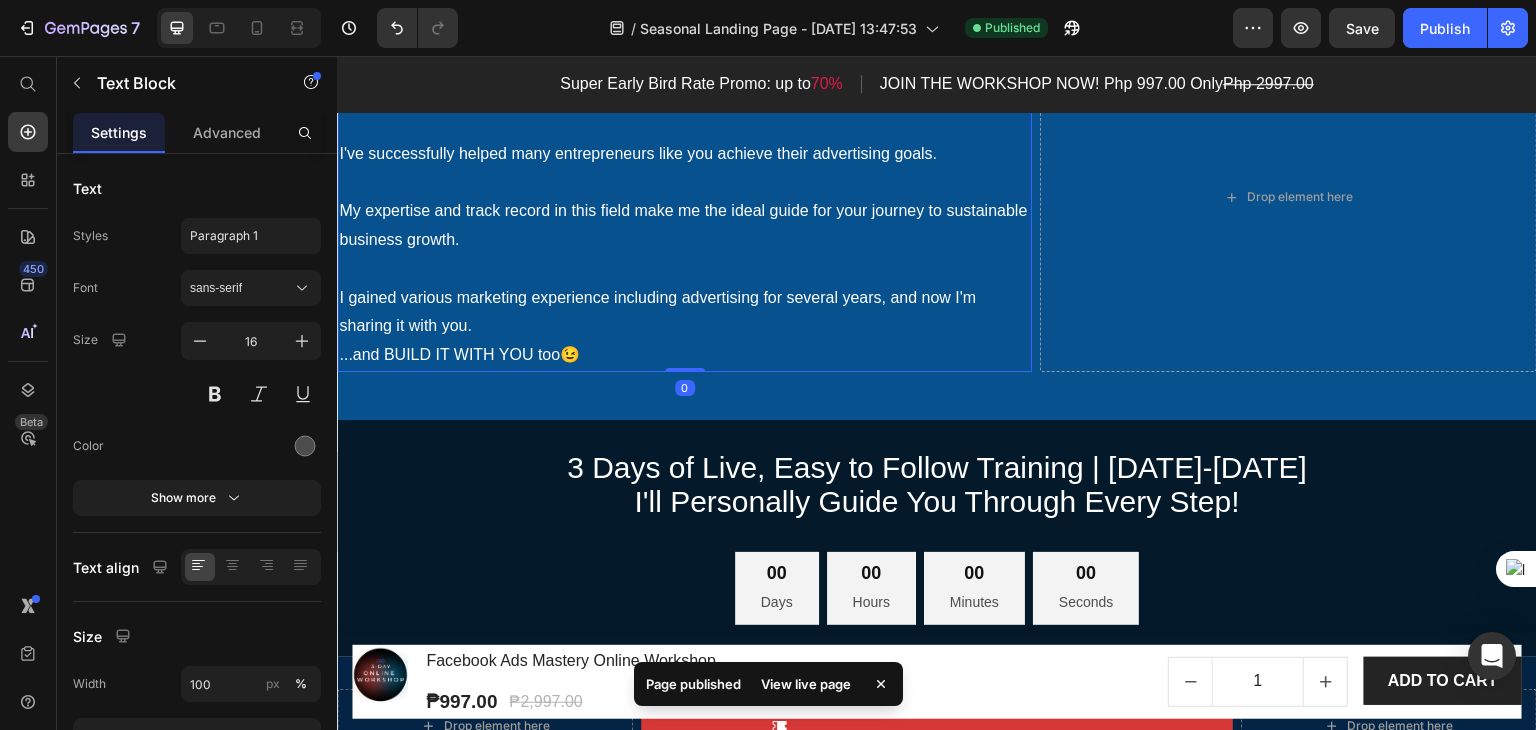 click on "I'm [PERSON_NAME], founder of Online Advertising (OAD) and a Meta Certified Marketing Expert." at bounding box center [684, 53] 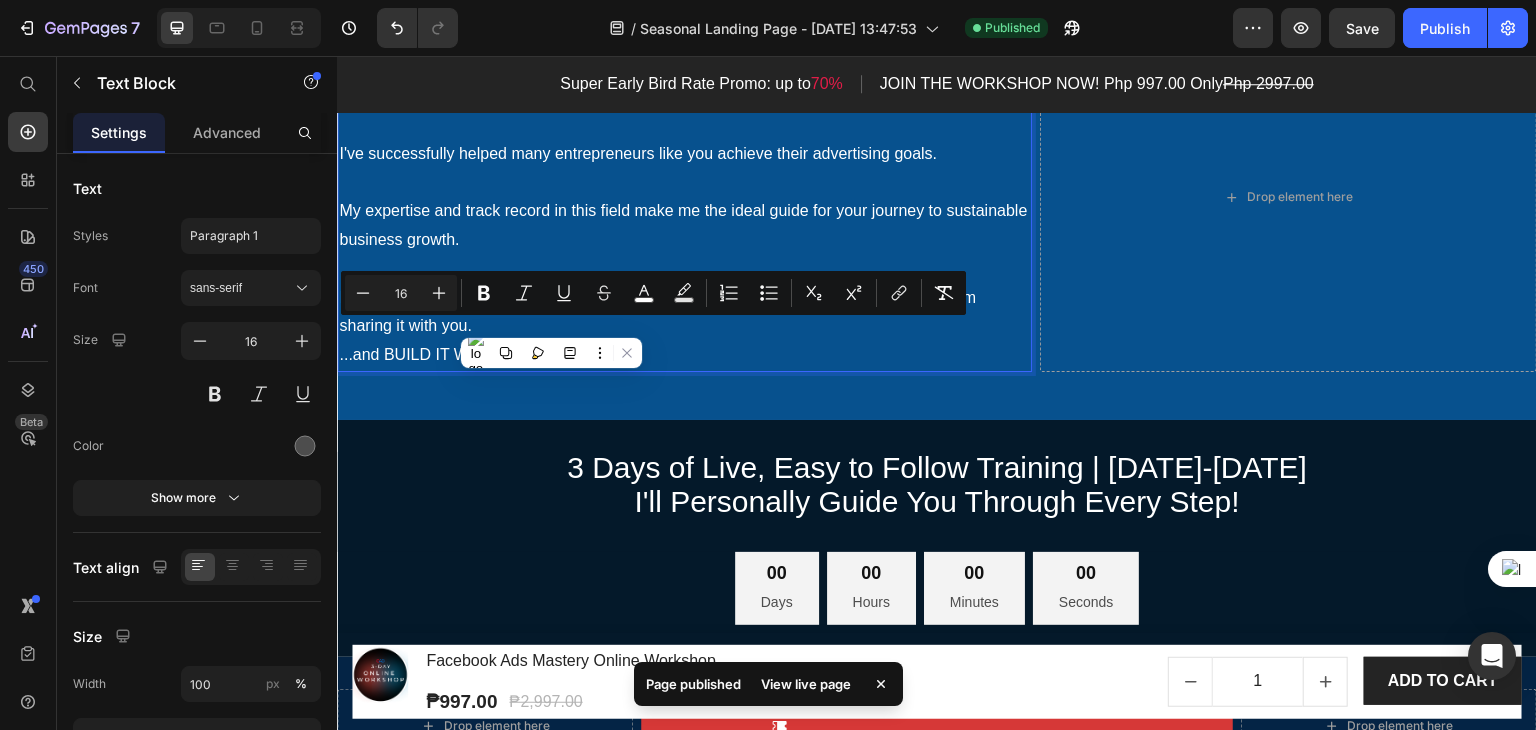 click on "I'm [PERSON_NAME], founder of Online Advertising (OAD) and a Meta Certified Marketing Expert." at bounding box center [661, 52] 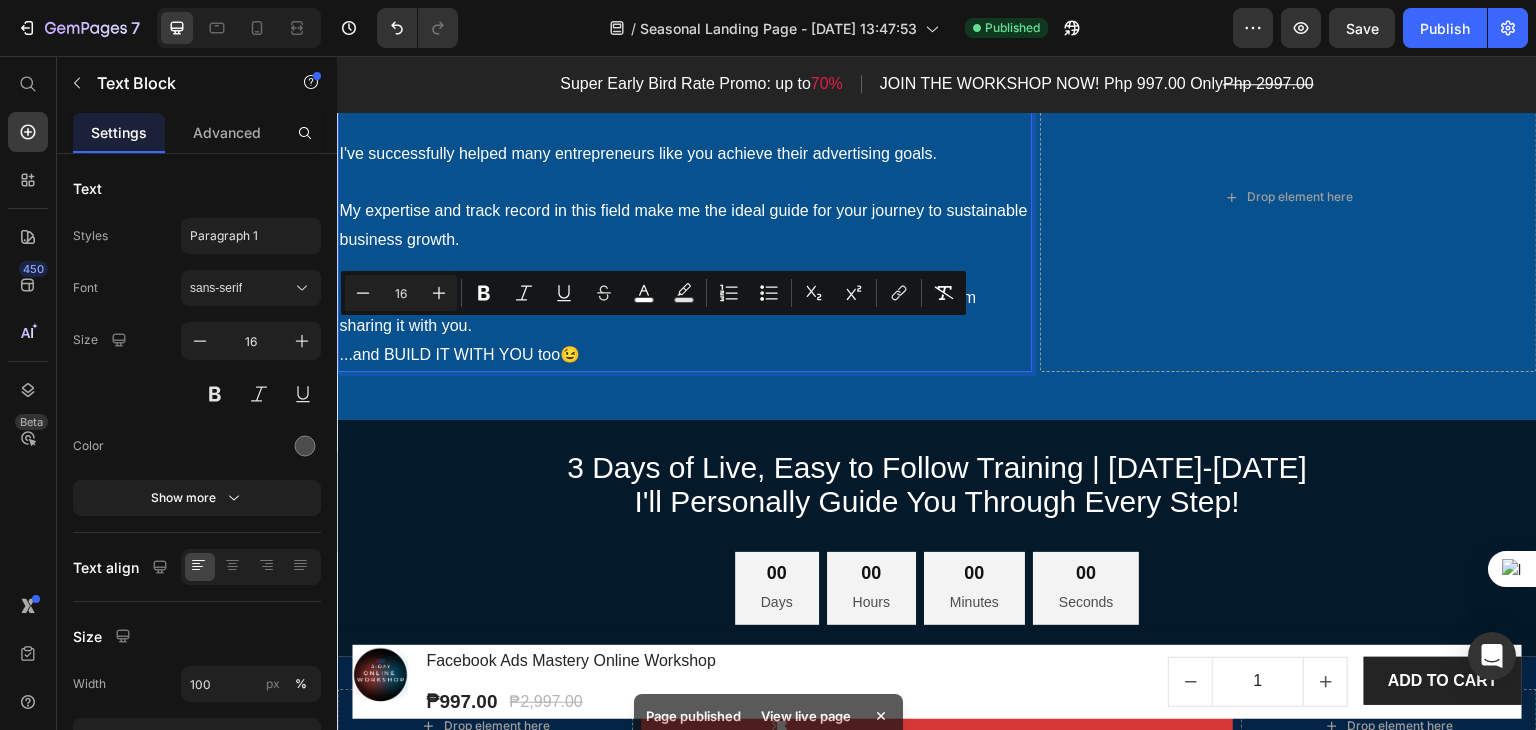 click on "I'm [PERSON_NAME], founder of Online Advertising (OAD) and a Meta Certified Marketing Expert." at bounding box center [661, 52] 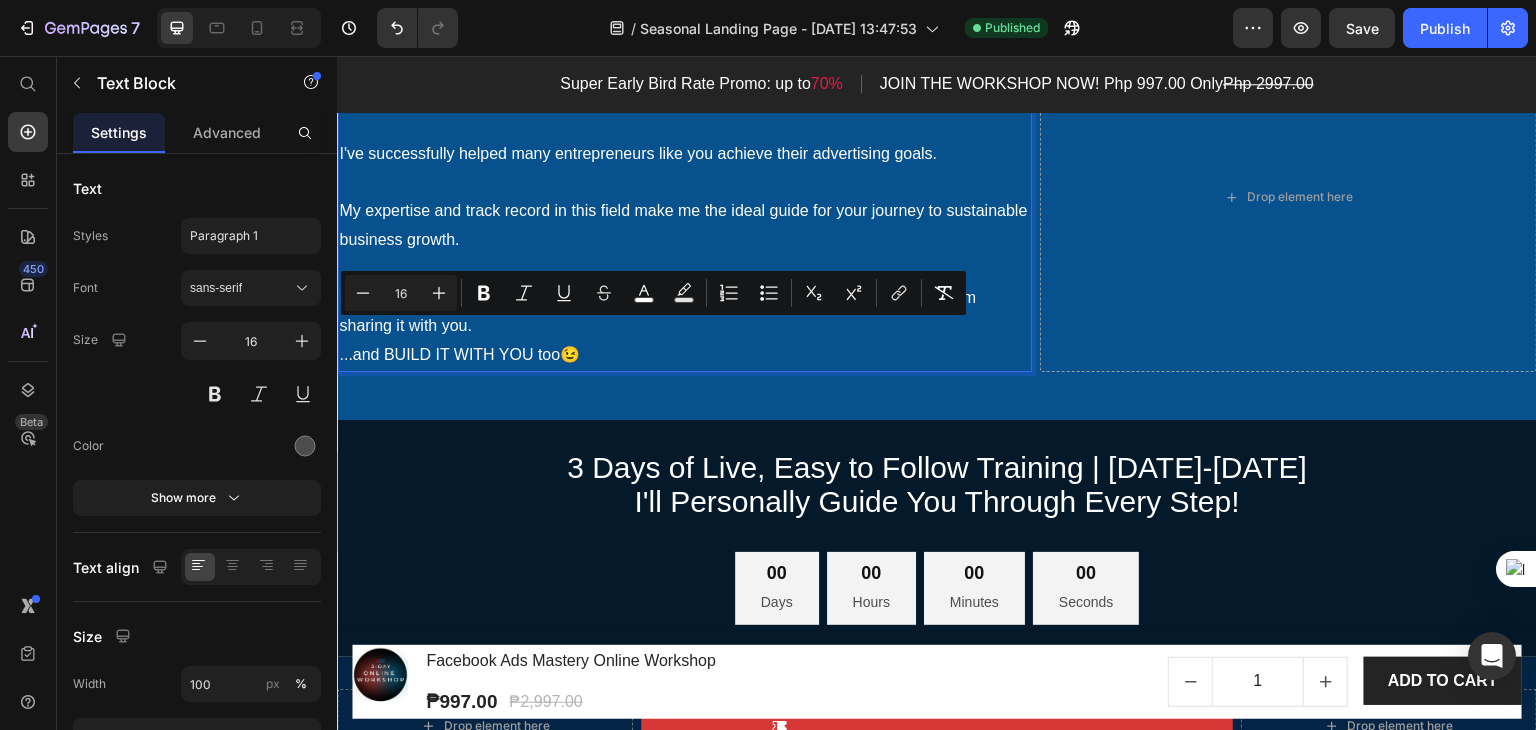 drag, startPoint x: 618, startPoint y: 334, endPoint x: 485, endPoint y: 339, distance: 133.09395 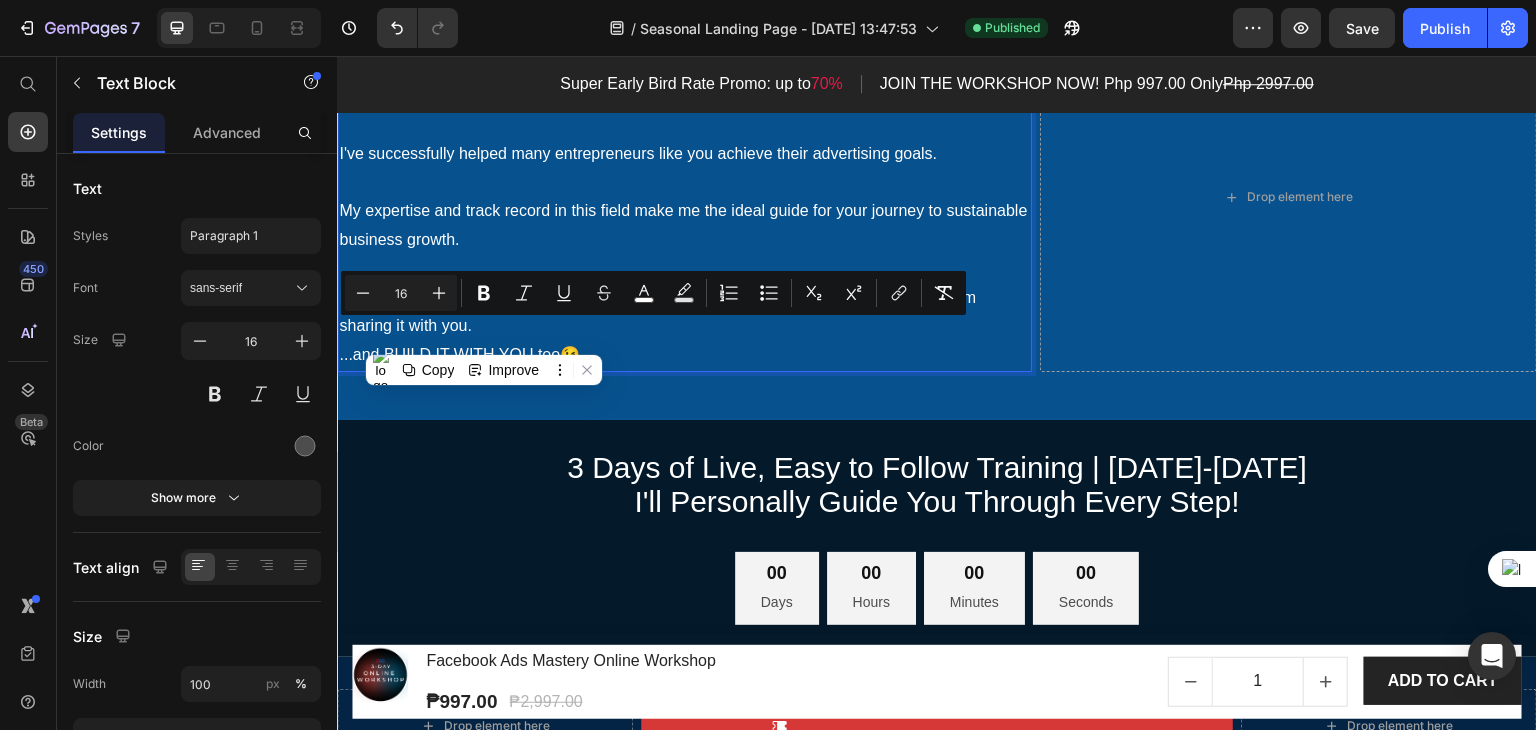 click on "I'm [PERSON_NAME], founder of Online Advertising (OAD) and a Meta Certified Marketing Expert." at bounding box center (661, 52) 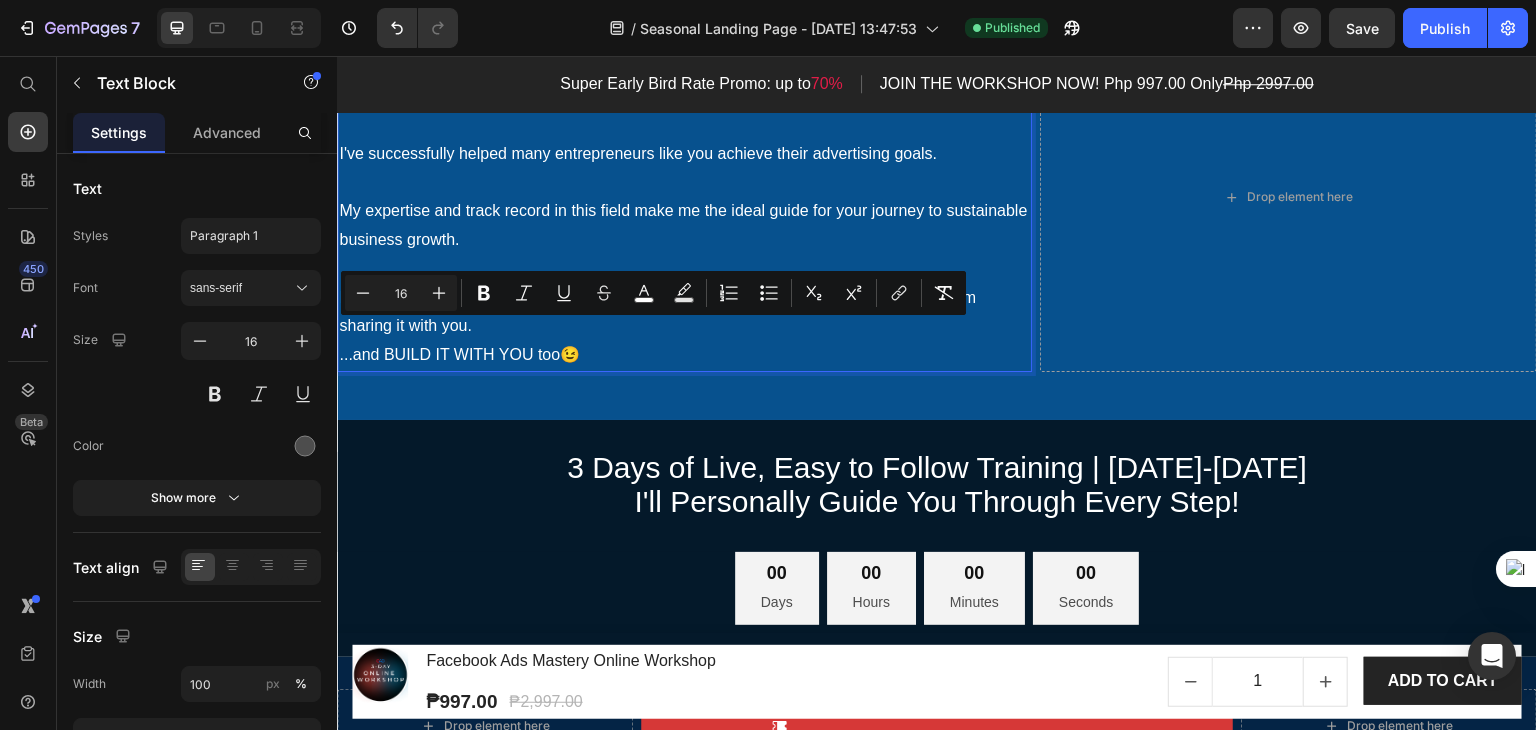 drag, startPoint x: 500, startPoint y: 334, endPoint x: 619, endPoint y: 332, distance: 119.01681 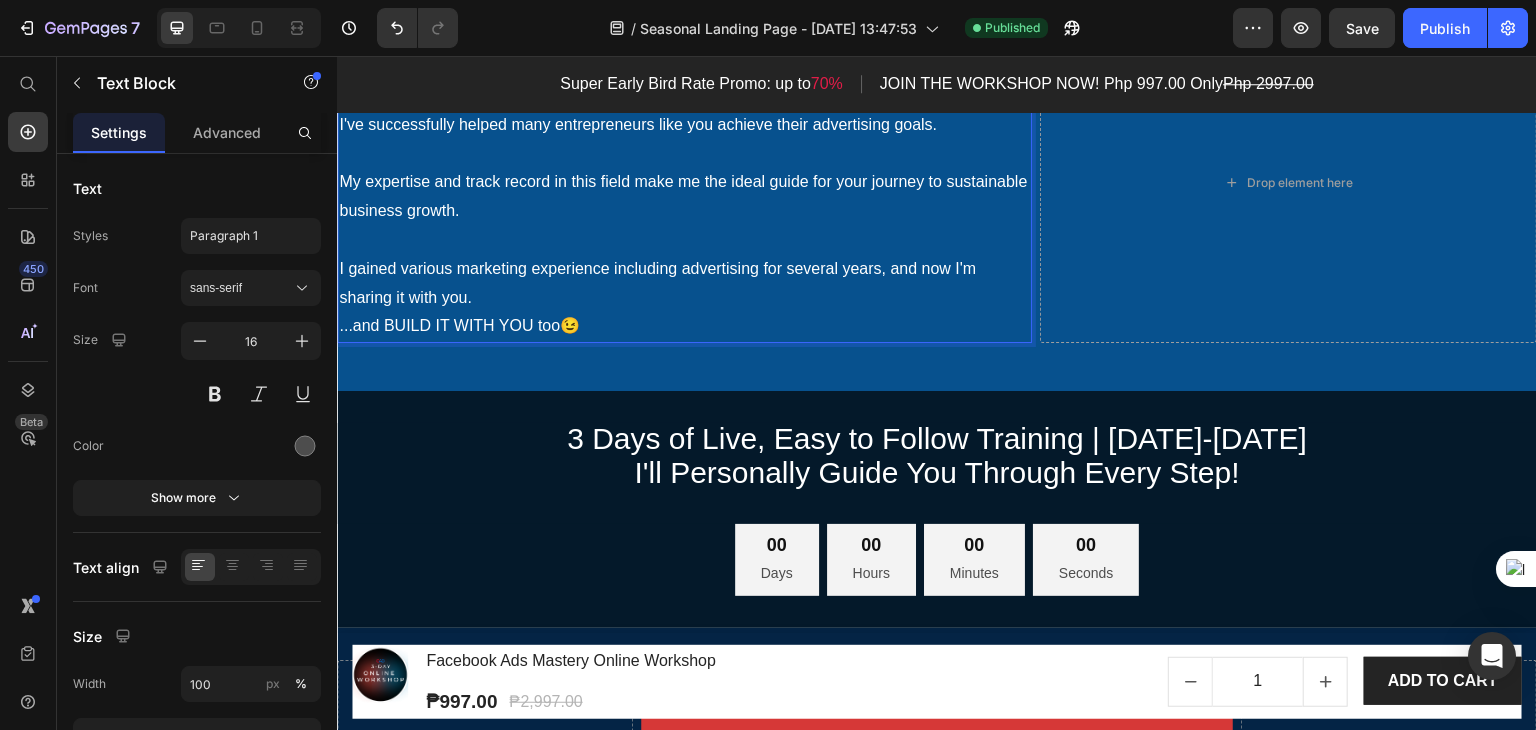 click on "A few years ago I've been where you are." at bounding box center (684, 82) 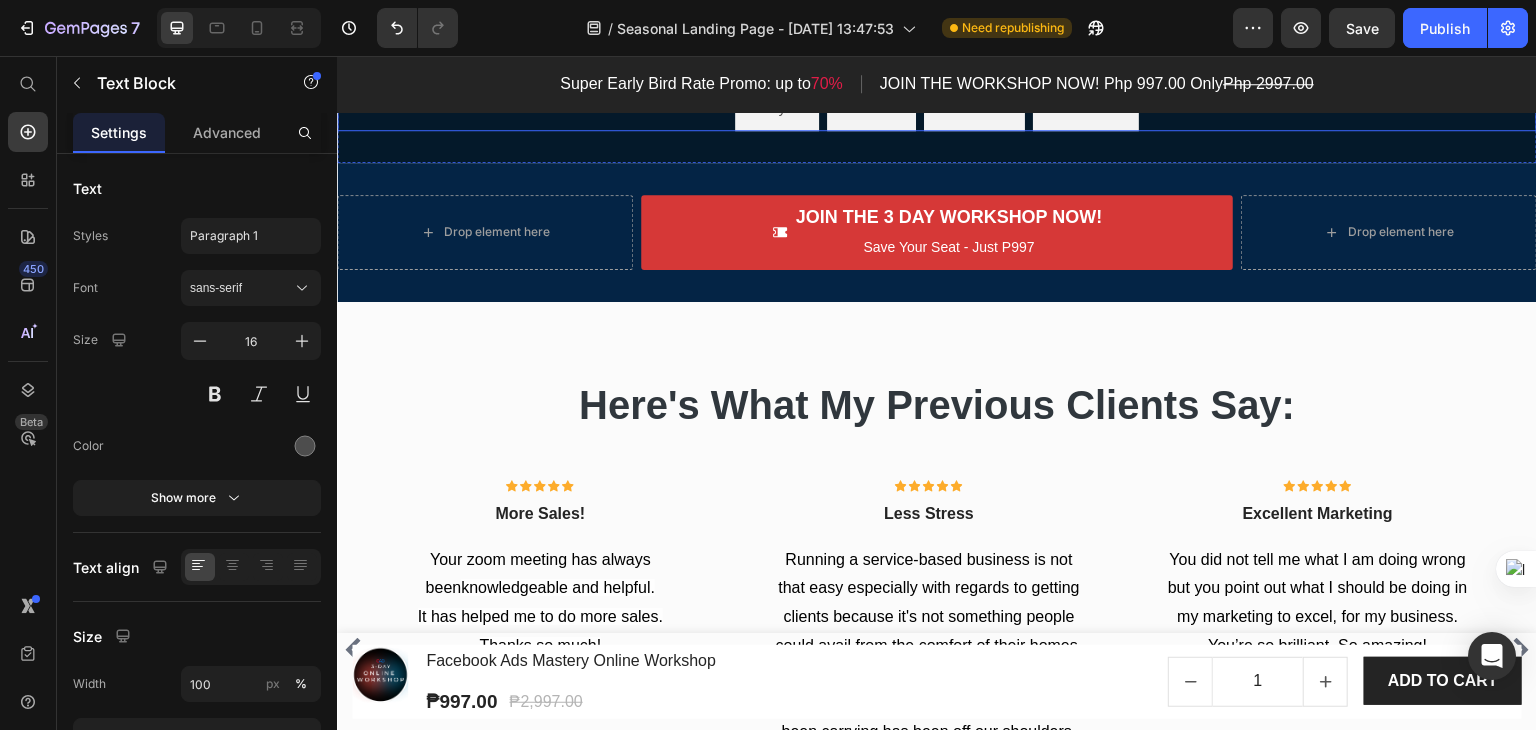 scroll, scrollTop: 5700, scrollLeft: 0, axis: vertical 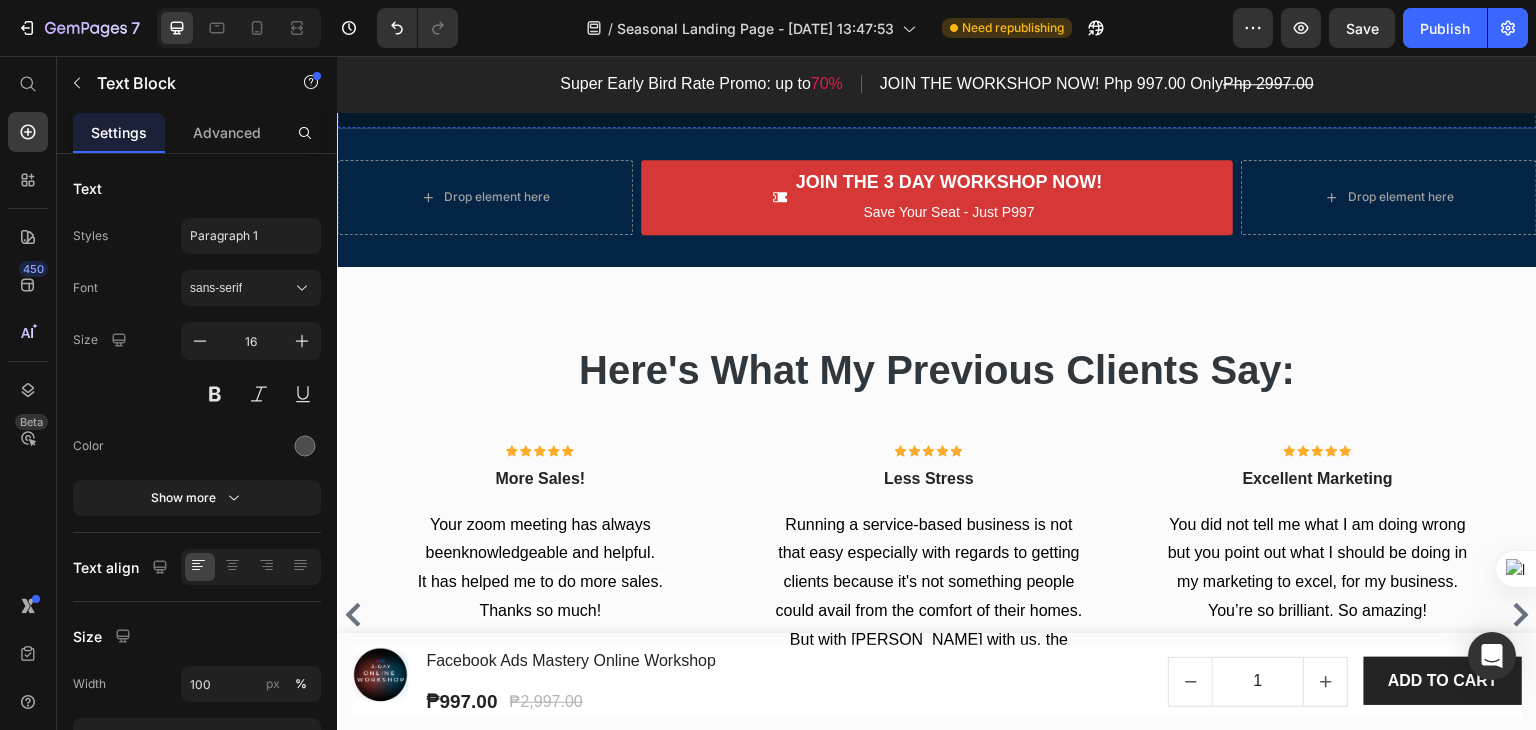click on "3 Days of Live, Easy to Follow Training | [DATE]-[DATE]" at bounding box center [937, -62] 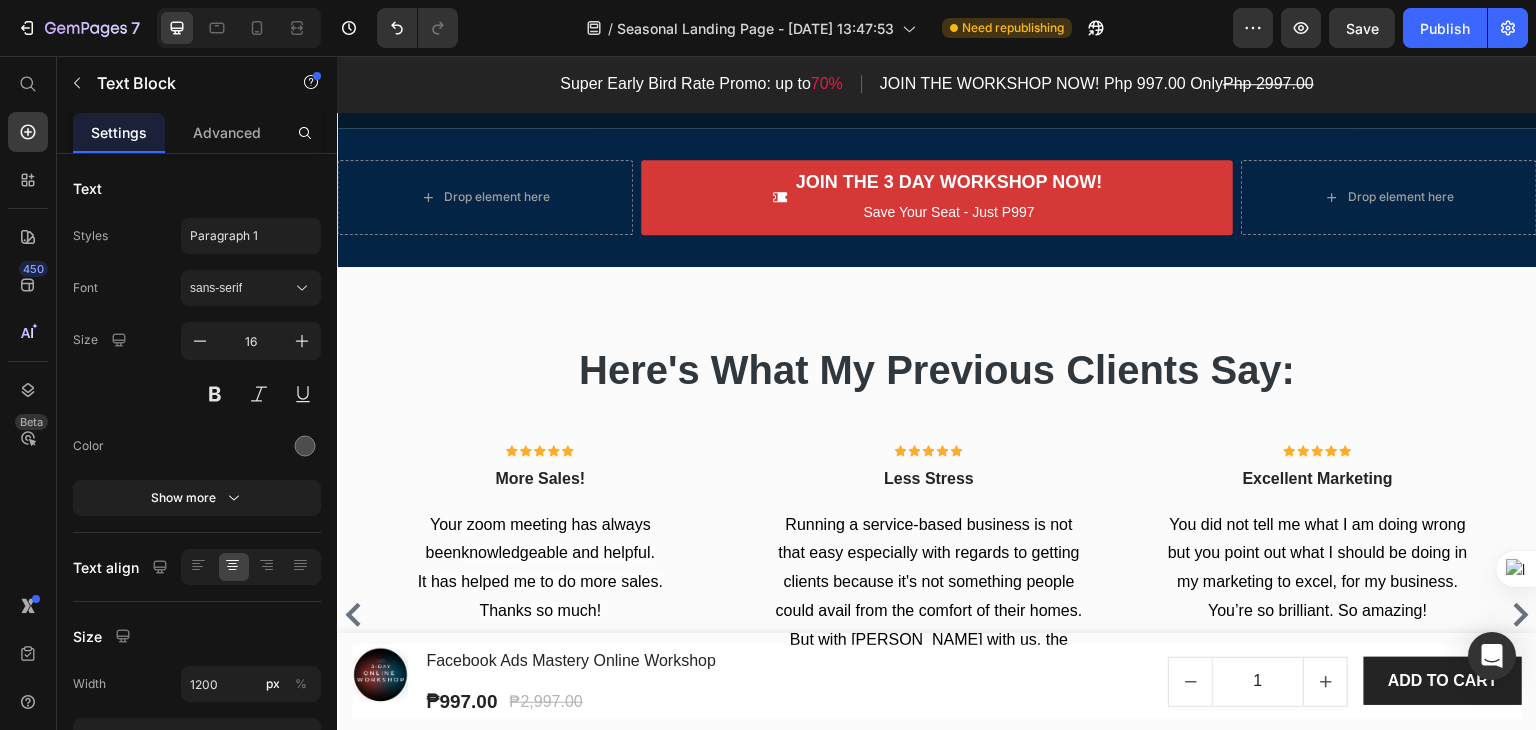 click on "3 Days of Live, Easy to Follow Training | [DATE]-[DATE]" at bounding box center (937, -62) 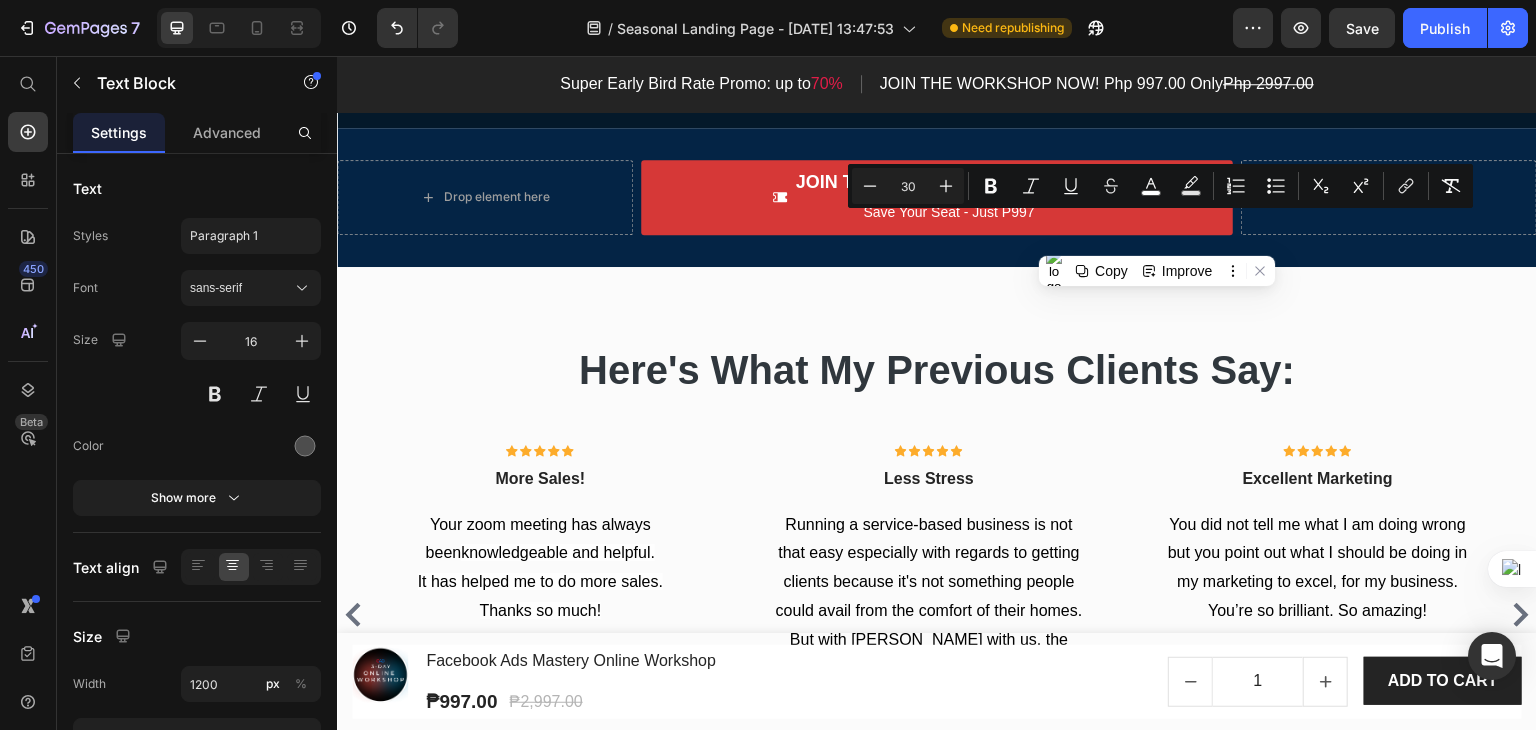 click on "3 Days of Live, Easy to Follow Training | [DATE]-[DATE]" at bounding box center (937, -62) 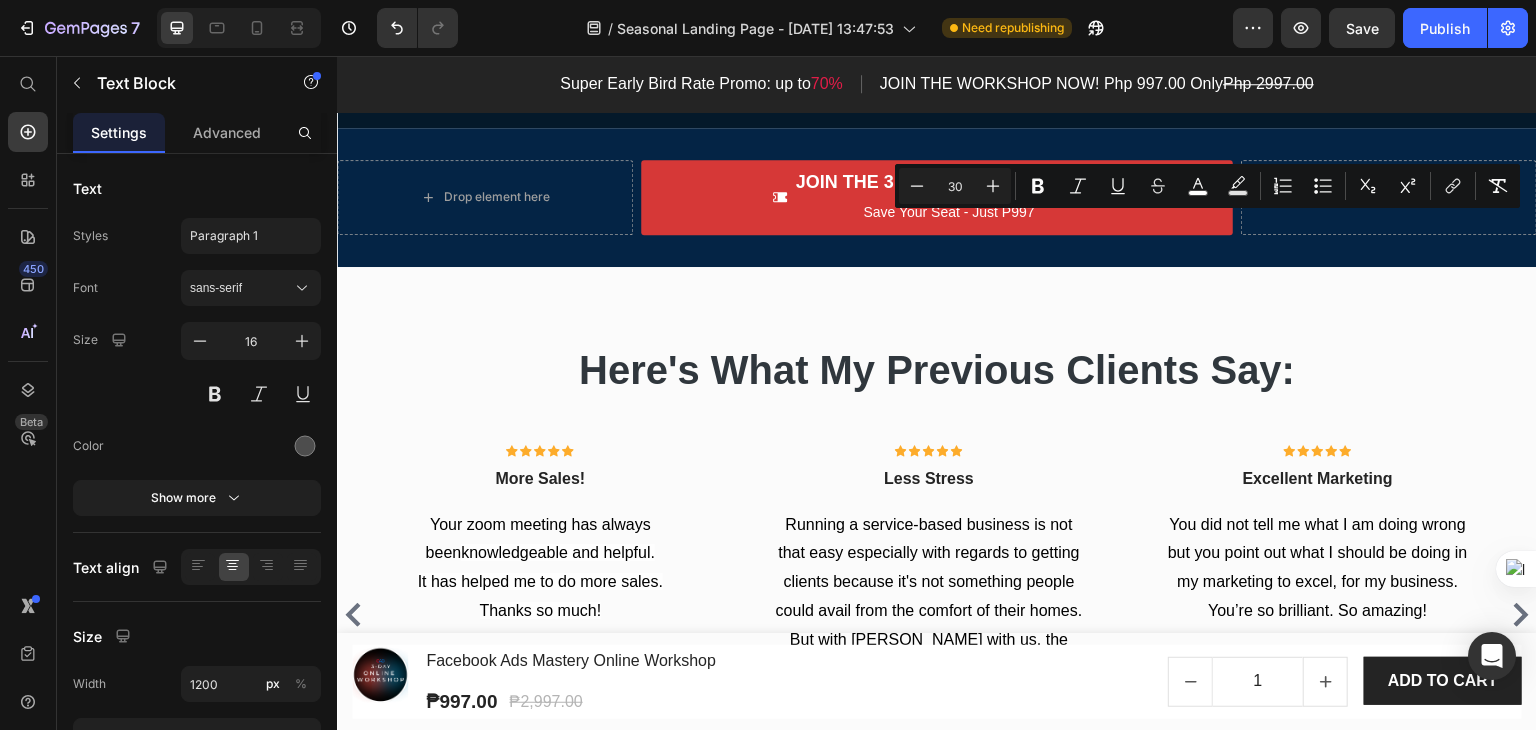 click on "3 Days of Live, Easy to Follow Training | [DATE]-[DATE]" at bounding box center (937, -62) 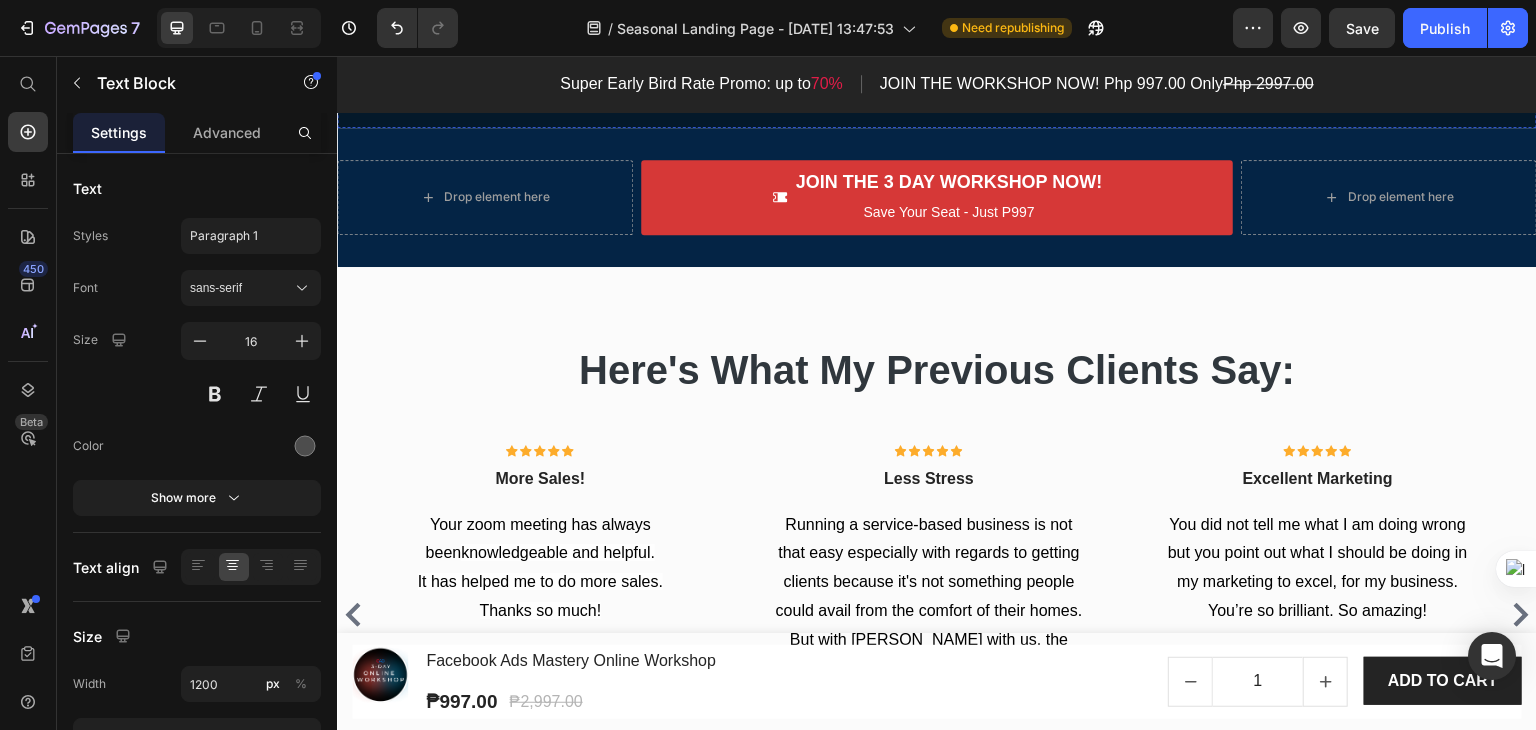 click on "00 Hours" at bounding box center (871, 60) 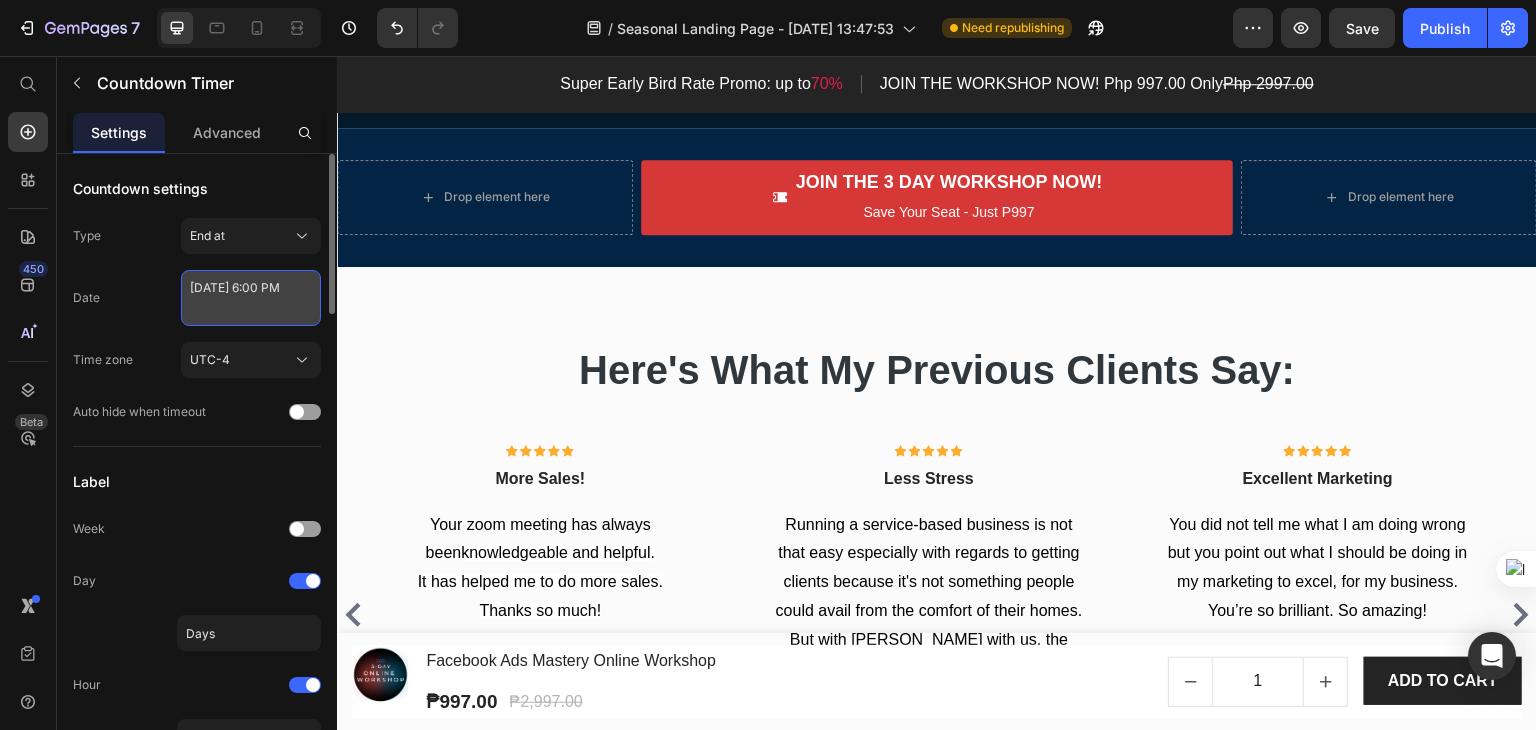 select on "18" 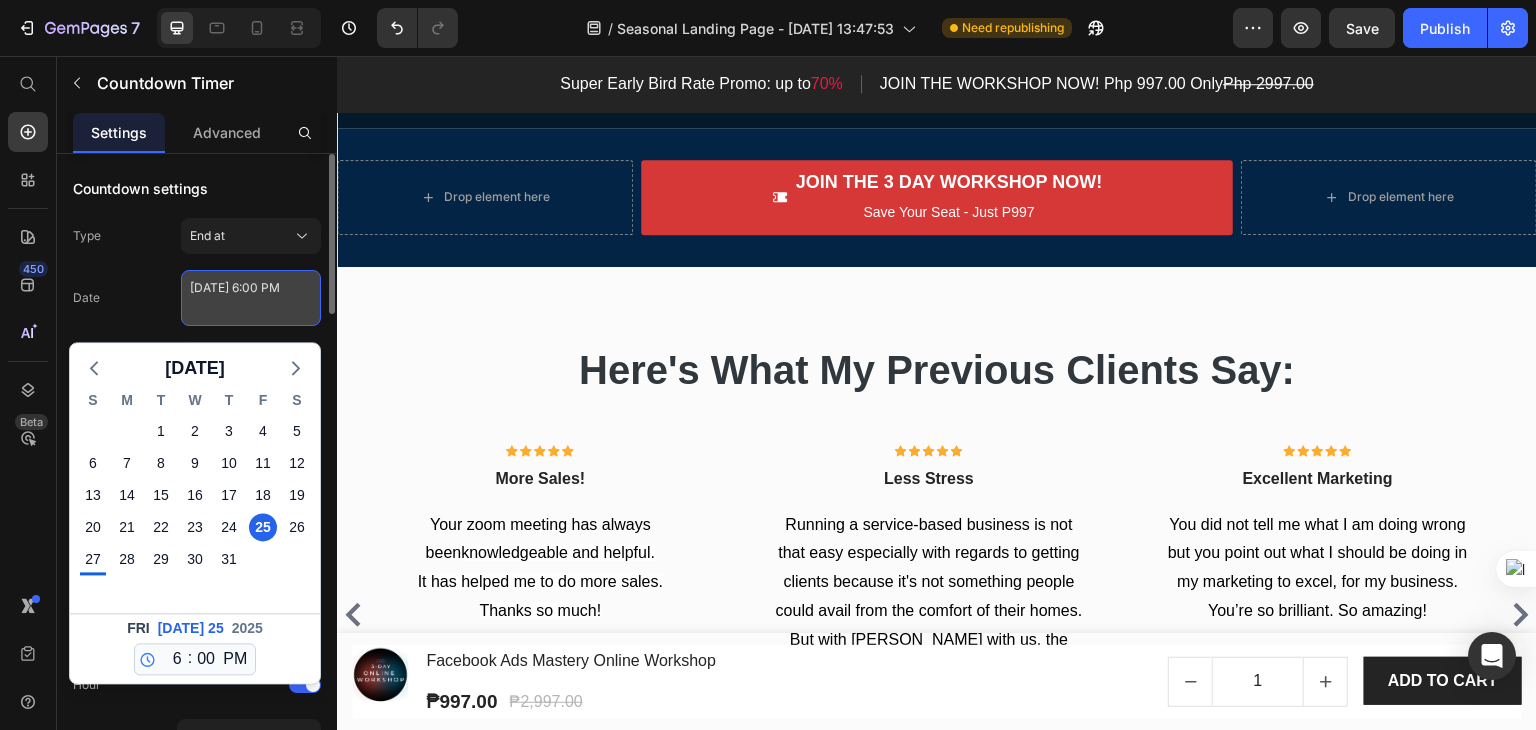 drag, startPoint x: 192, startPoint y: 289, endPoint x: 235, endPoint y: 289, distance: 43 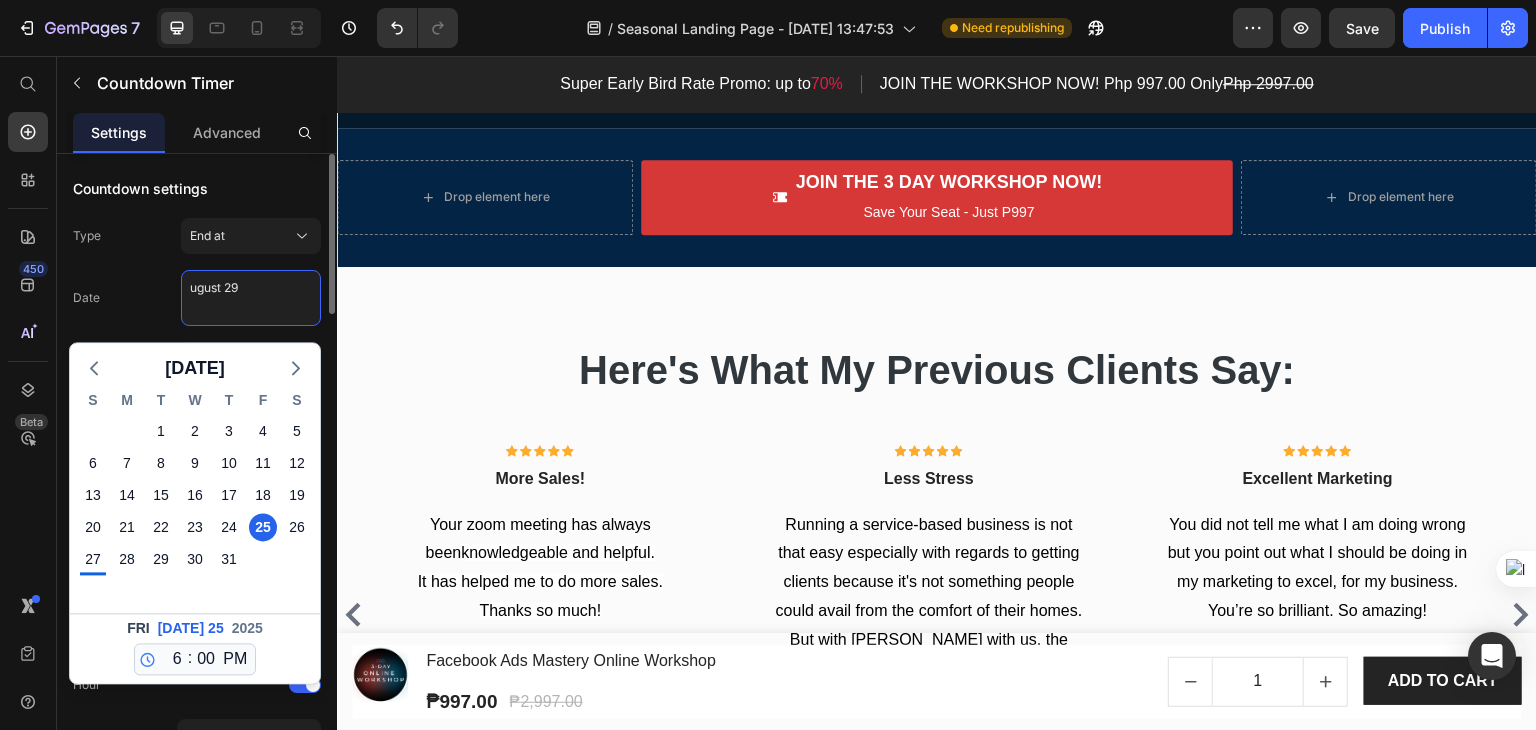 drag, startPoint x: 244, startPoint y: 289, endPoint x: 117, endPoint y: 273, distance: 128.0039 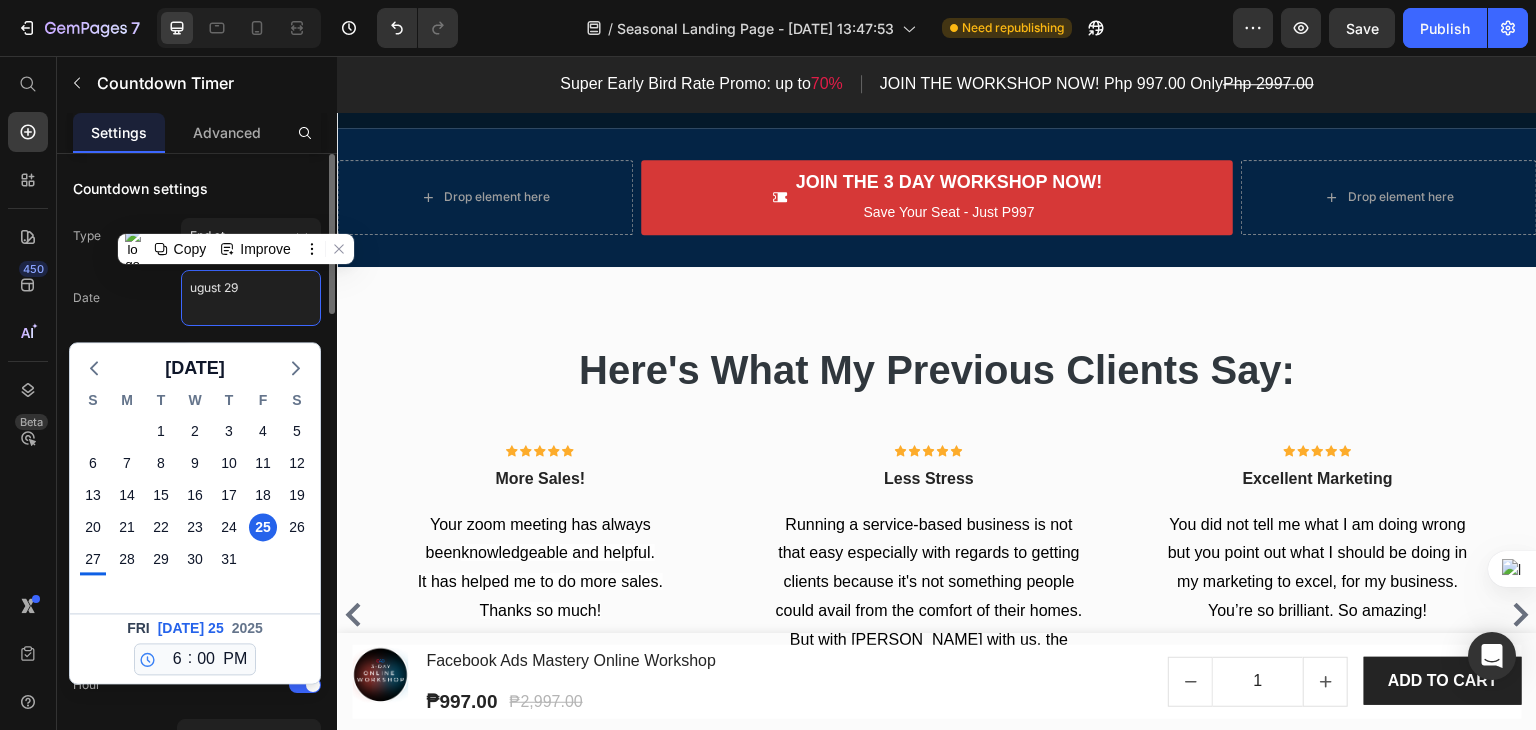 type on "[DATE] 6:00 PM" 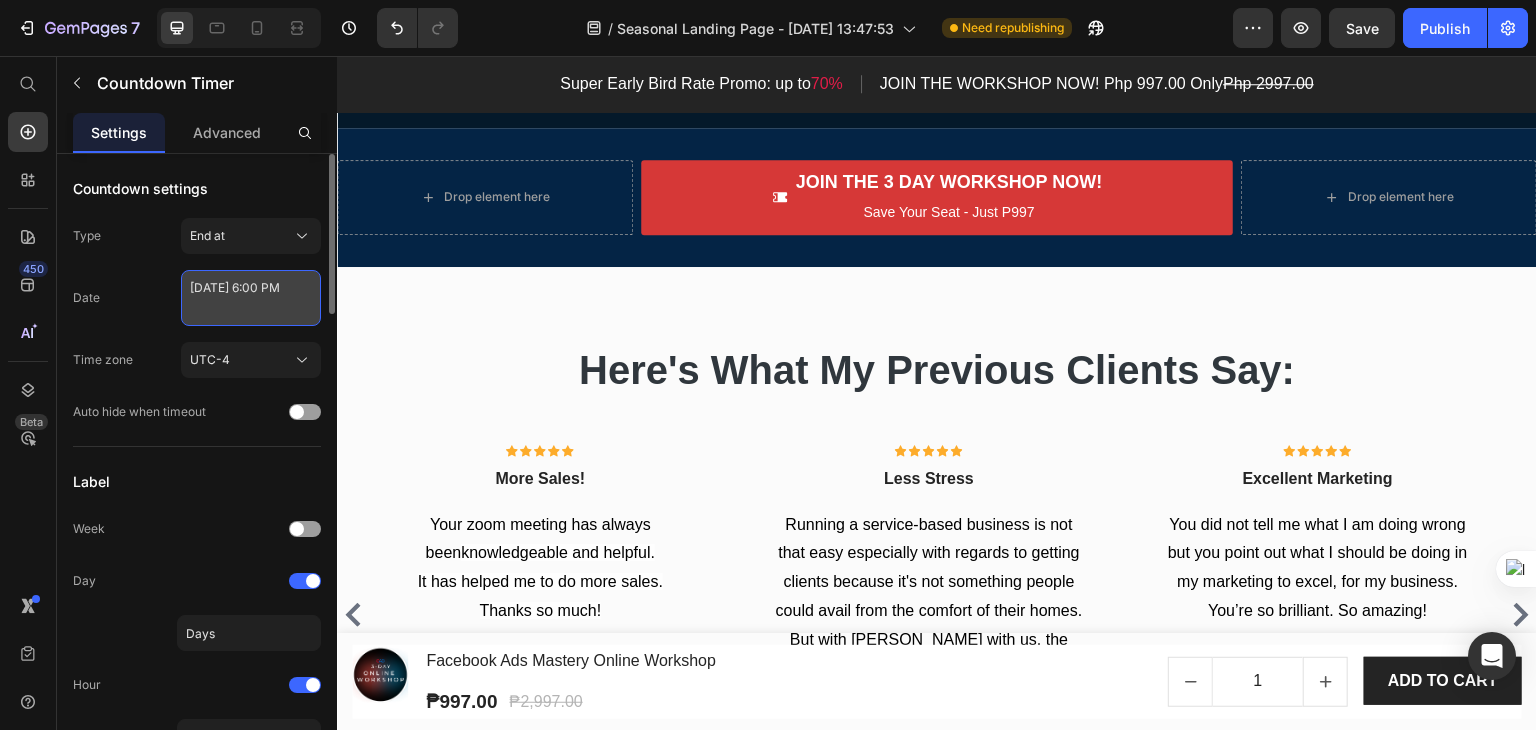 click on "[DATE] 6:00 PM" at bounding box center [251, 298] 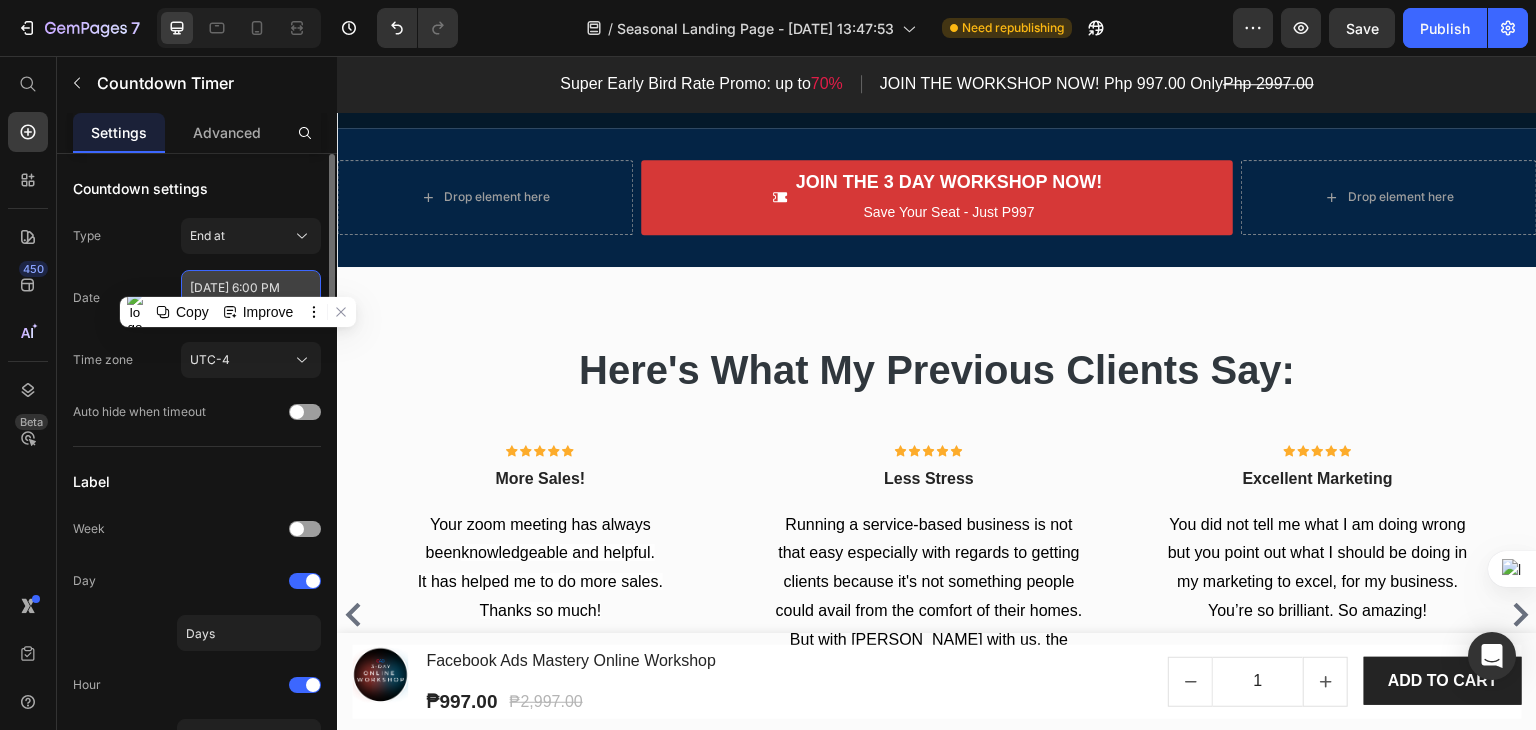 click on "[DATE] 6:00 PM" at bounding box center (251, 298) 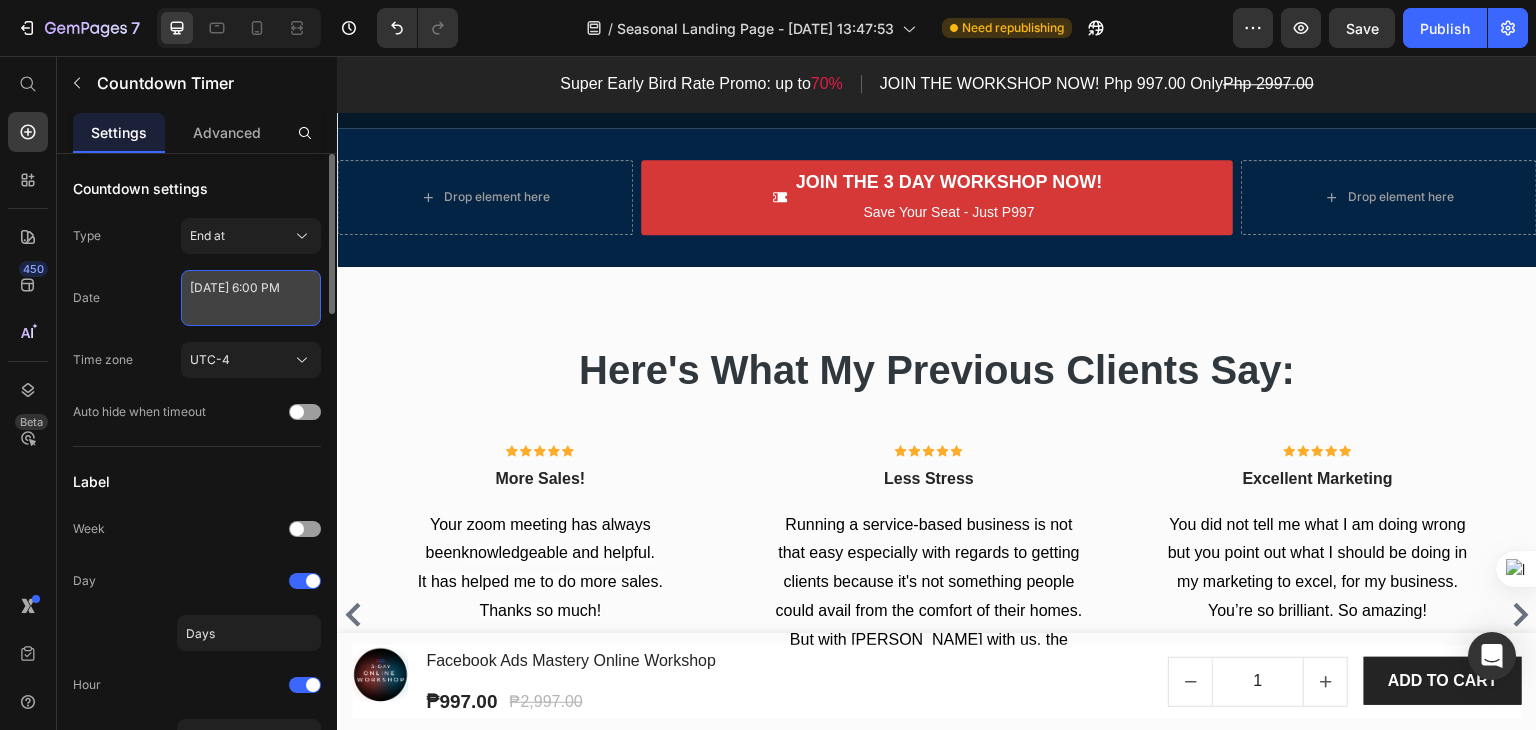 click on "[DATE] 6:00 PM" at bounding box center (251, 298) 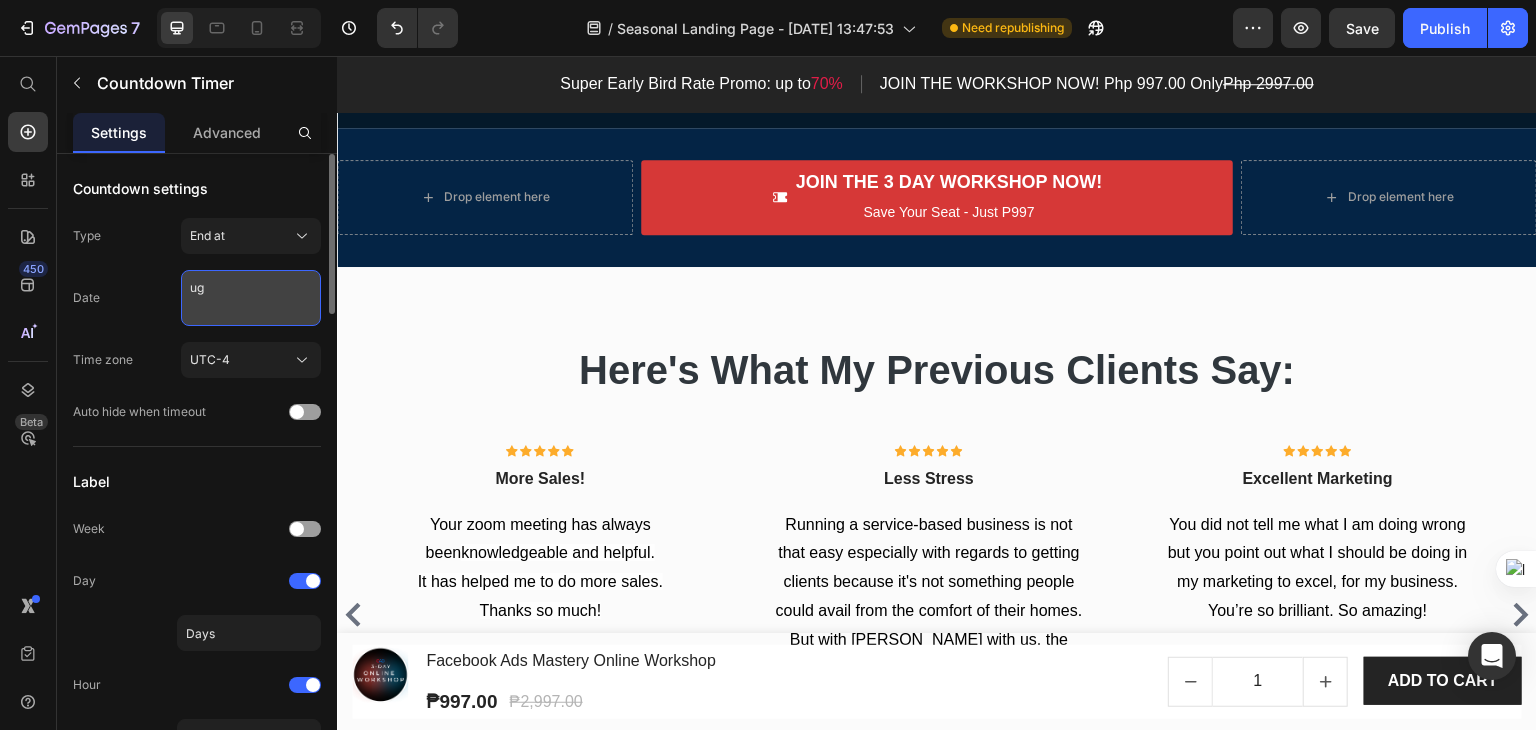 type on "u" 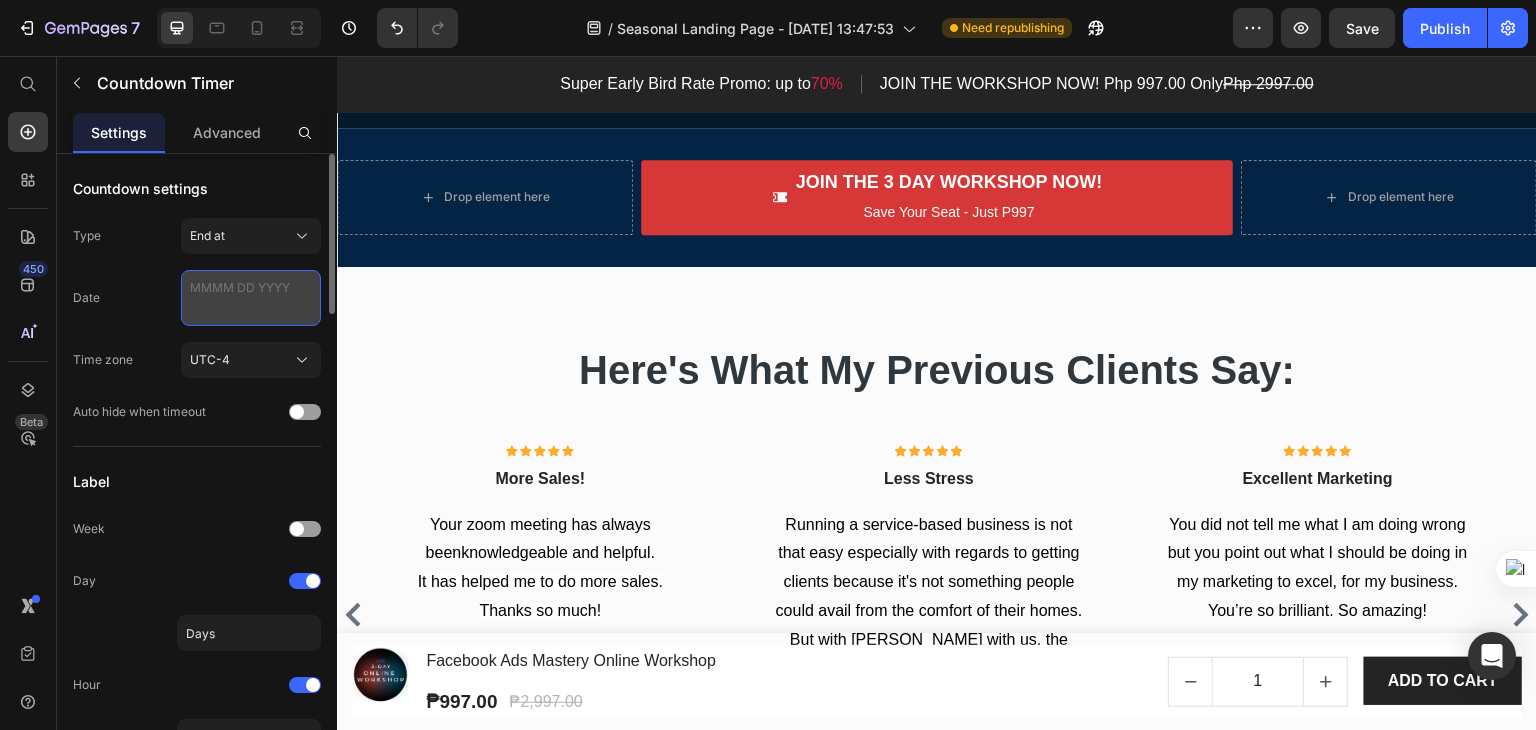 click at bounding box center (251, 298) 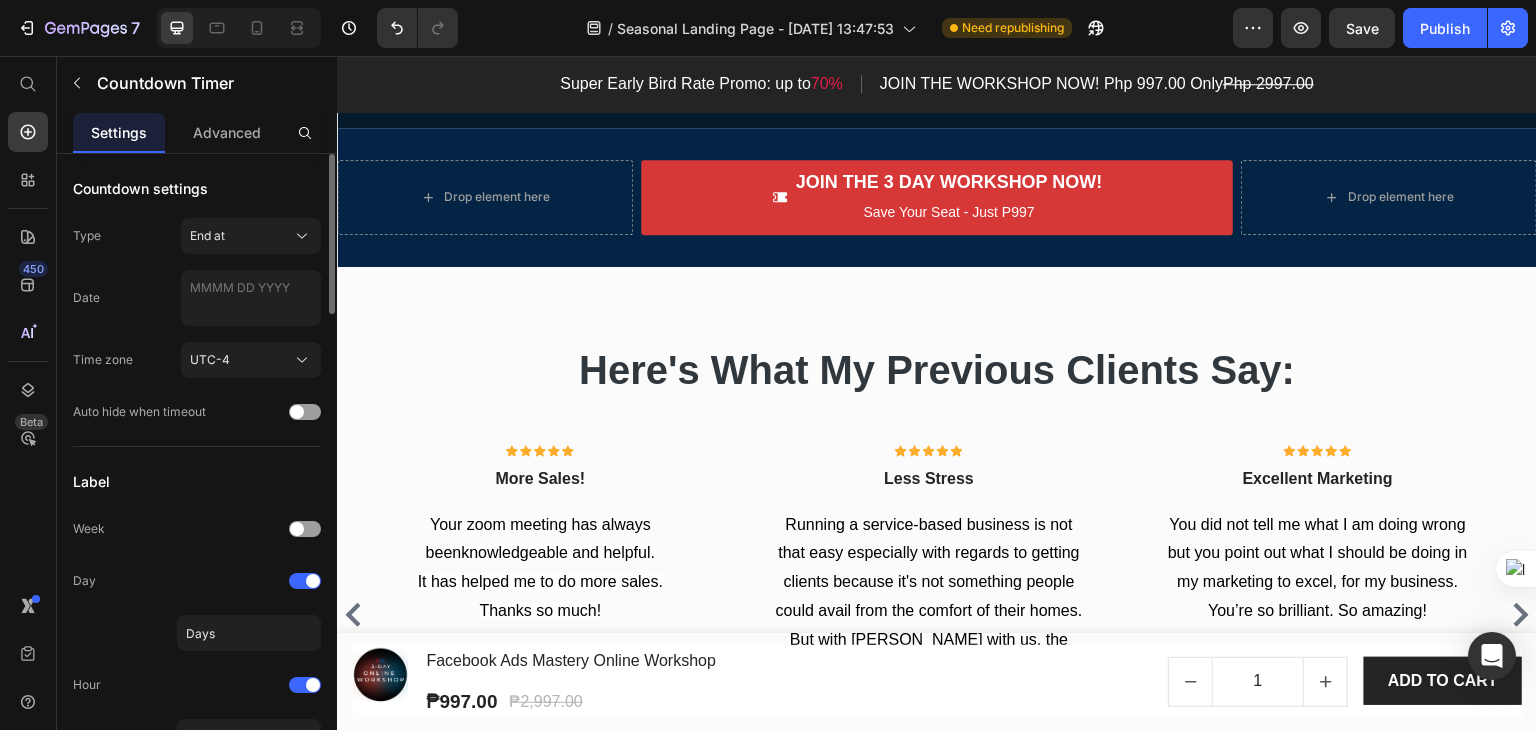type on "[DATE] 6:00 PM" 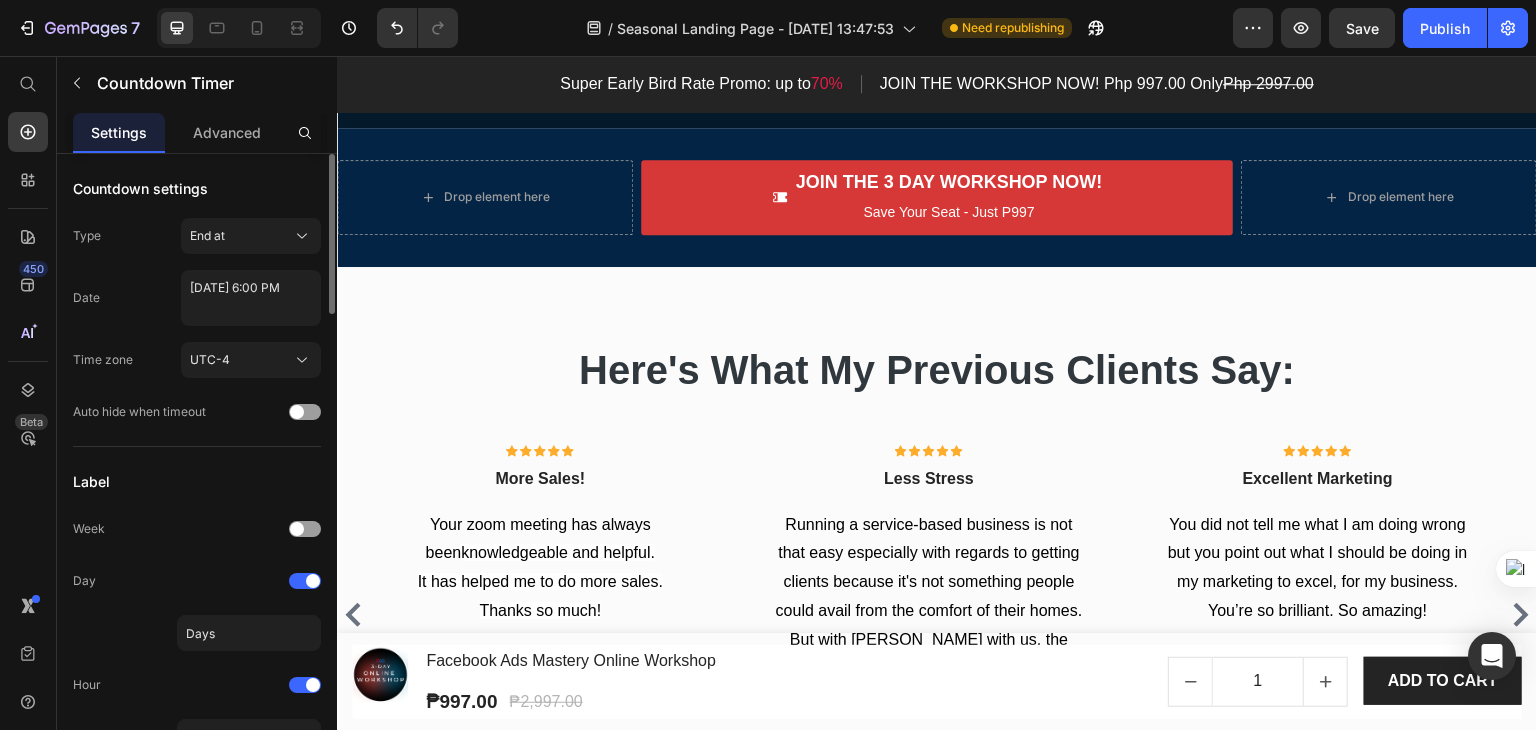 click on "Date [DATE] 6:00 PM" 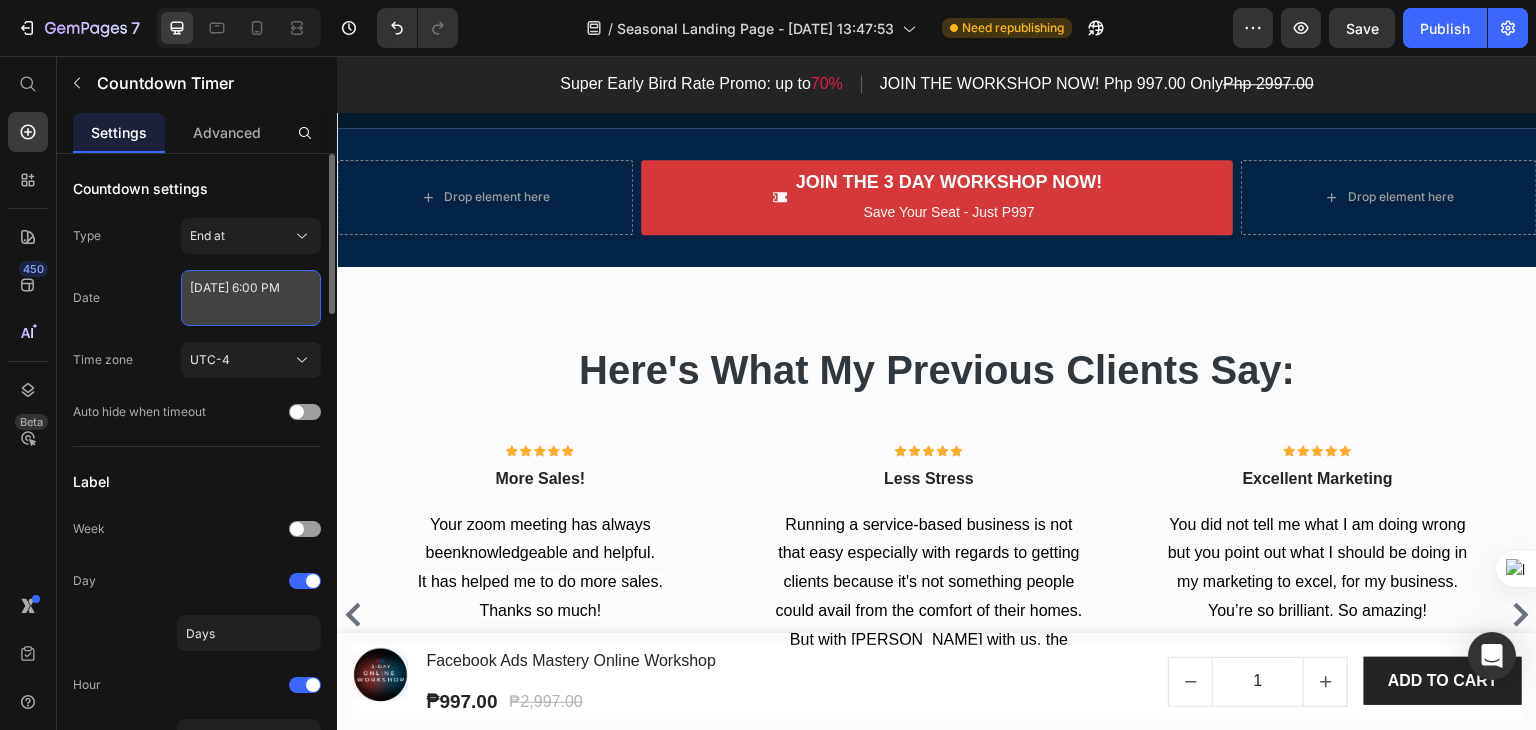 select on "18" 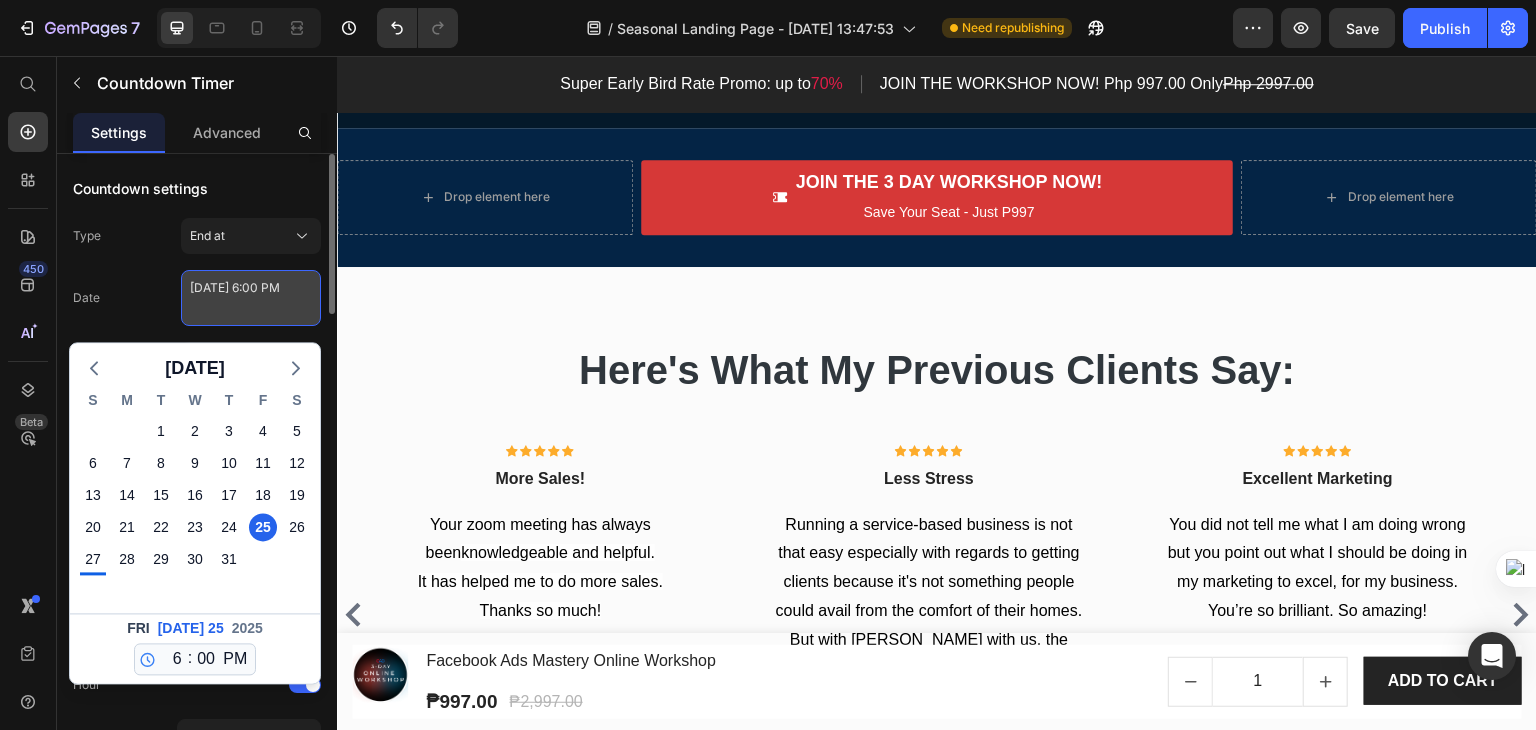click on "[DATE] 6:00 PM" at bounding box center (251, 298) 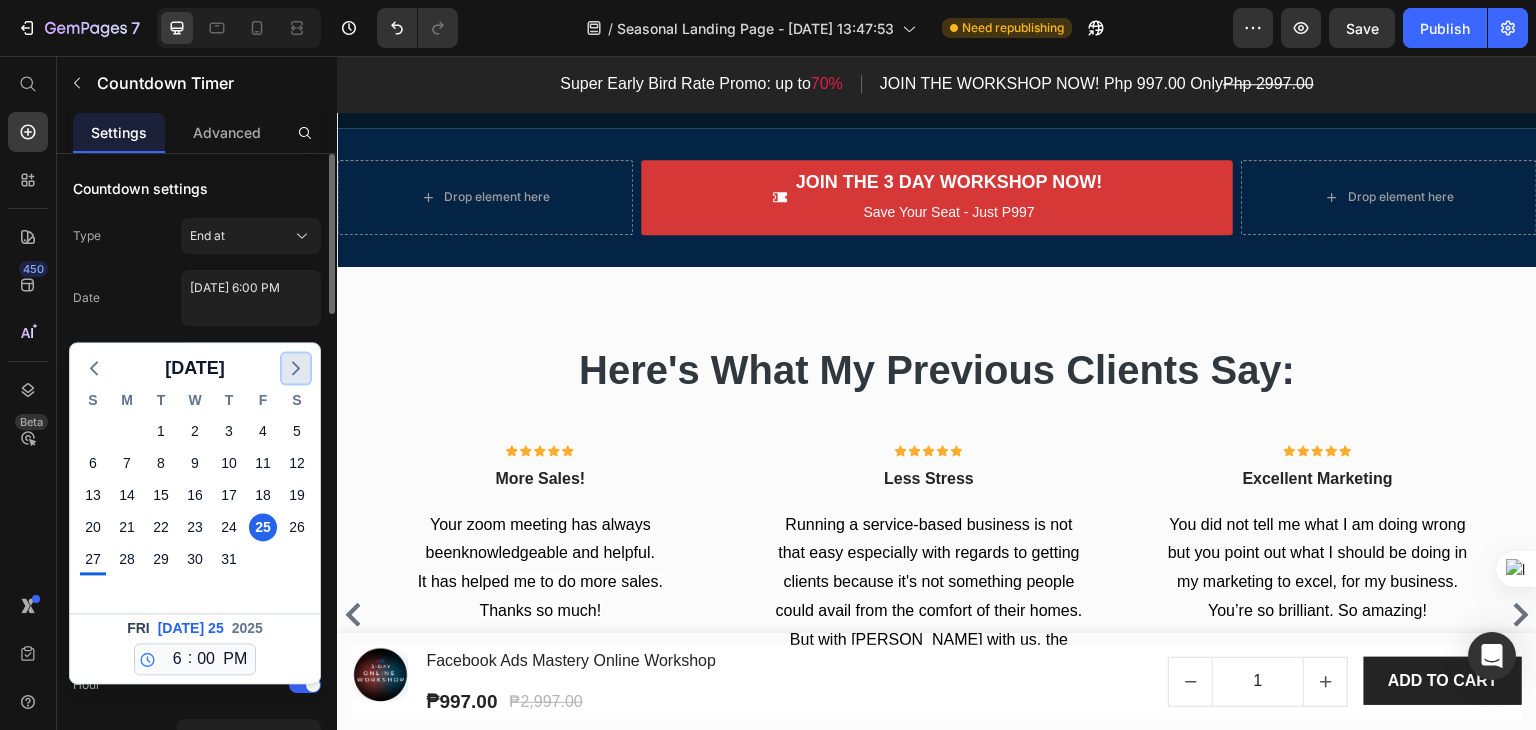 click 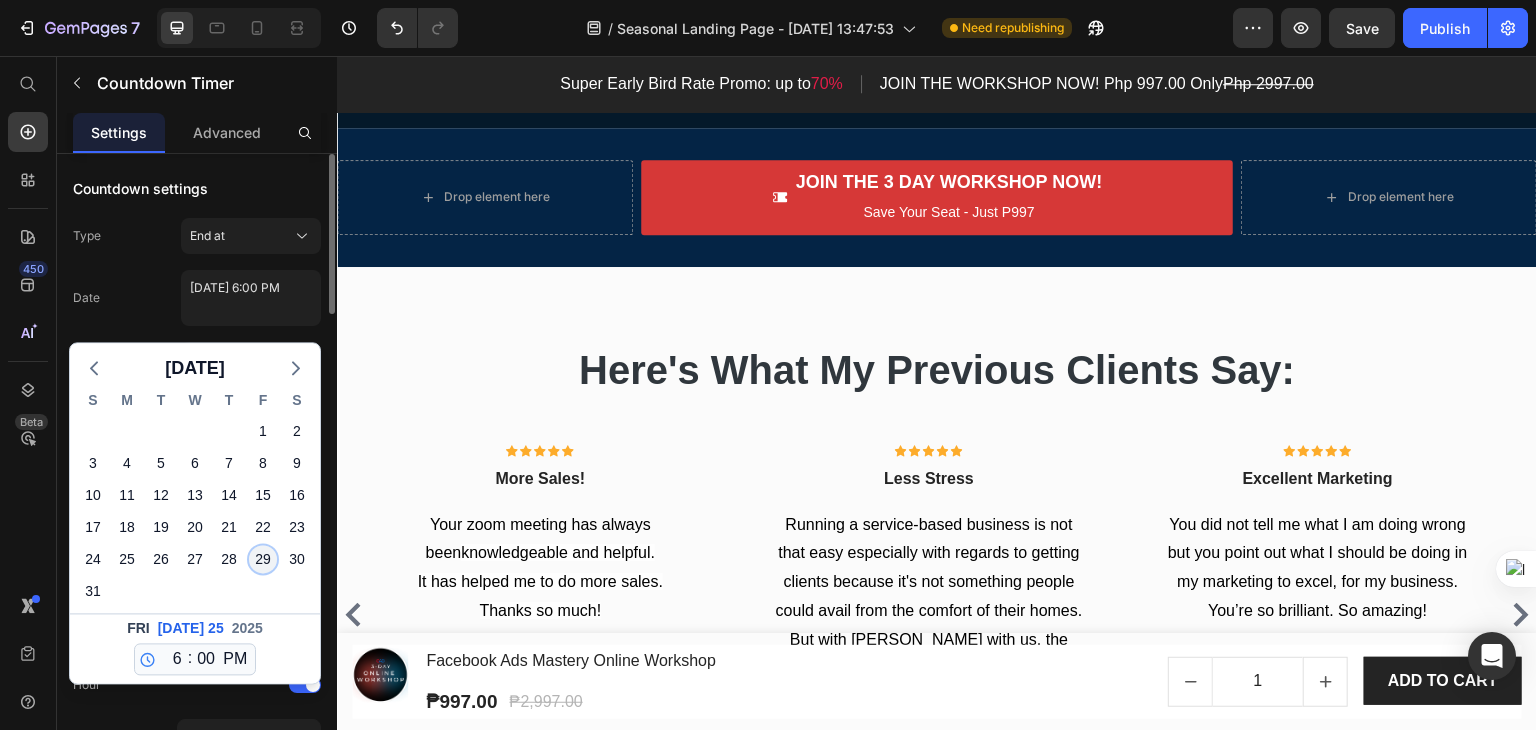 click on "29" 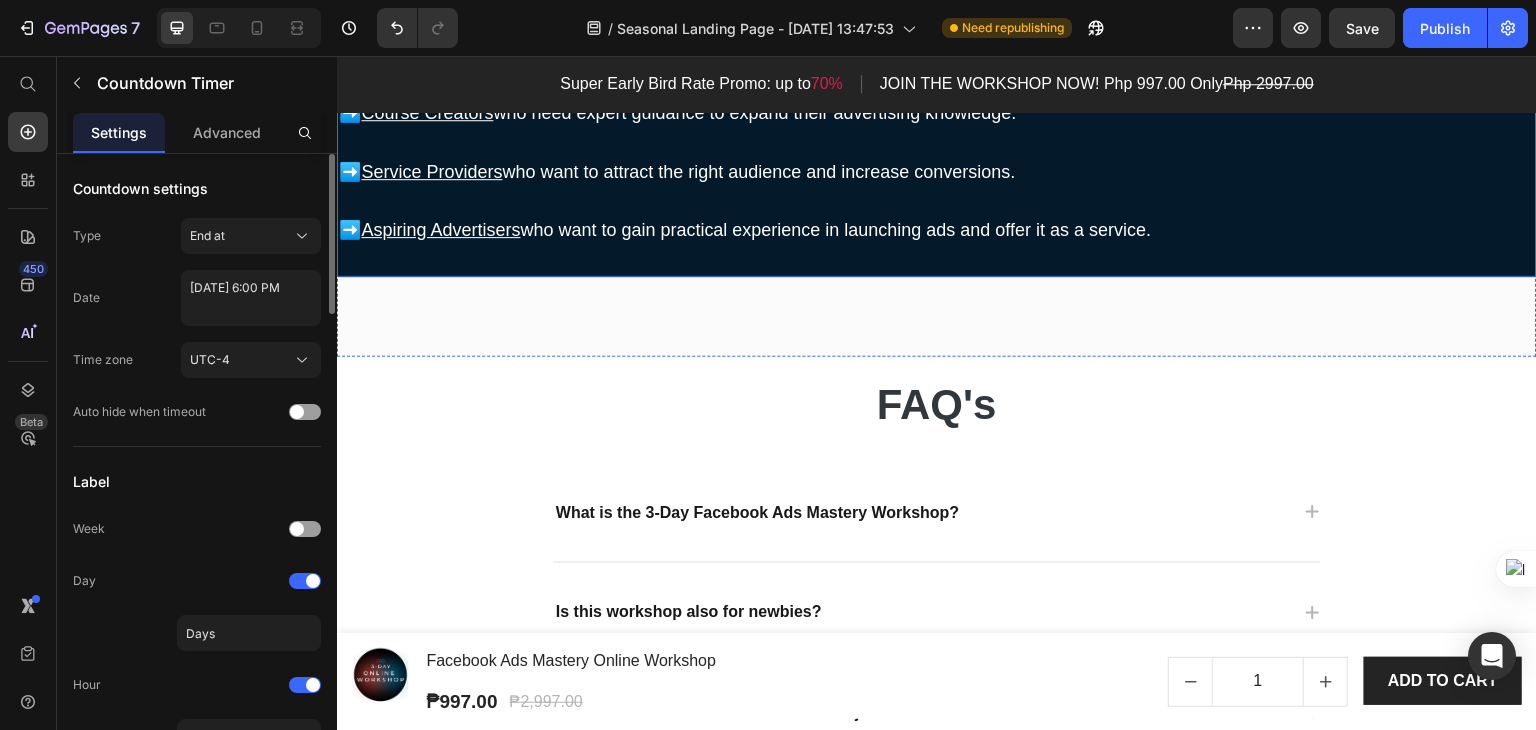 scroll, scrollTop: 9600, scrollLeft: 0, axis: vertical 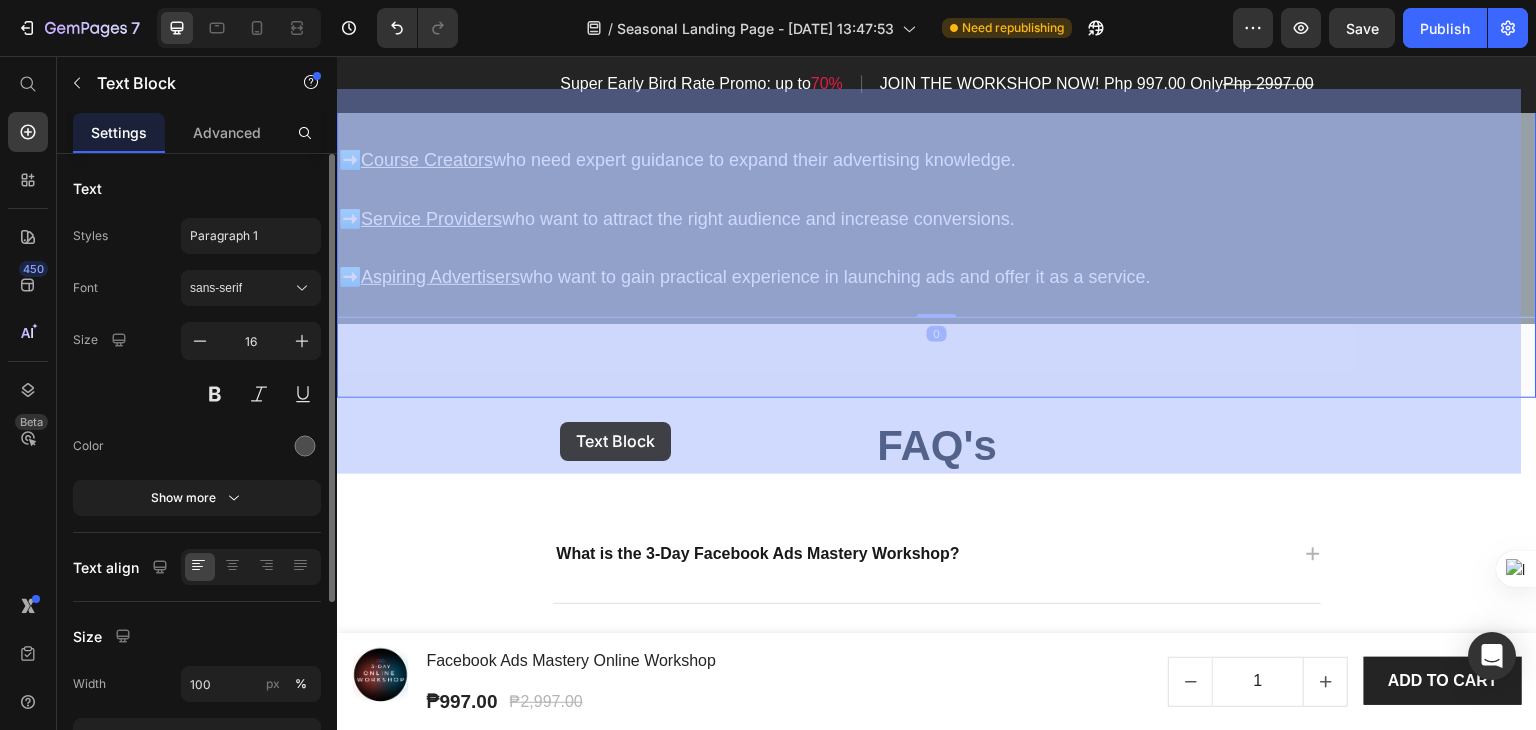 drag, startPoint x: 344, startPoint y: 424, endPoint x: 451, endPoint y: 424, distance: 107 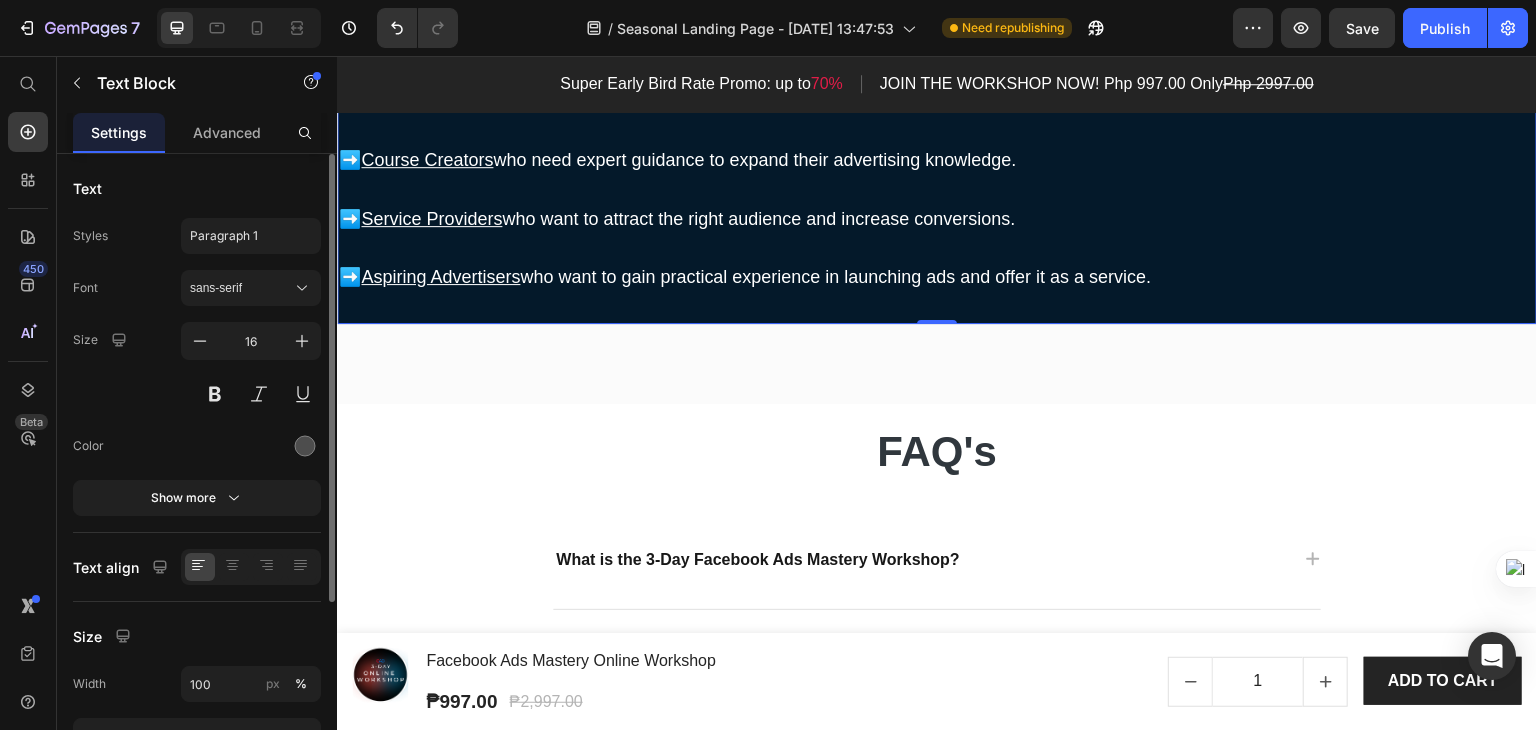 click on "Service Providers  who want to attract the right audience and increase conversions." at bounding box center [688, 219] 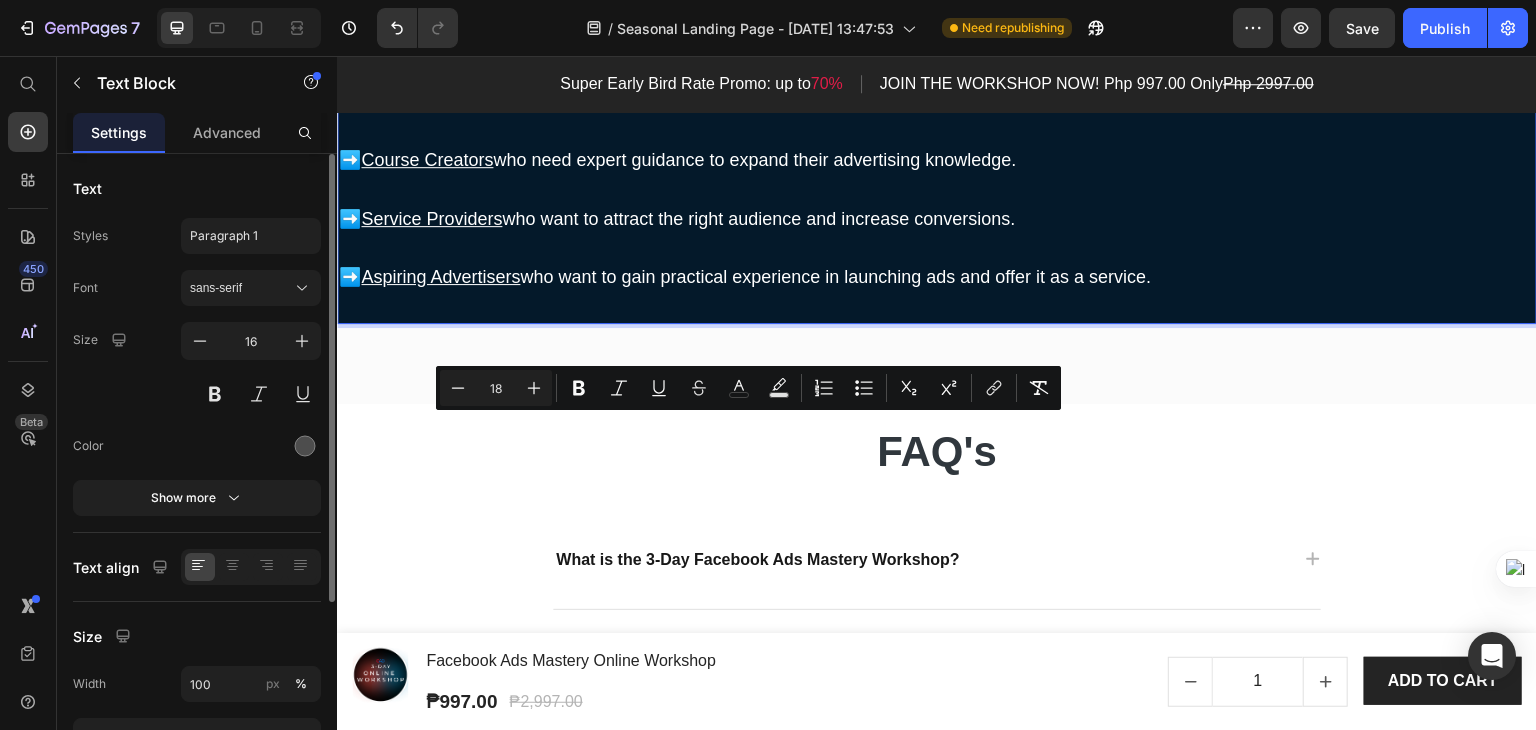 drag, startPoint x: 1179, startPoint y: 428, endPoint x: 340, endPoint y: 428, distance: 839 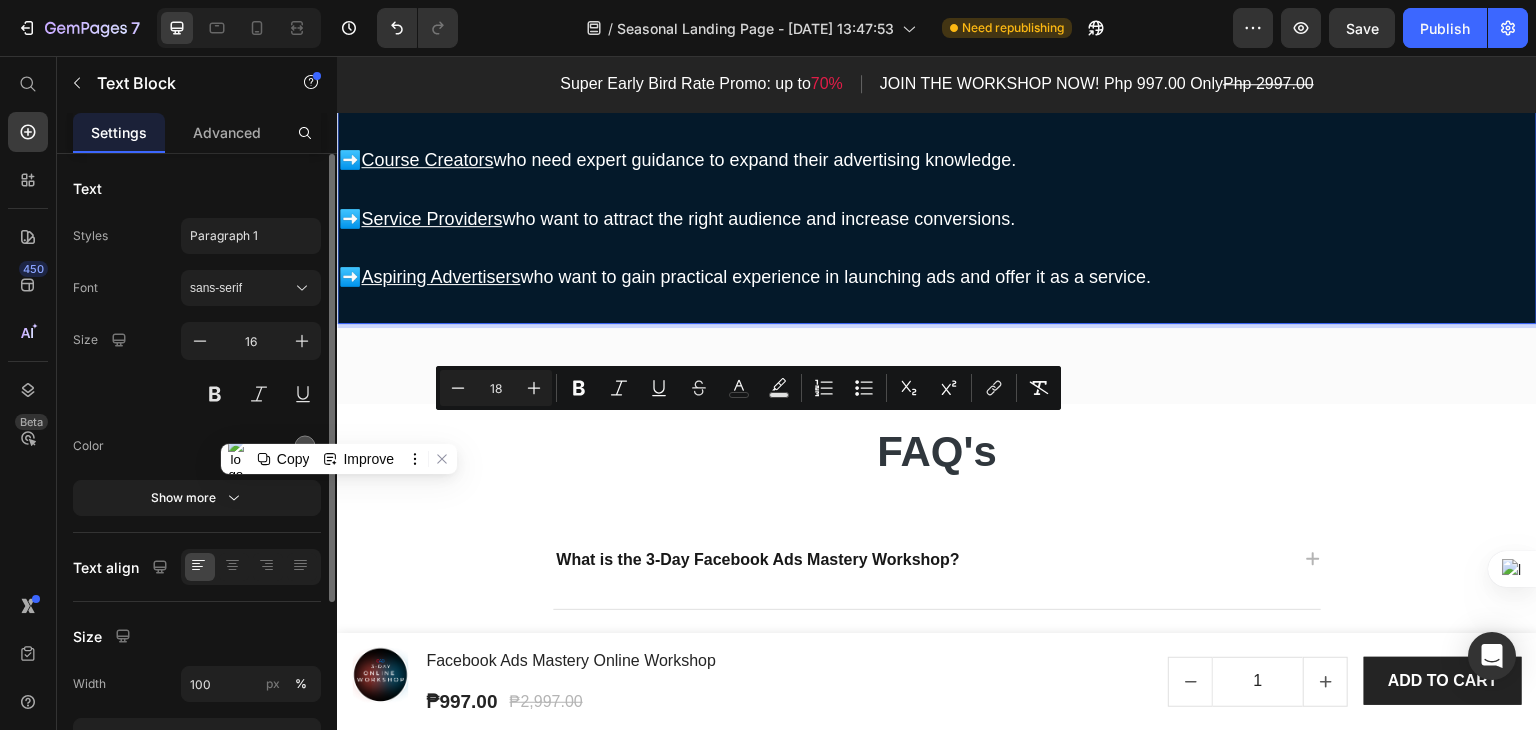 copy on "➡️ Aspiring Advertisers  who want to gain practical experience in launching ads and offer it as a service." 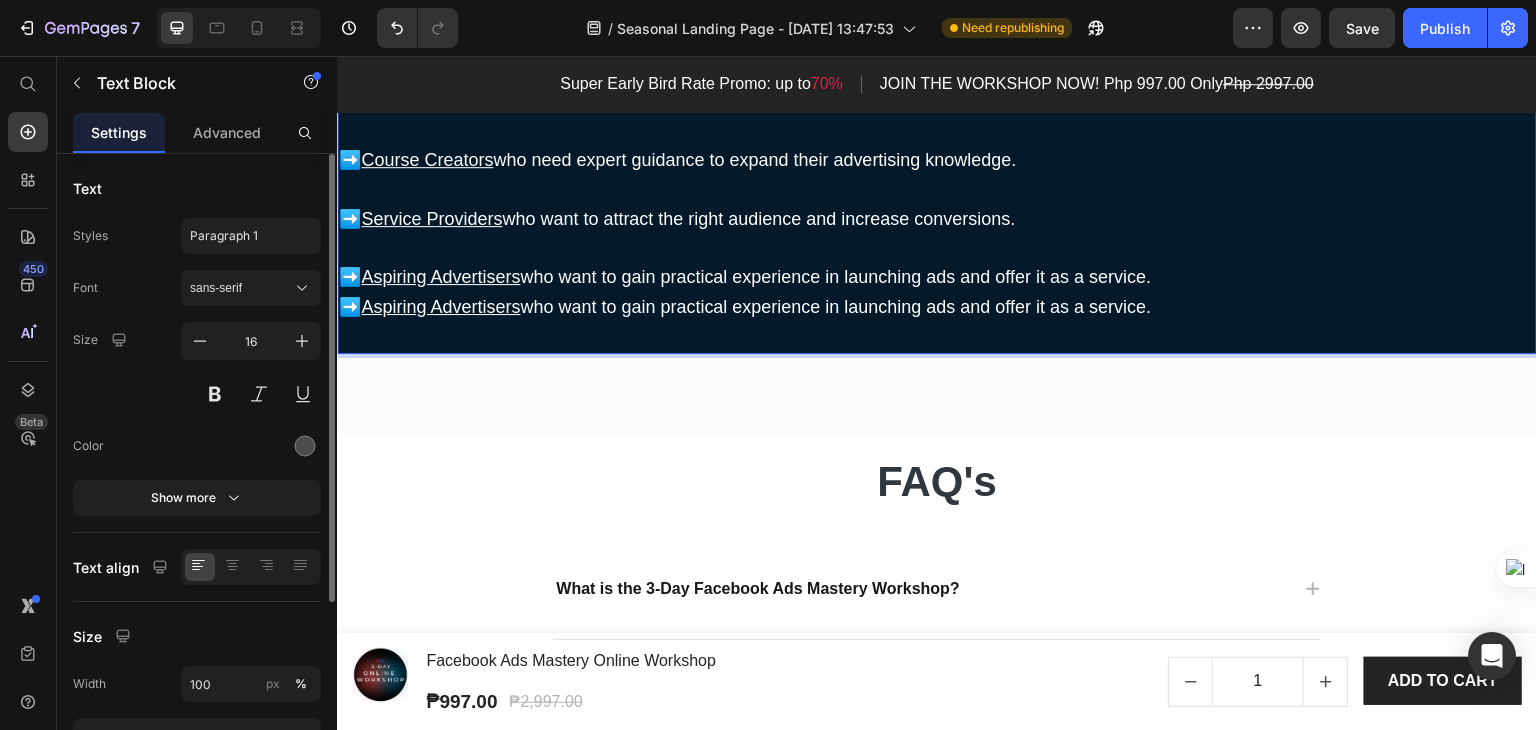 click on "➡️ Aspiring Advertisers  who want to gain practical experience in launching ads and offer it as a service." at bounding box center (937, 278) 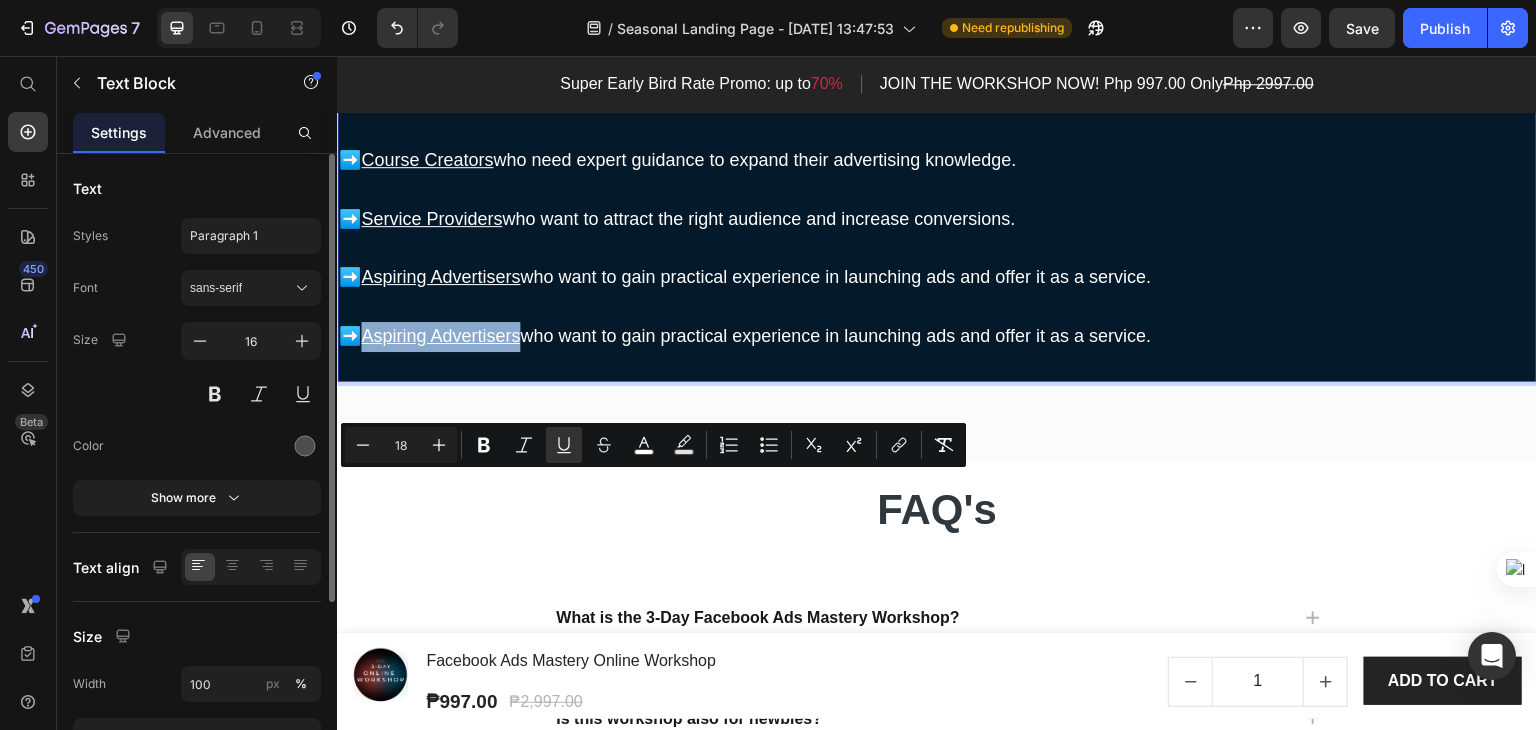 drag, startPoint x: 367, startPoint y: 485, endPoint x: 514, endPoint y: 478, distance: 147.16656 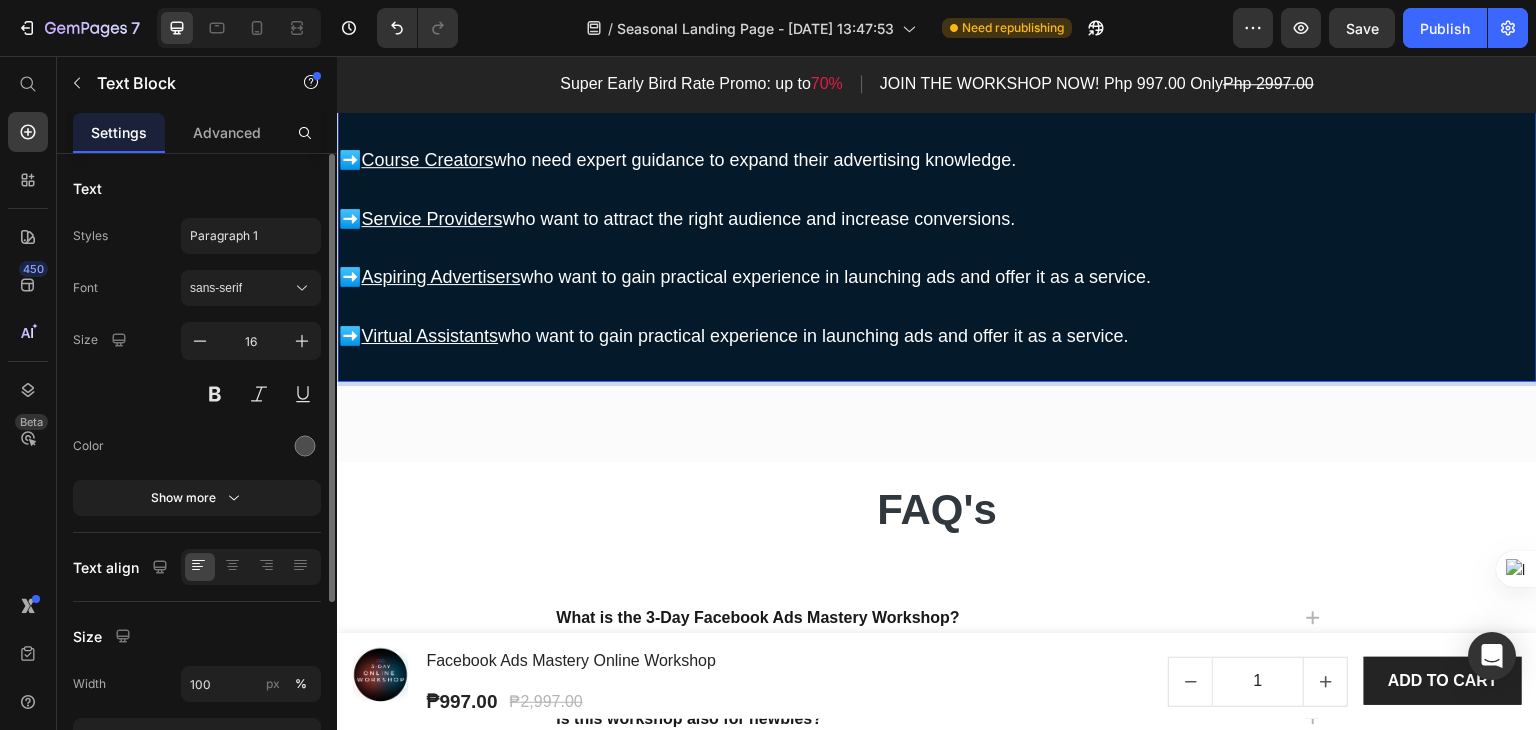 click on "Virtual Assistants  who want to gain practical experience in launching ads and offer it as a service." at bounding box center (745, 336) 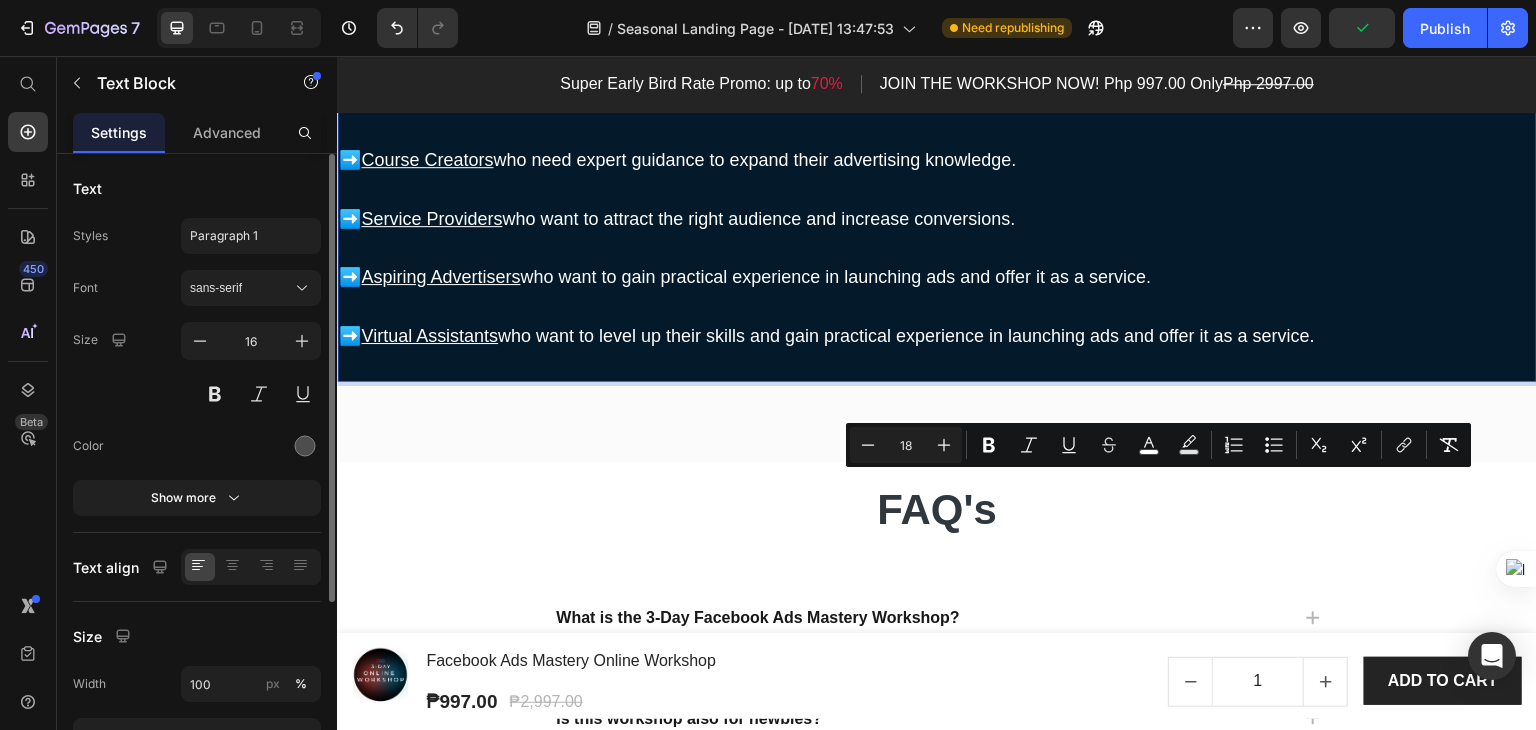 drag, startPoint x: 994, startPoint y: 486, endPoint x: 1348, endPoint y: 493, distance: 354.0692 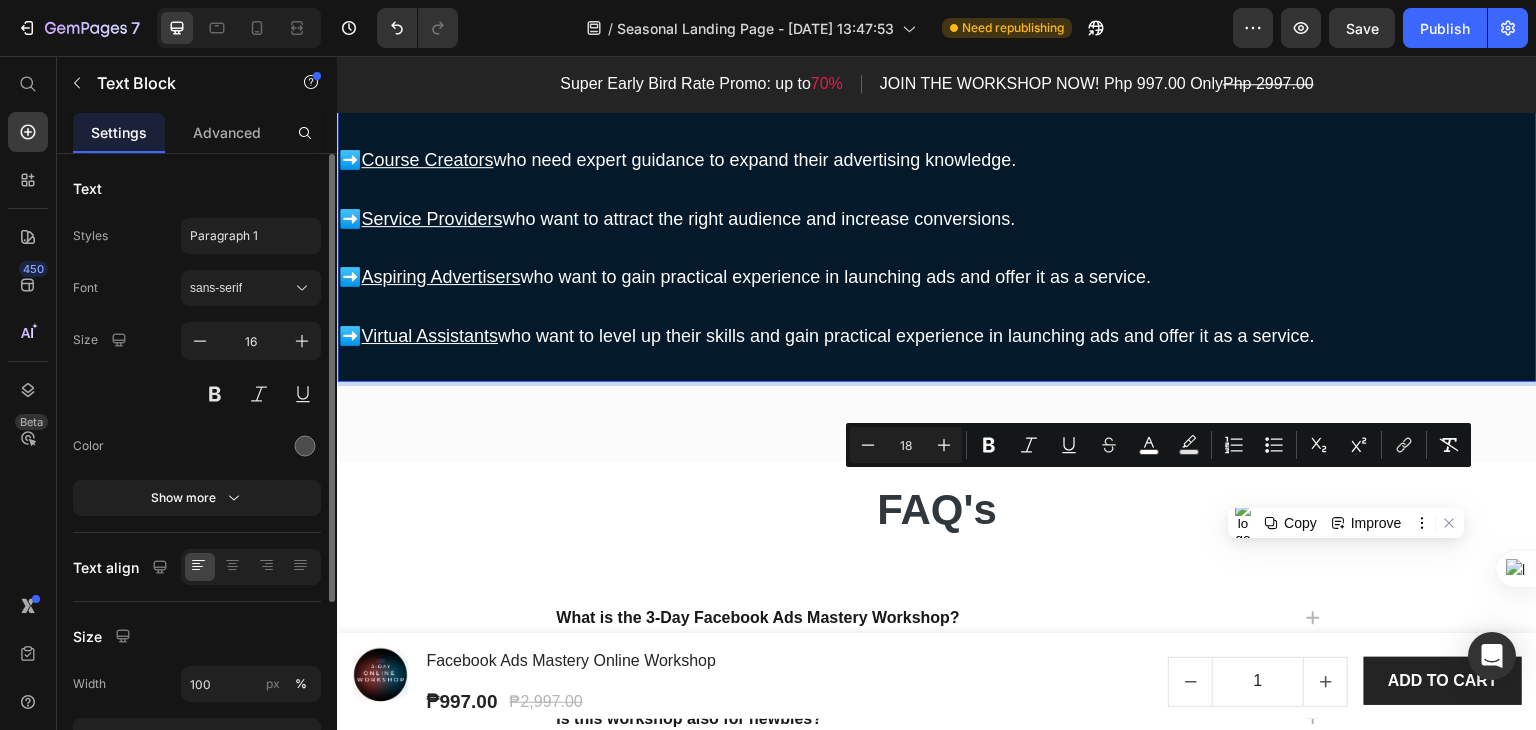 click on "Virtual Assistants  who want to level up their skills and gain practical experience in launching ads and offer it as a service." at bounding box center (838, 336) 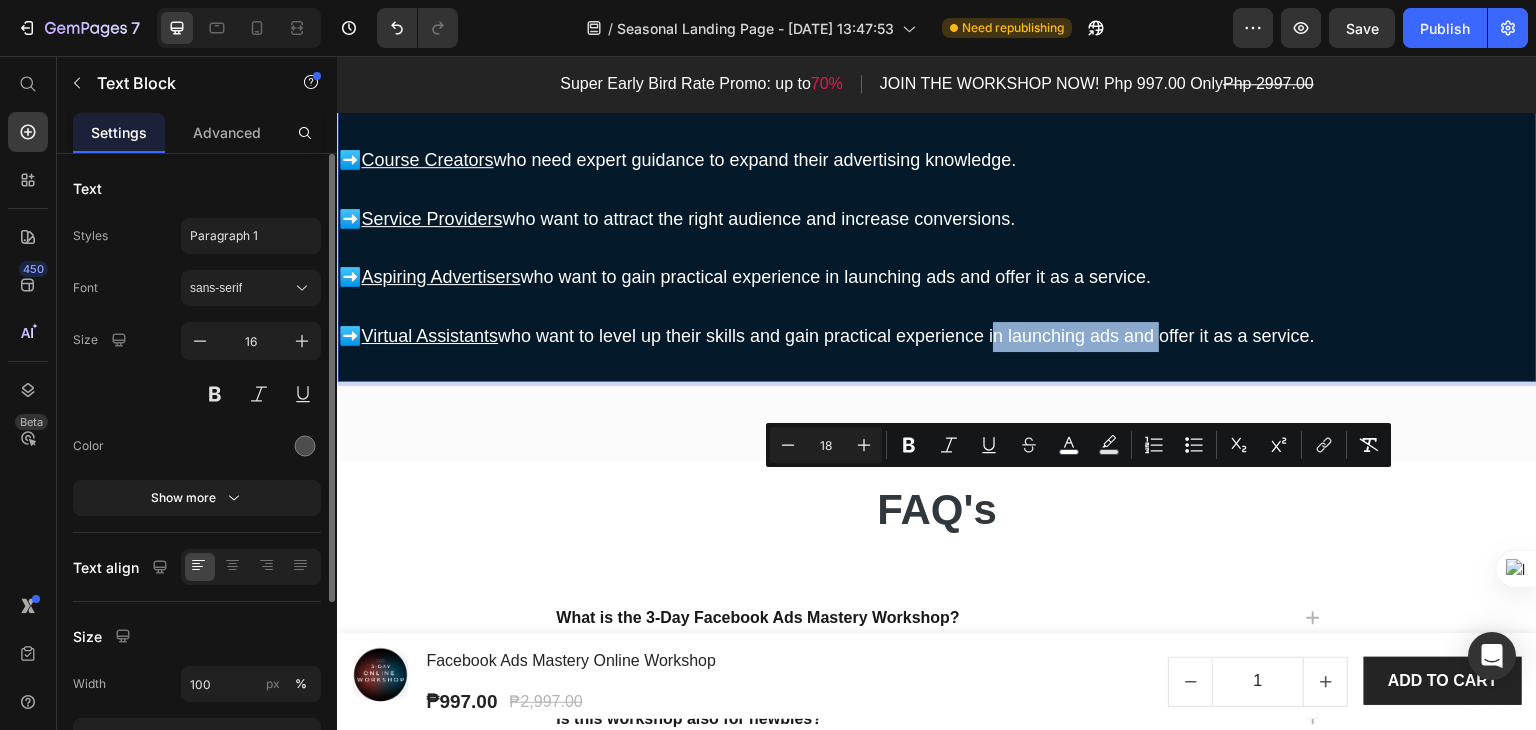 drag, startPoint x: 997, startPoint y: 486, endPoint x: 1161, endPoint y: 485, distance: 164.00305 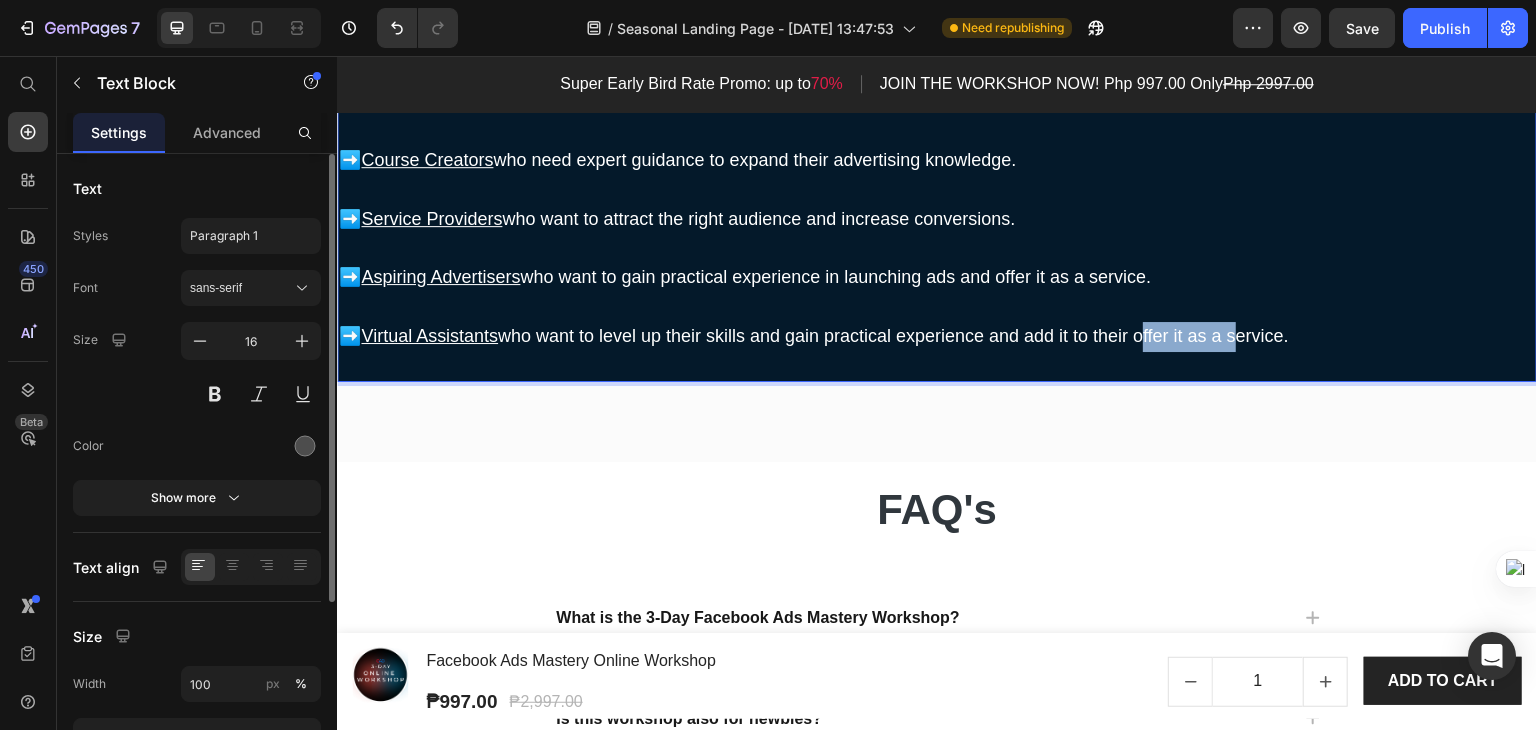 drag, startPoint x: 1140, startPoint y: 486, endPoint x: 1235, endPoint y: 486, distance: 95 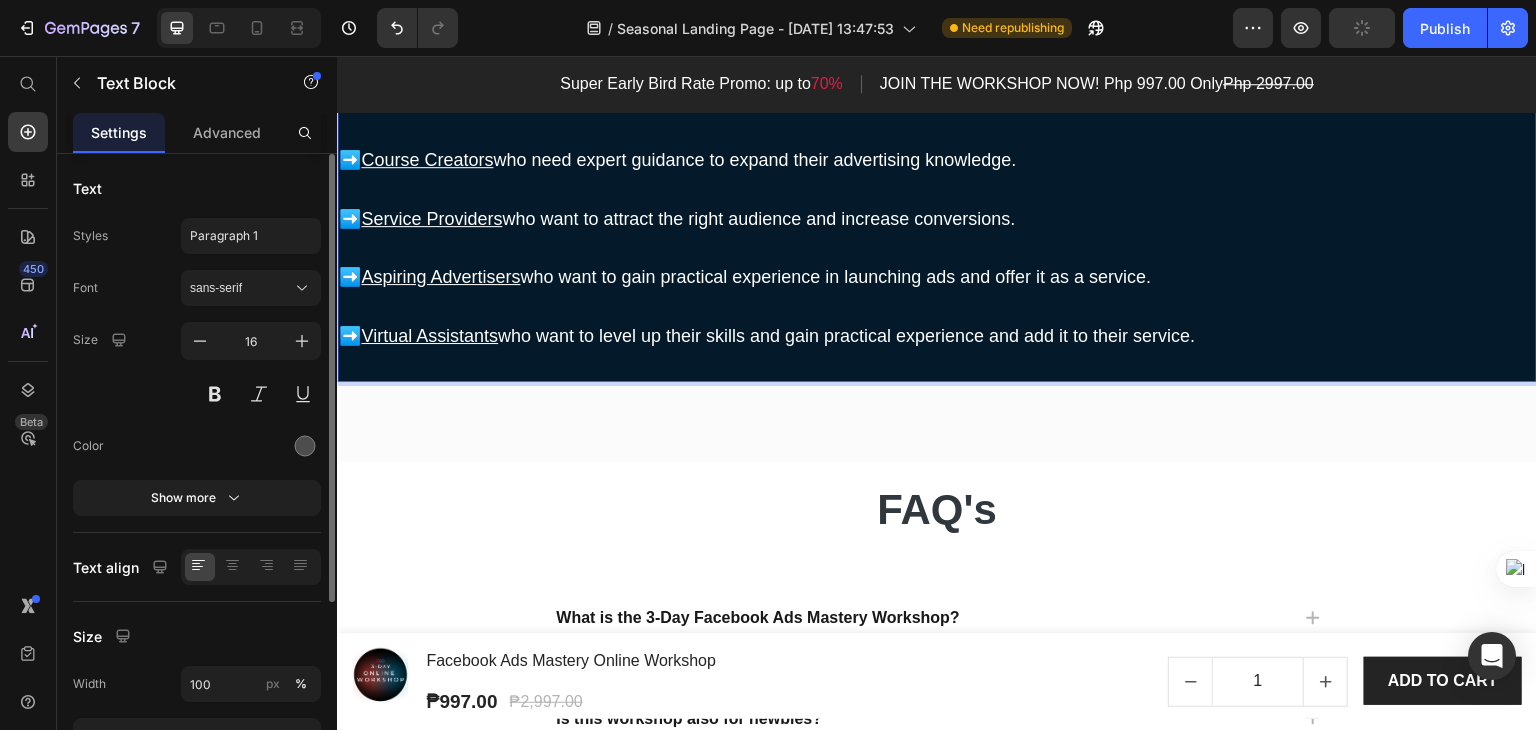 click on "Virtual Assistants  who want to level up their skills and gain practical experience and add it to their service." at bounding box center (778, 336) 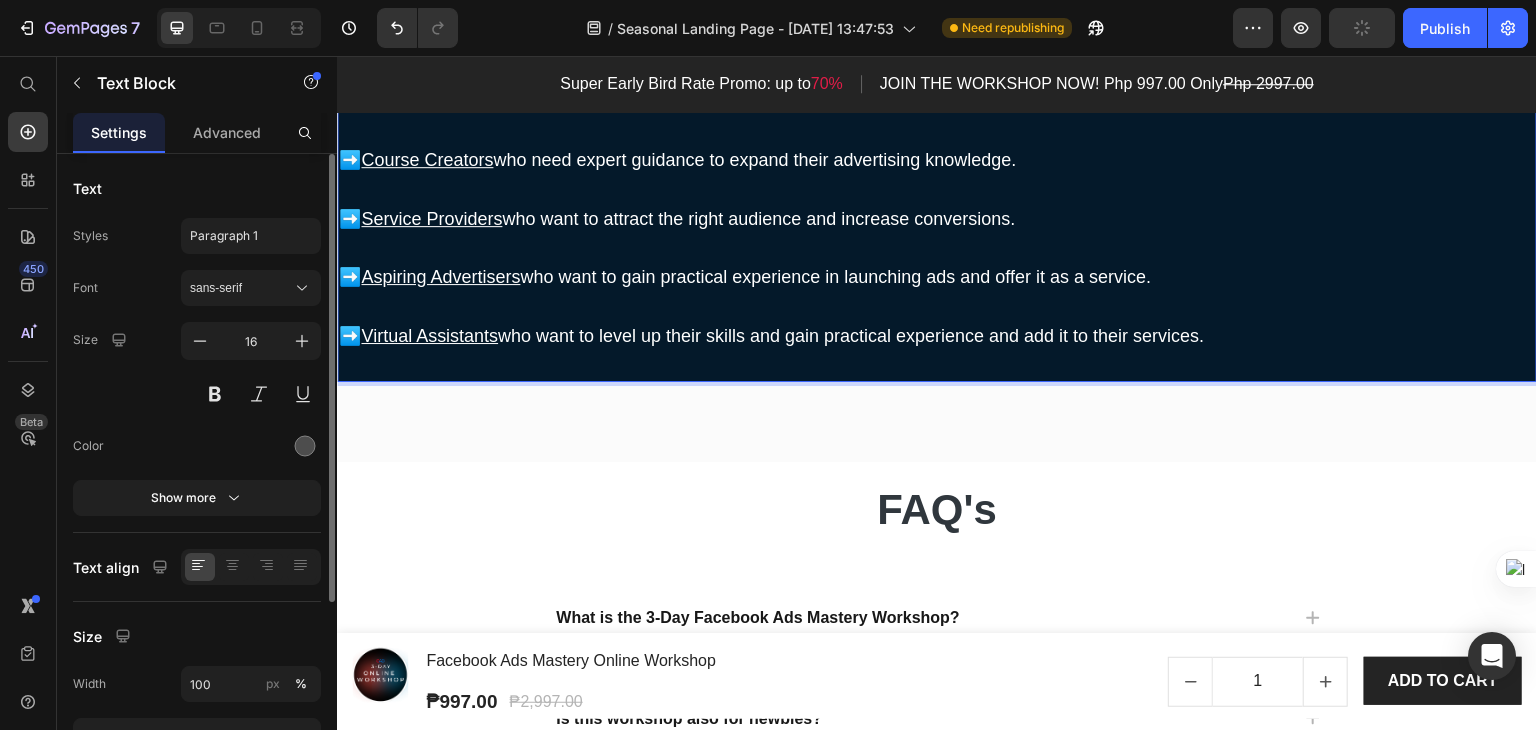 click at bounding box center (937, 307) 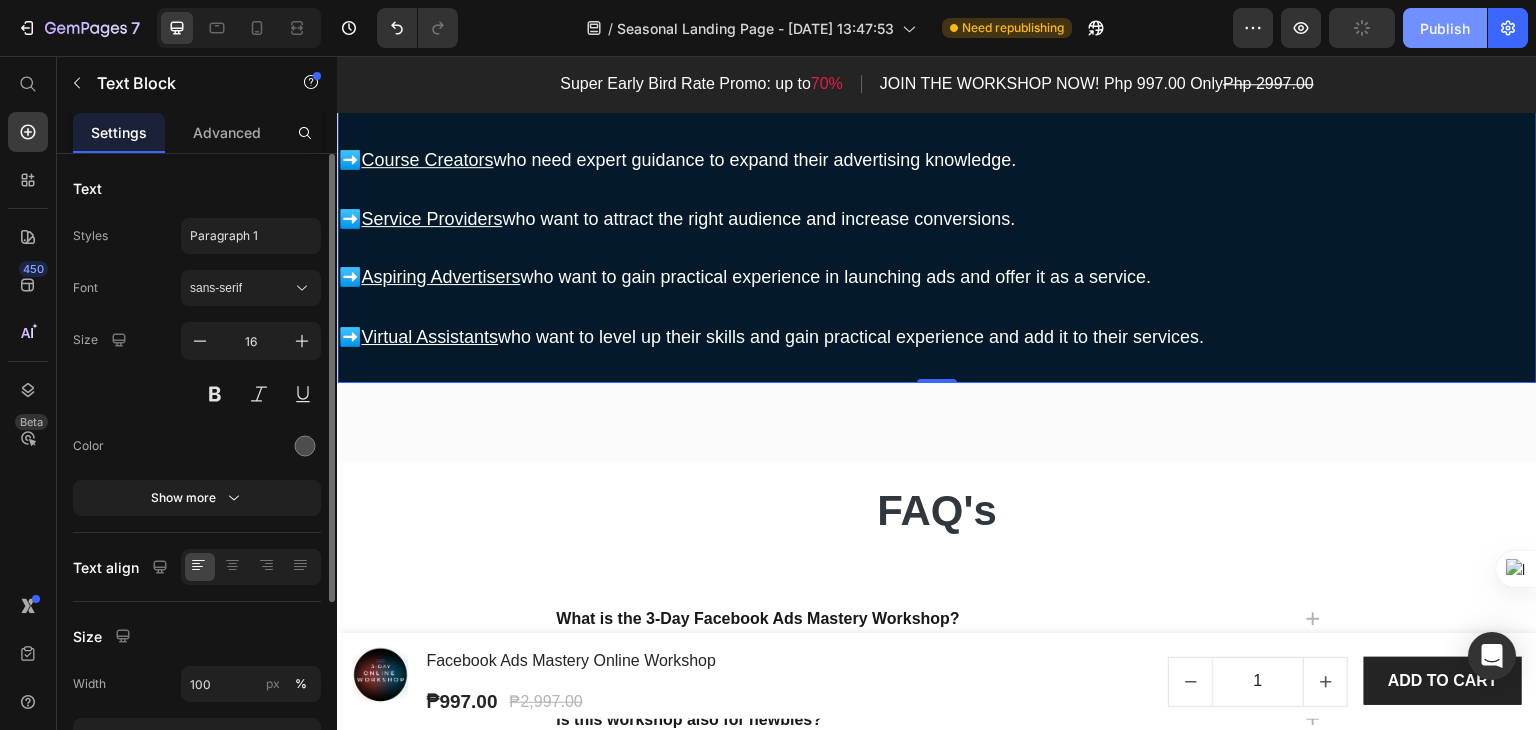 click on "Publish" at bounding box center [1445, 28] 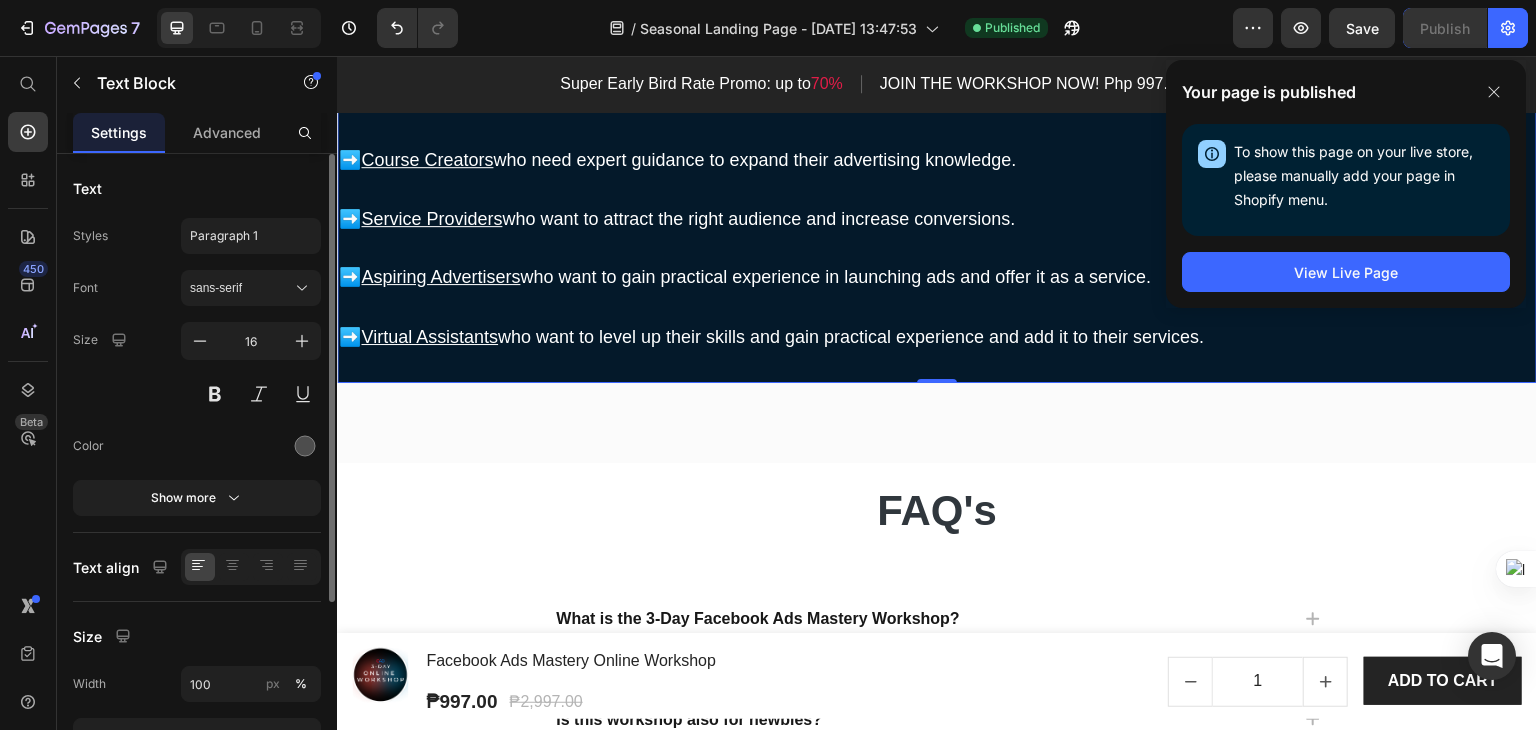 scroll, scrollTop: 9600, scrollLeft: 0, axis: vertical 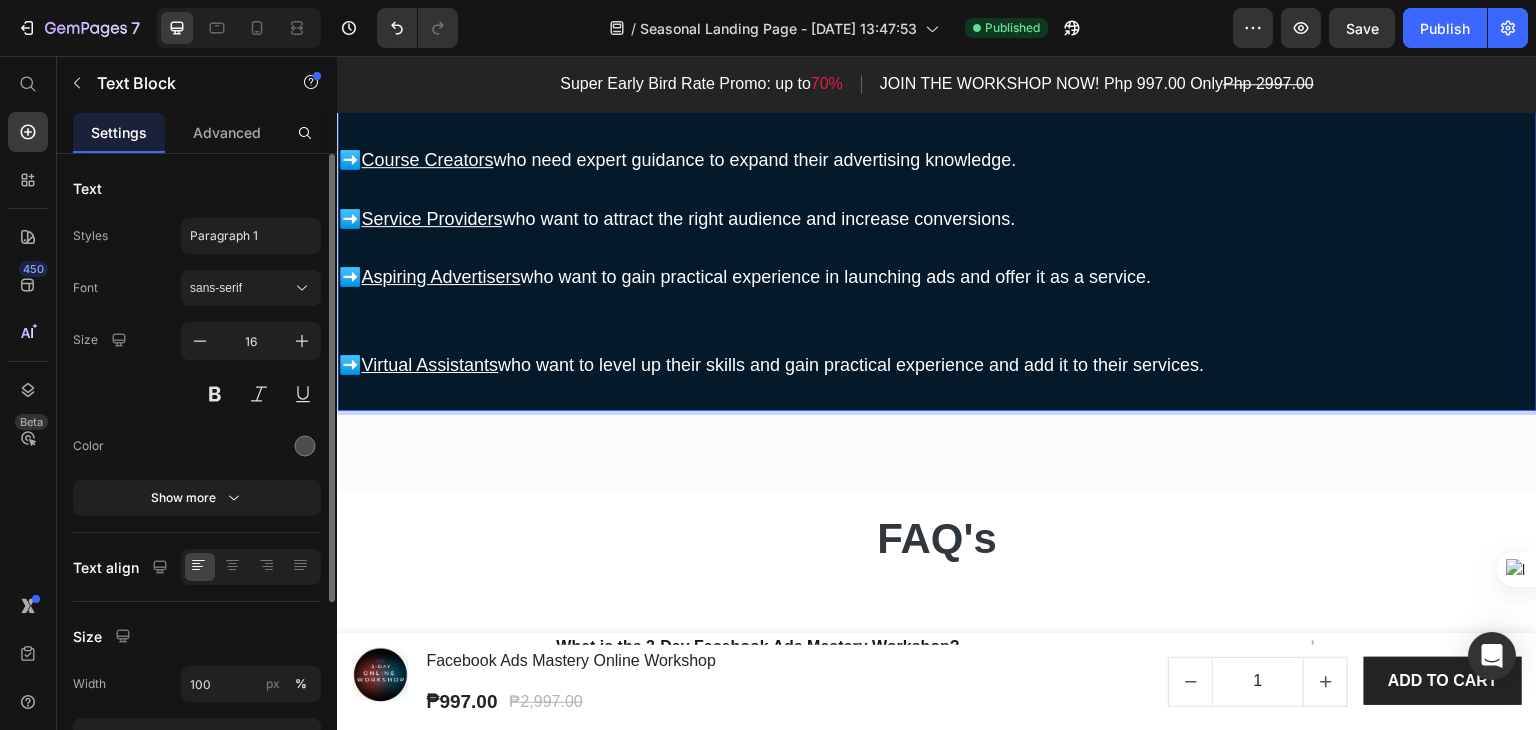 drag, startPoint x: 757, startPoint y: 488, endPoint x: 817, endPoint y: 486, distance: 60.033325 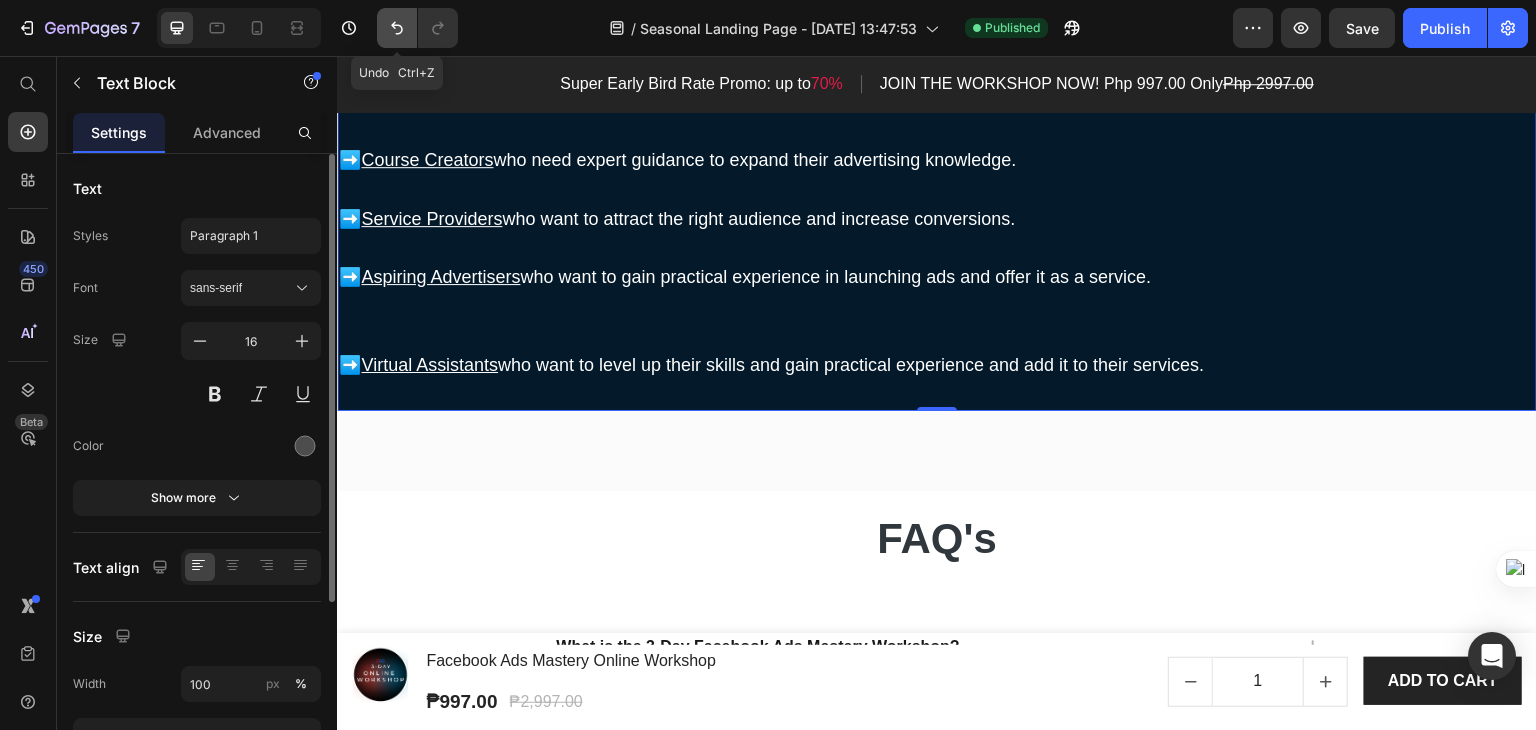 click 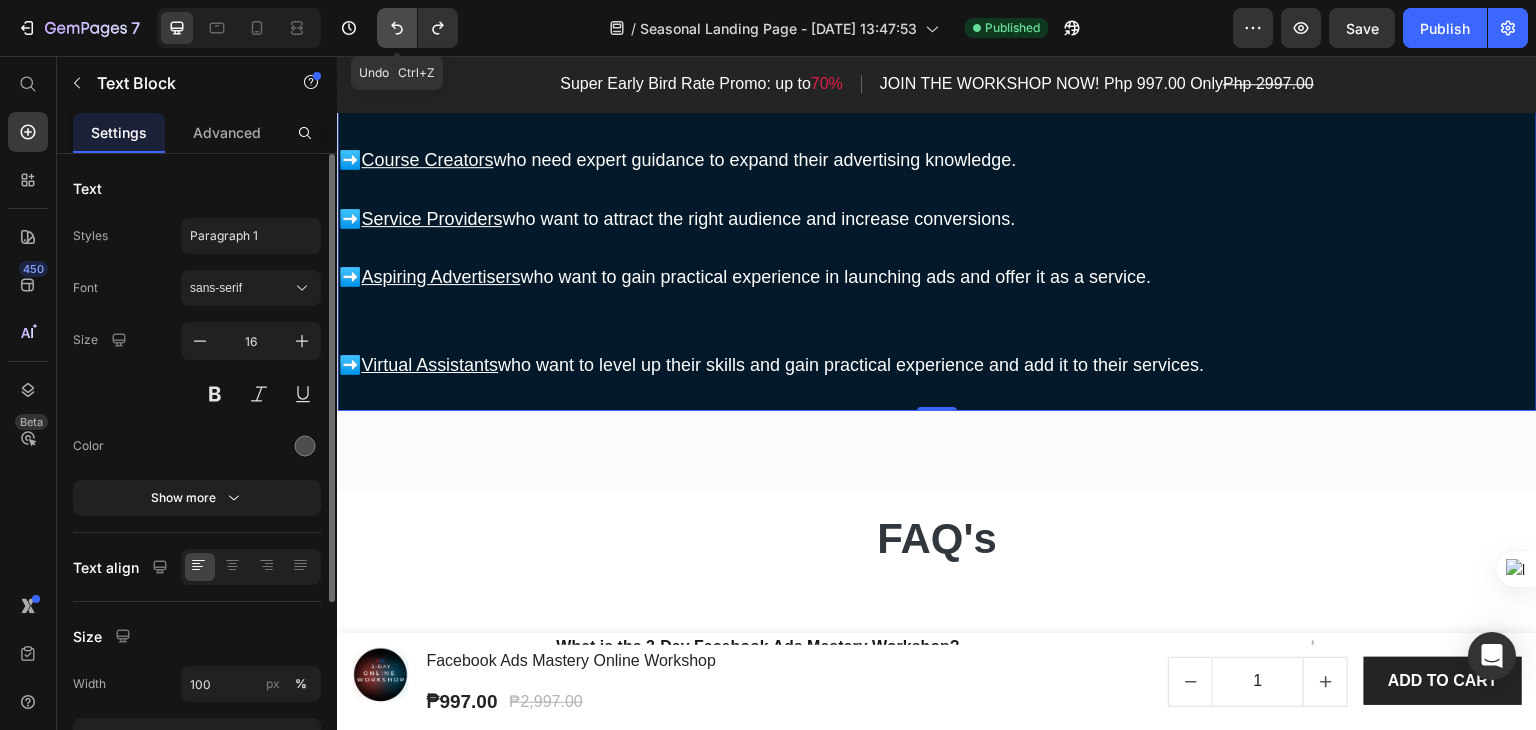 click 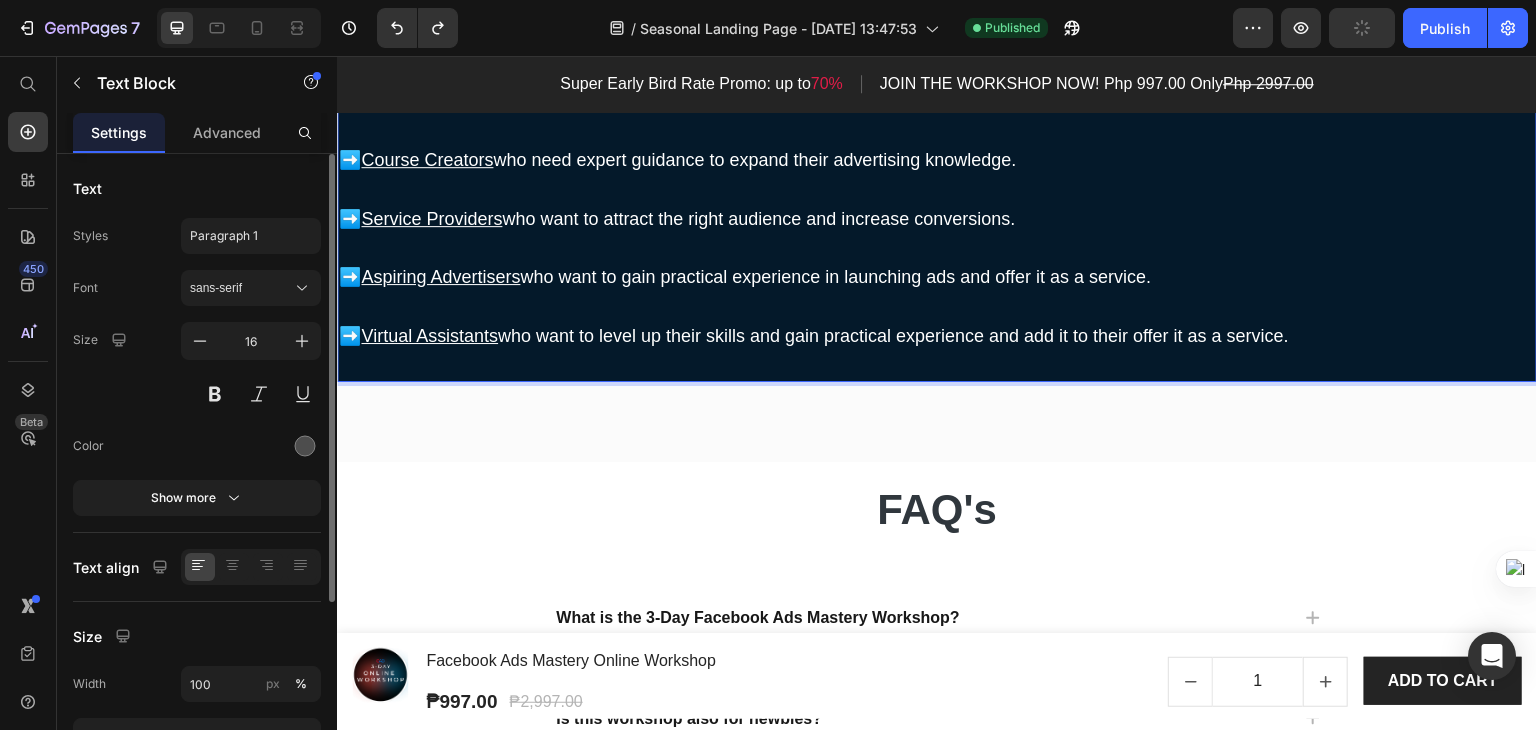 click on "Virtual Assistants  who want to level up their skills and gain practical experience and add it to their offer it as a service." at bounding box center [825, 336] 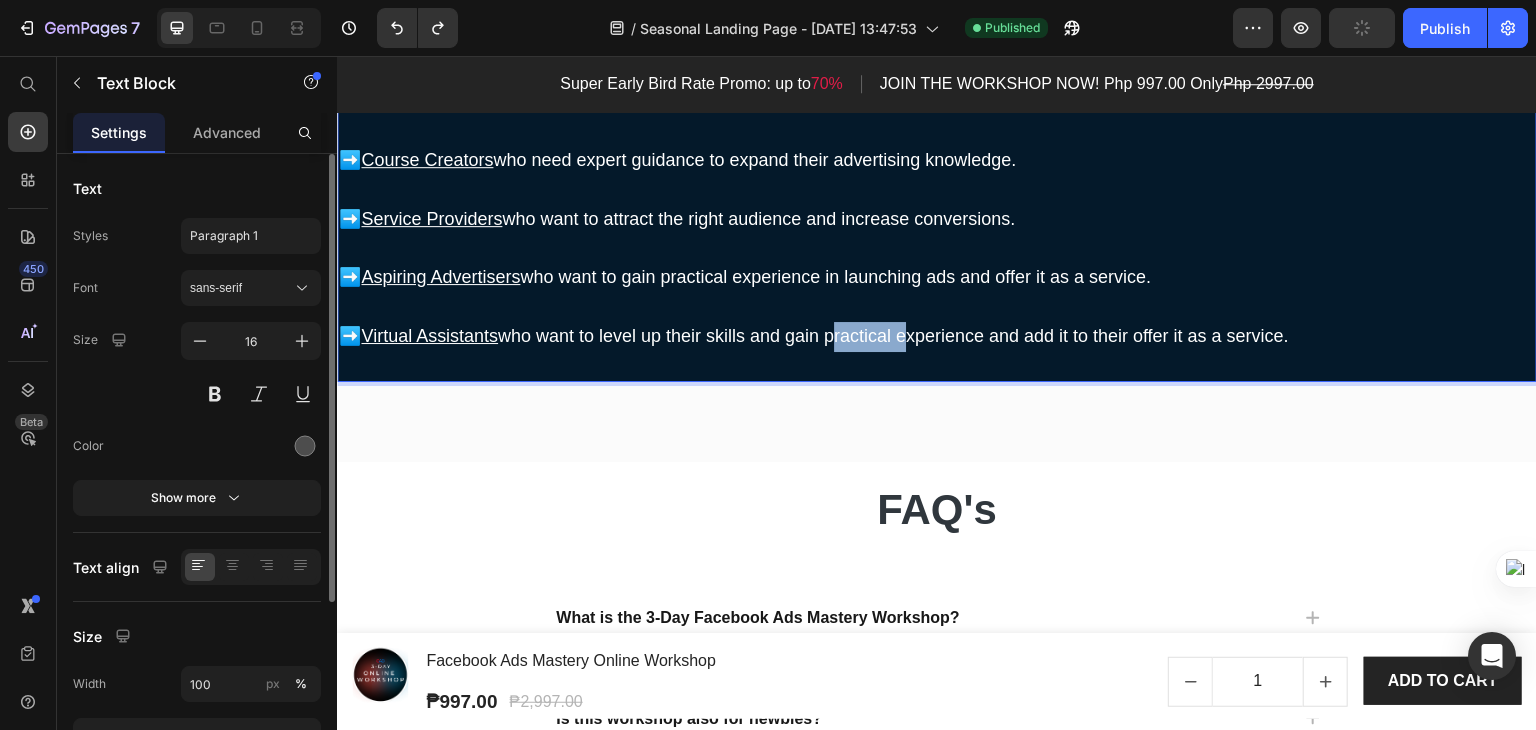 click on "Virtual Assistants  who want to level up their skills and gain practical experience and add it to their offer it as a service." at bounding box center [825, 336] 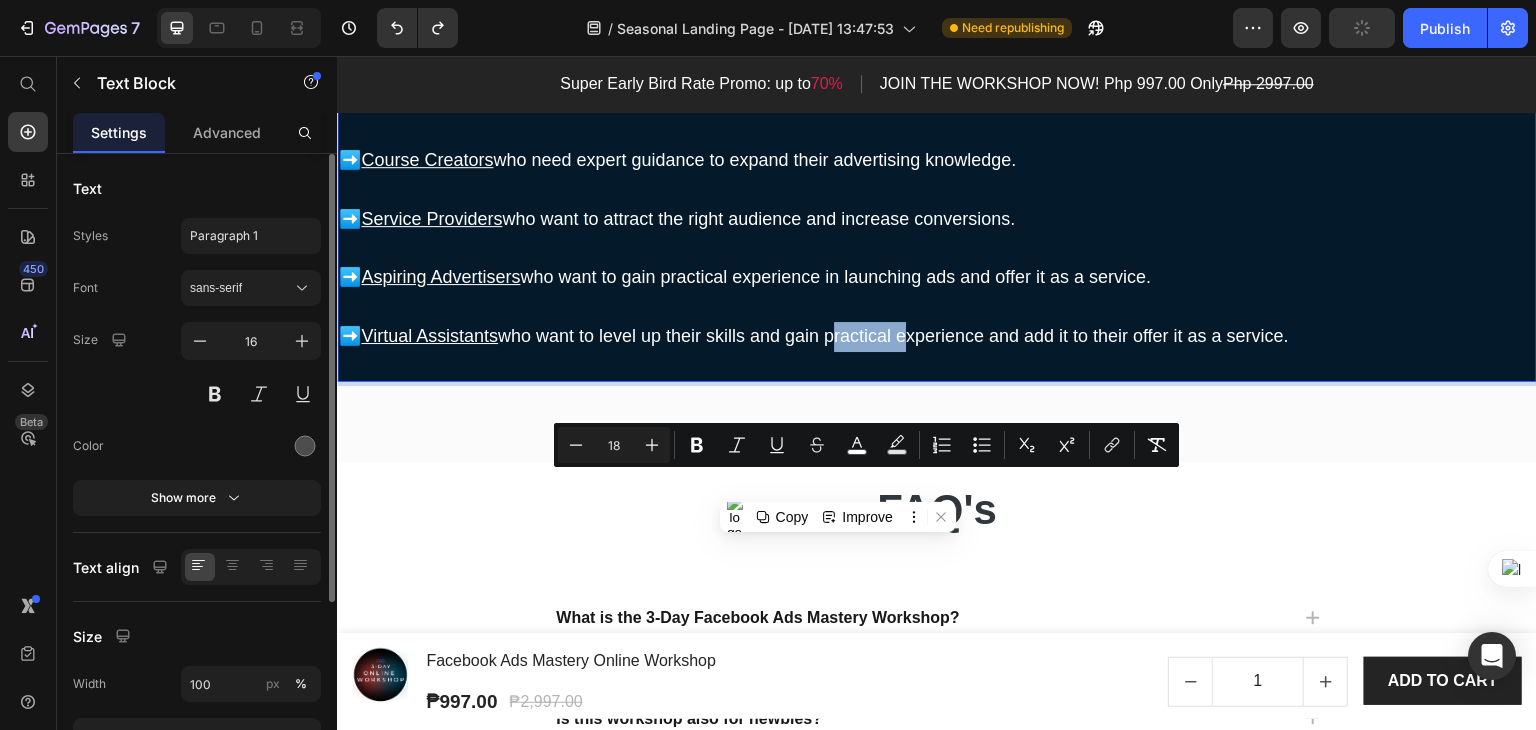 click on "Virtual Assistants  who want to level up their skills and gain practical experience and add it to their offer it as a service." at bounding box center (825, 336) 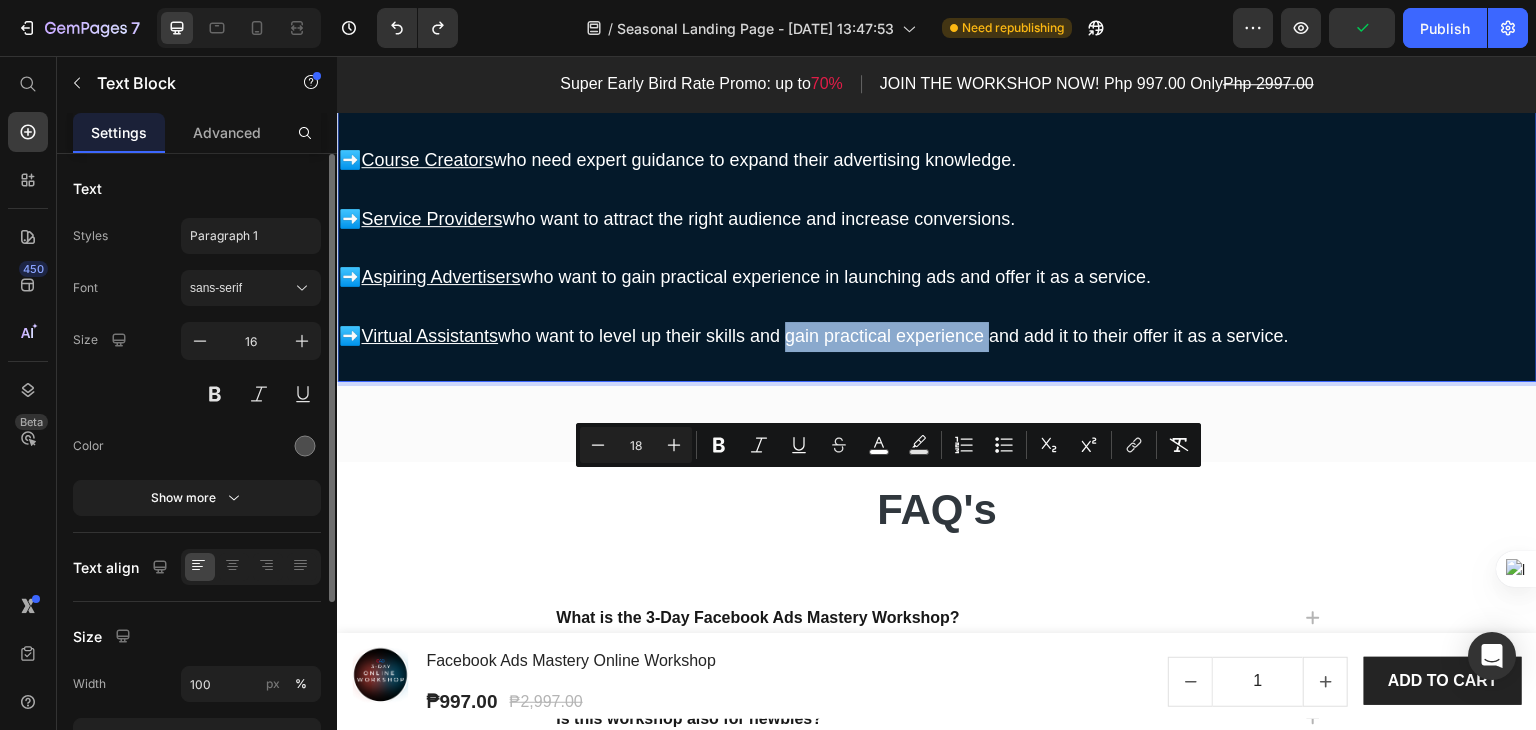 drag, startPoint x: 789, startPoint y: 484, endPoint x: 990, endPoint y: 490, distance: 201.08954 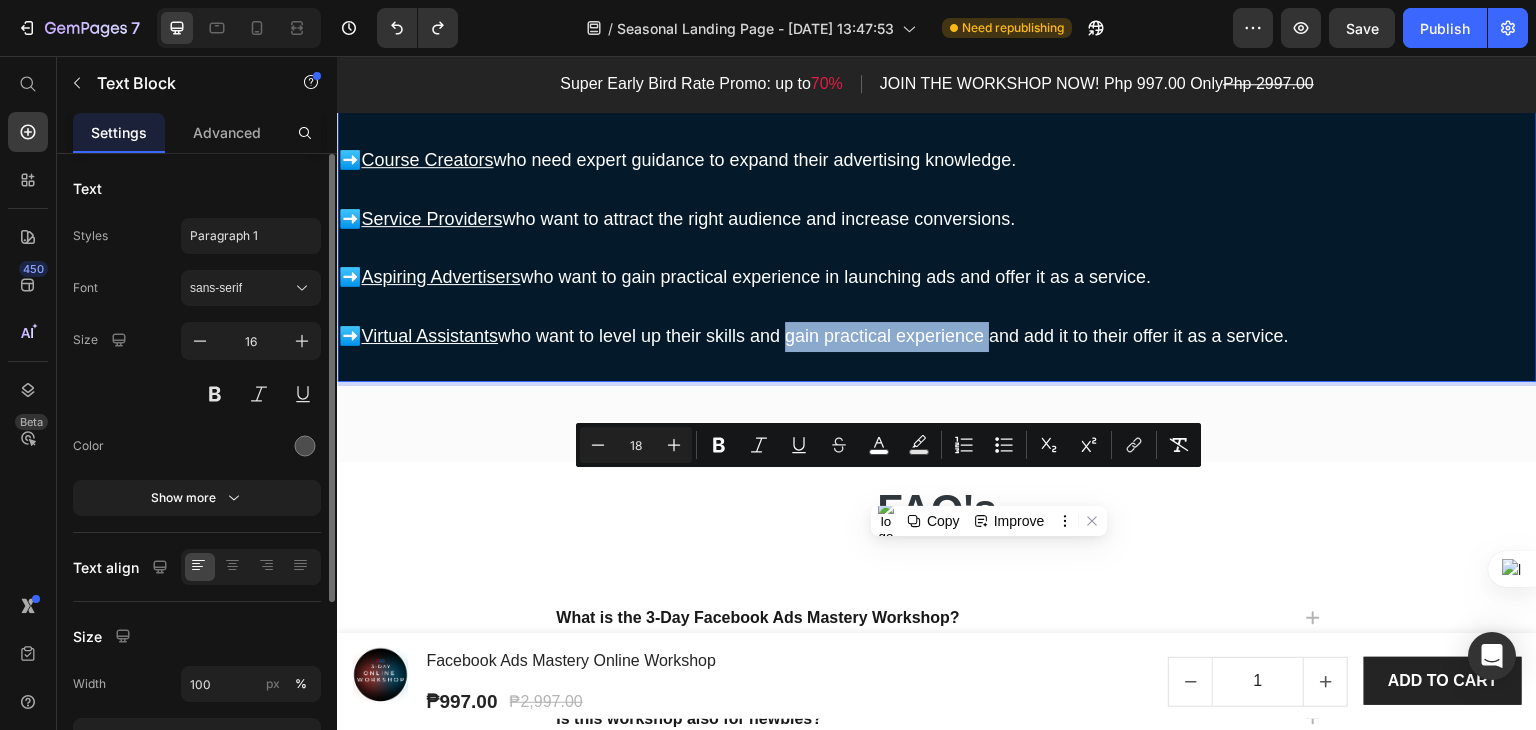 click on "Virtual Assistants  who want to level up their skills and gain practical experience and add it to their offer it as a service." at bounding box center (825, 336) 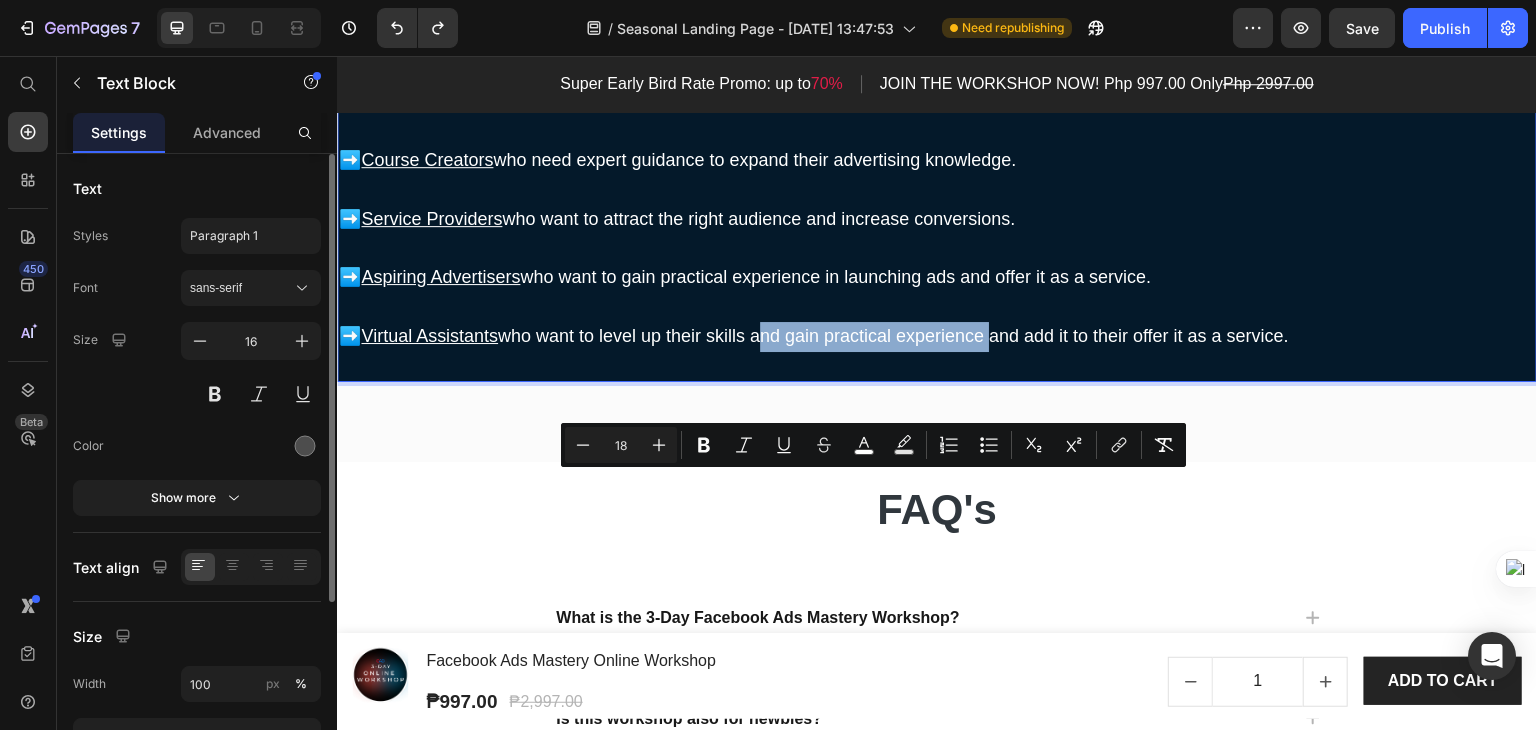 drag, startPoint x: 757, startPoint y: 484, endPoint x: 993, endPoint y: 492, distance: 236.13556 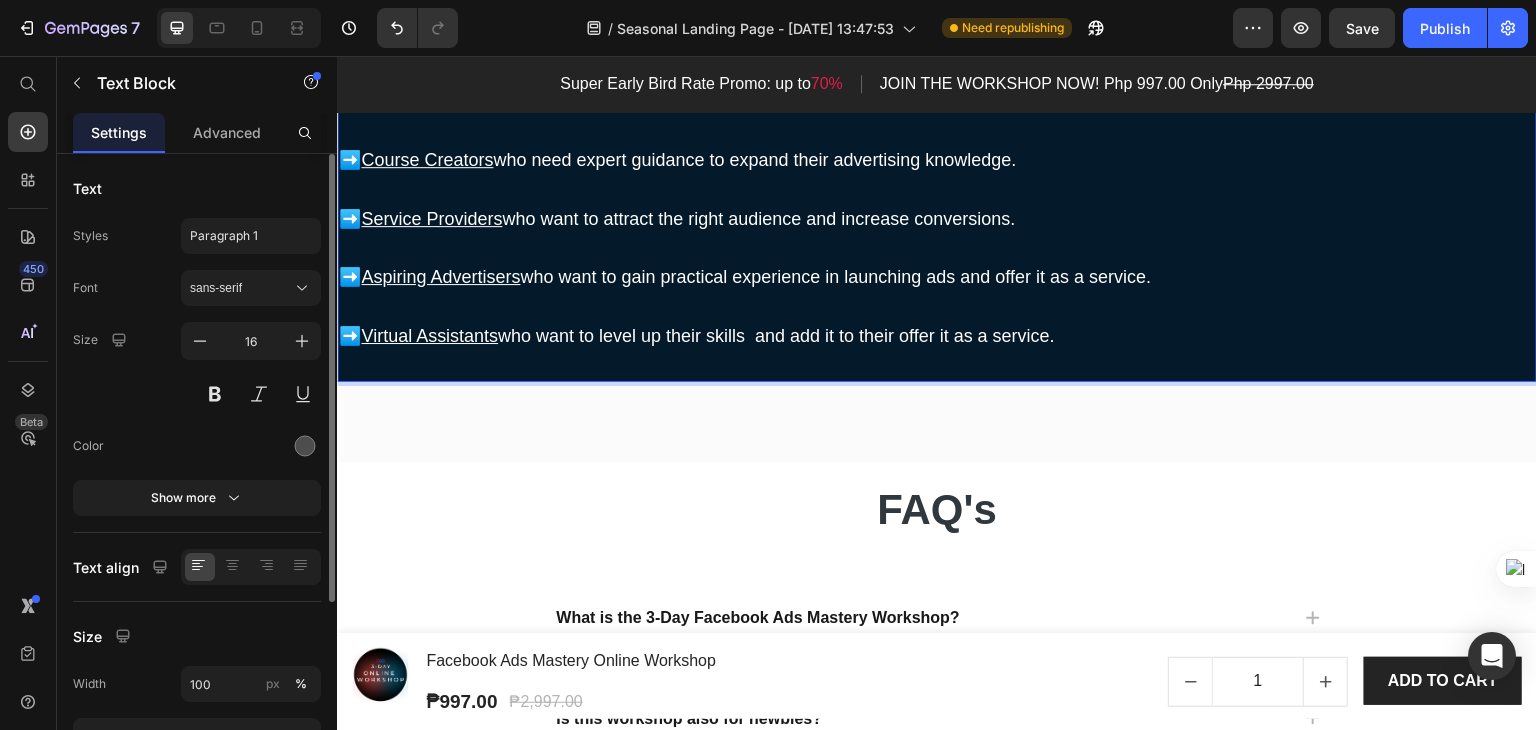 click on "Virtual Assistants  who want to level up their skills  and add it to their offer it as a service." at bounding box center (708, 336) 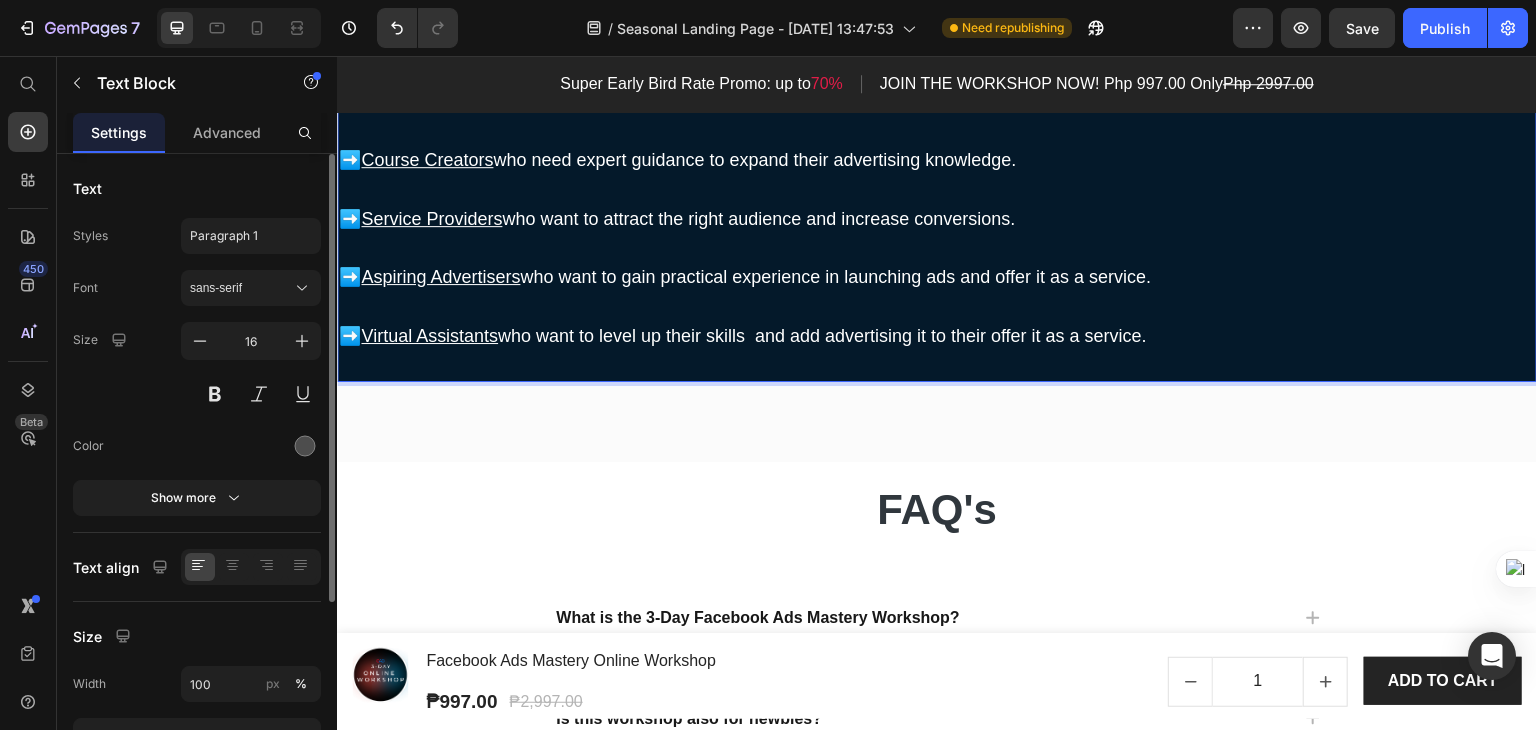click on "Virtual Assistants  who want to level up their skills  and add advertising it to their offer it as a service." at bounding box center [754, 336] 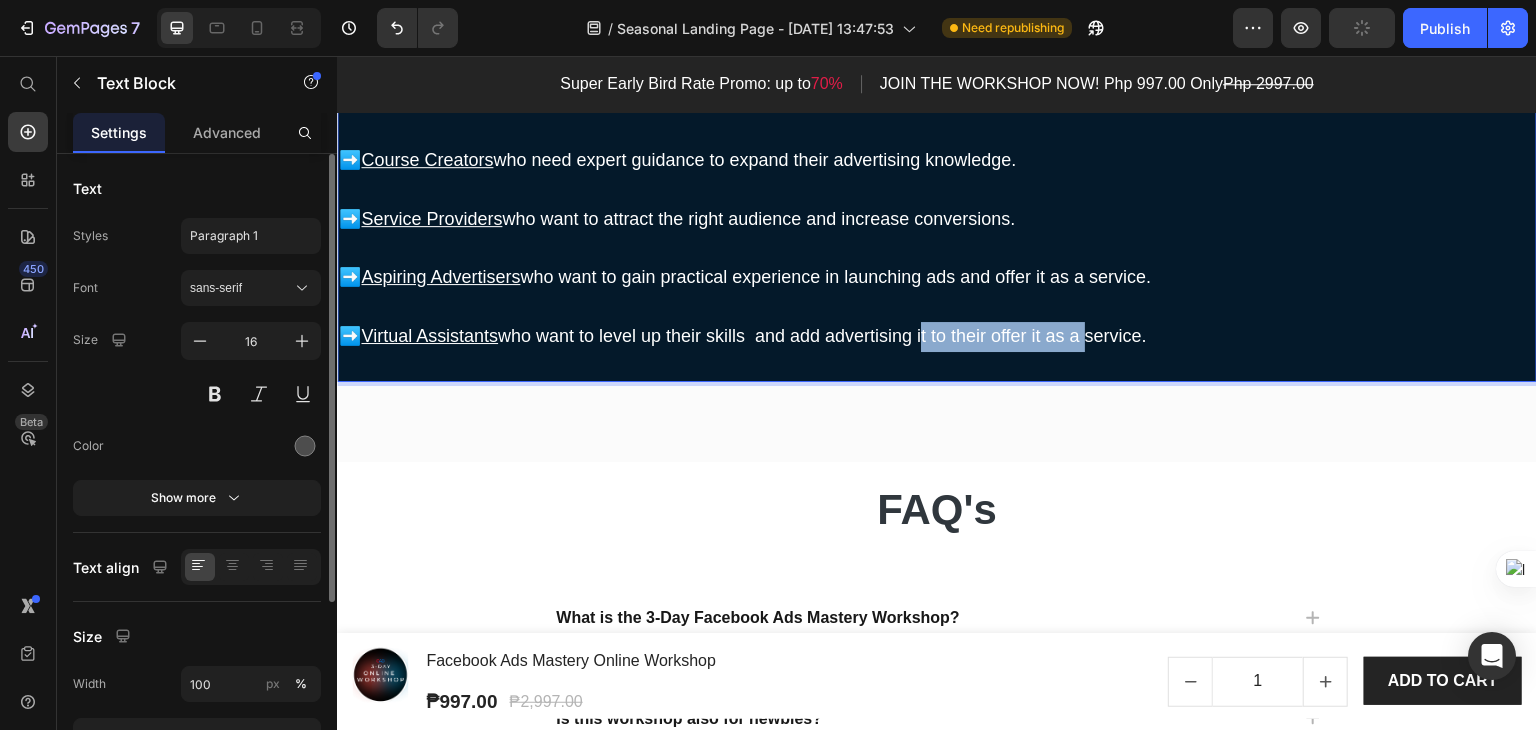 drag, startPoint x: 1087, startPoint y: 485, endPoint x: 924, endPoint y: 480, distance: 163.07668 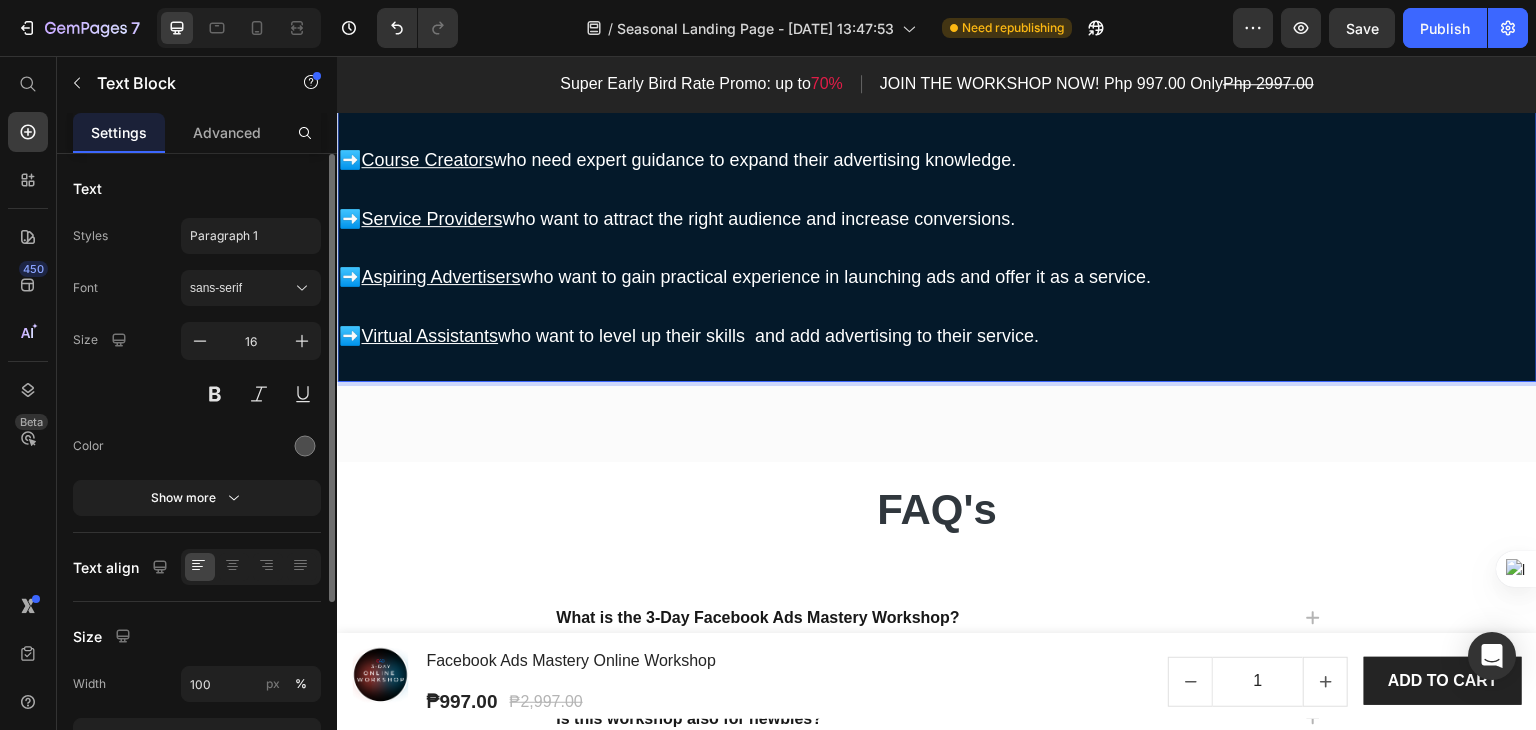 click on "Virtual Assistants  who want to level up their skills  and add advertising to their service." at bounding box center (700, 336) 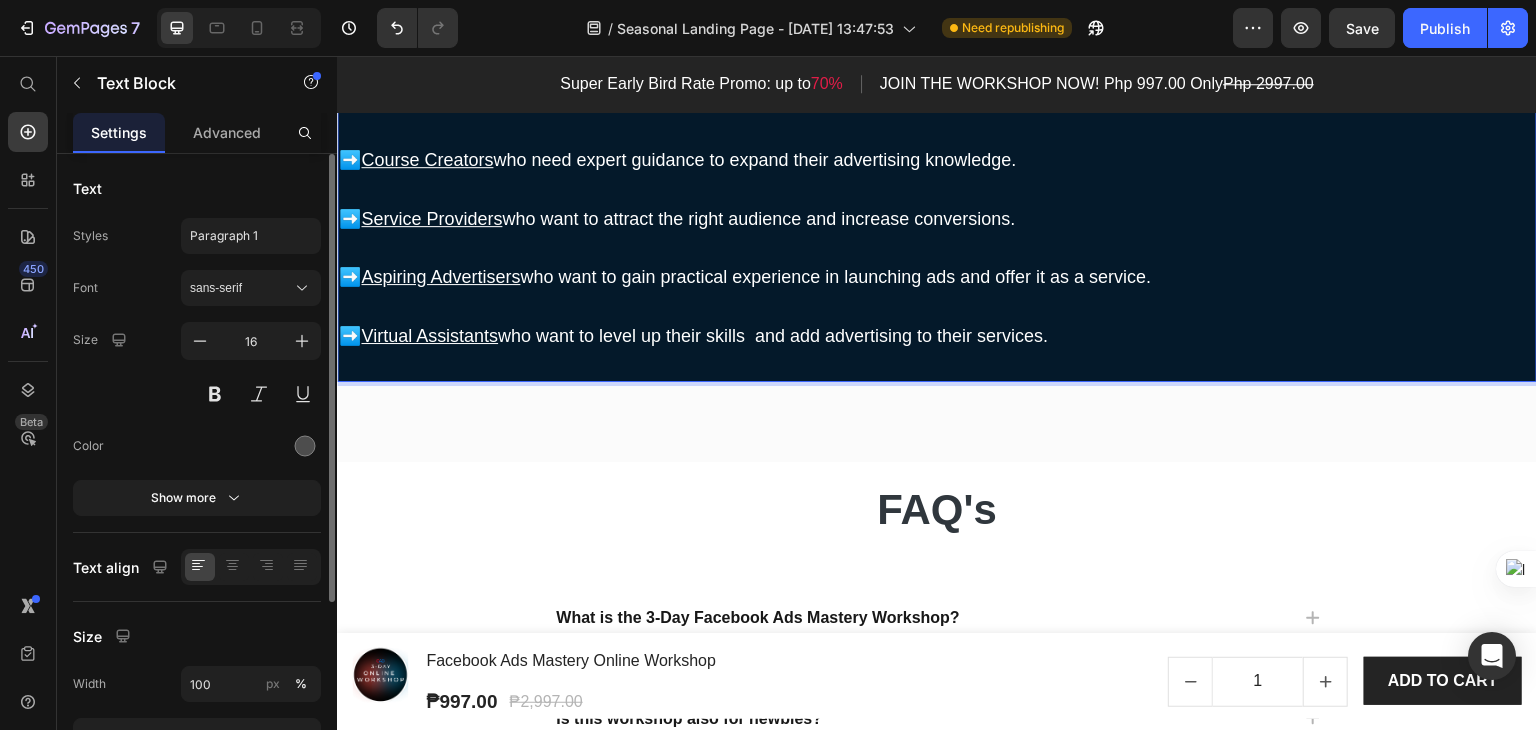 click at bounding box center [937, 366] 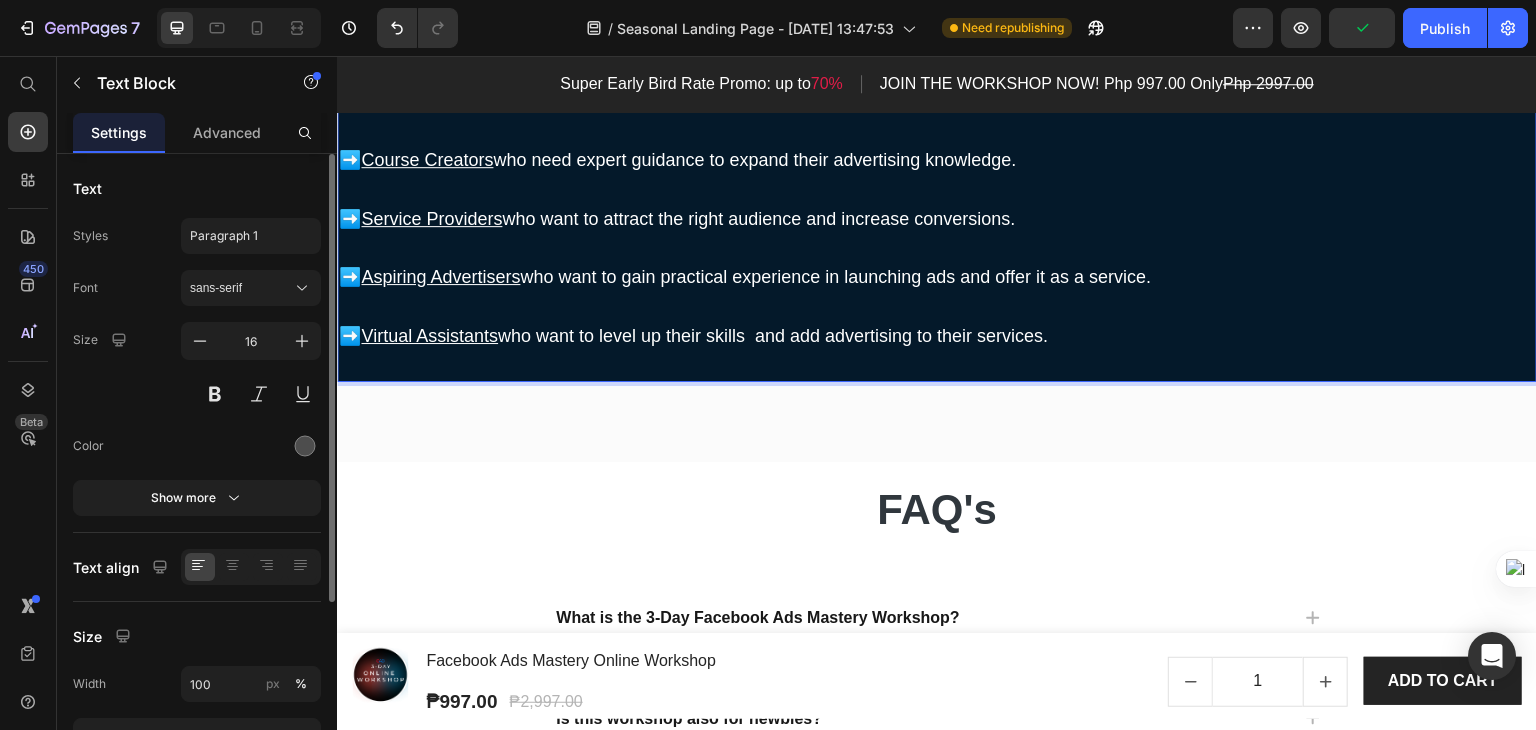 scroll, scrollTop: 9700, scrollLeft: 0, axis: vertical 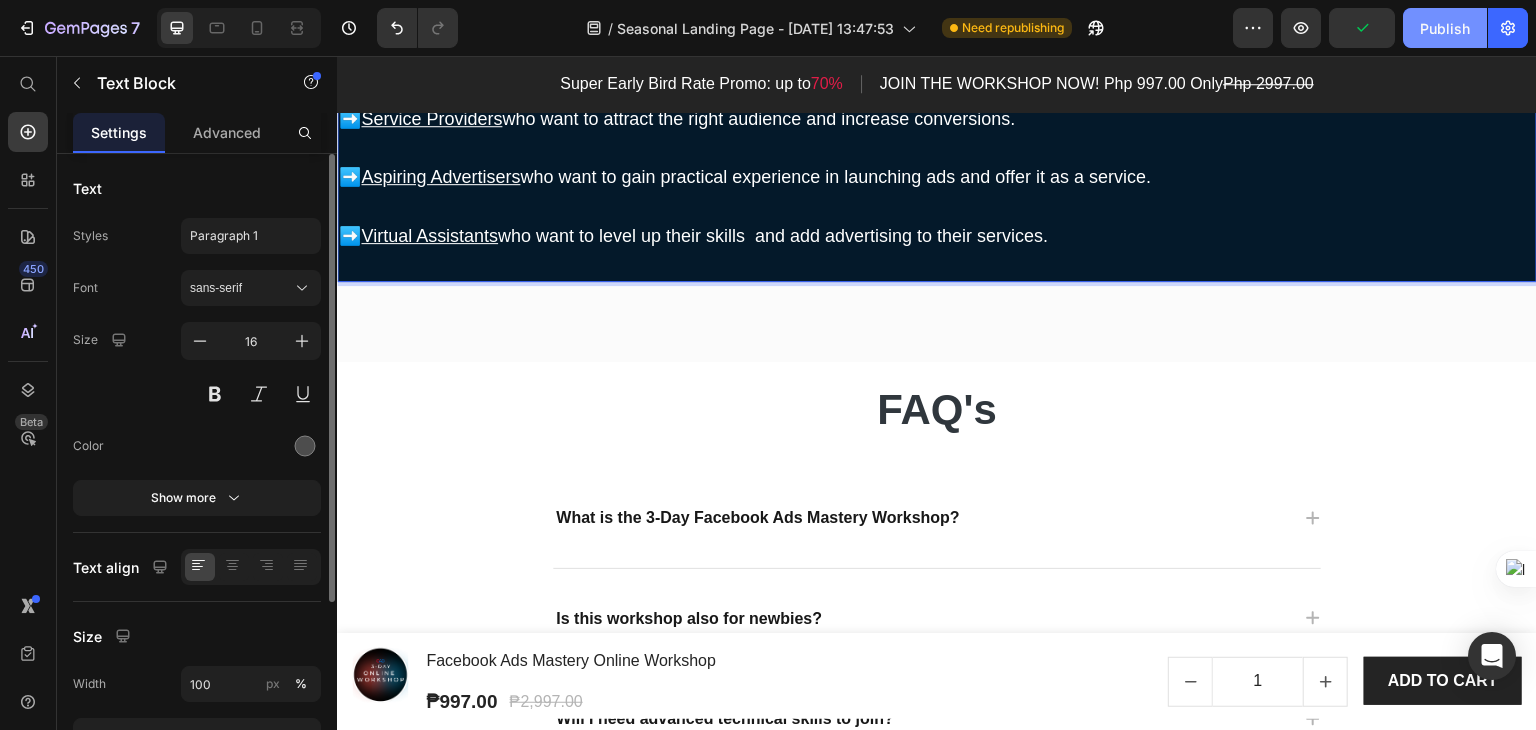 click on "Publish" 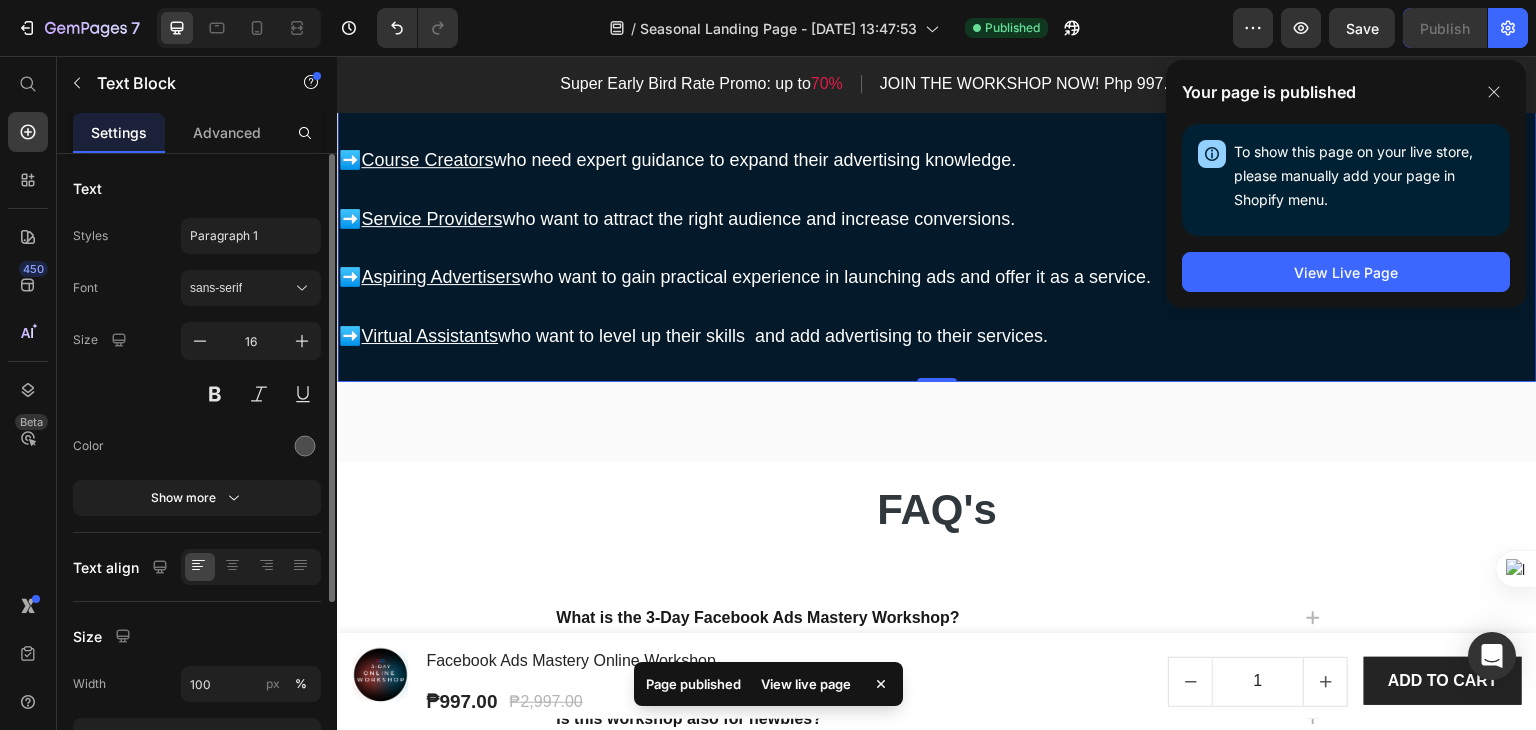 scroll, scrollTop: 9600, scrollLeft: 0, axis: vertical 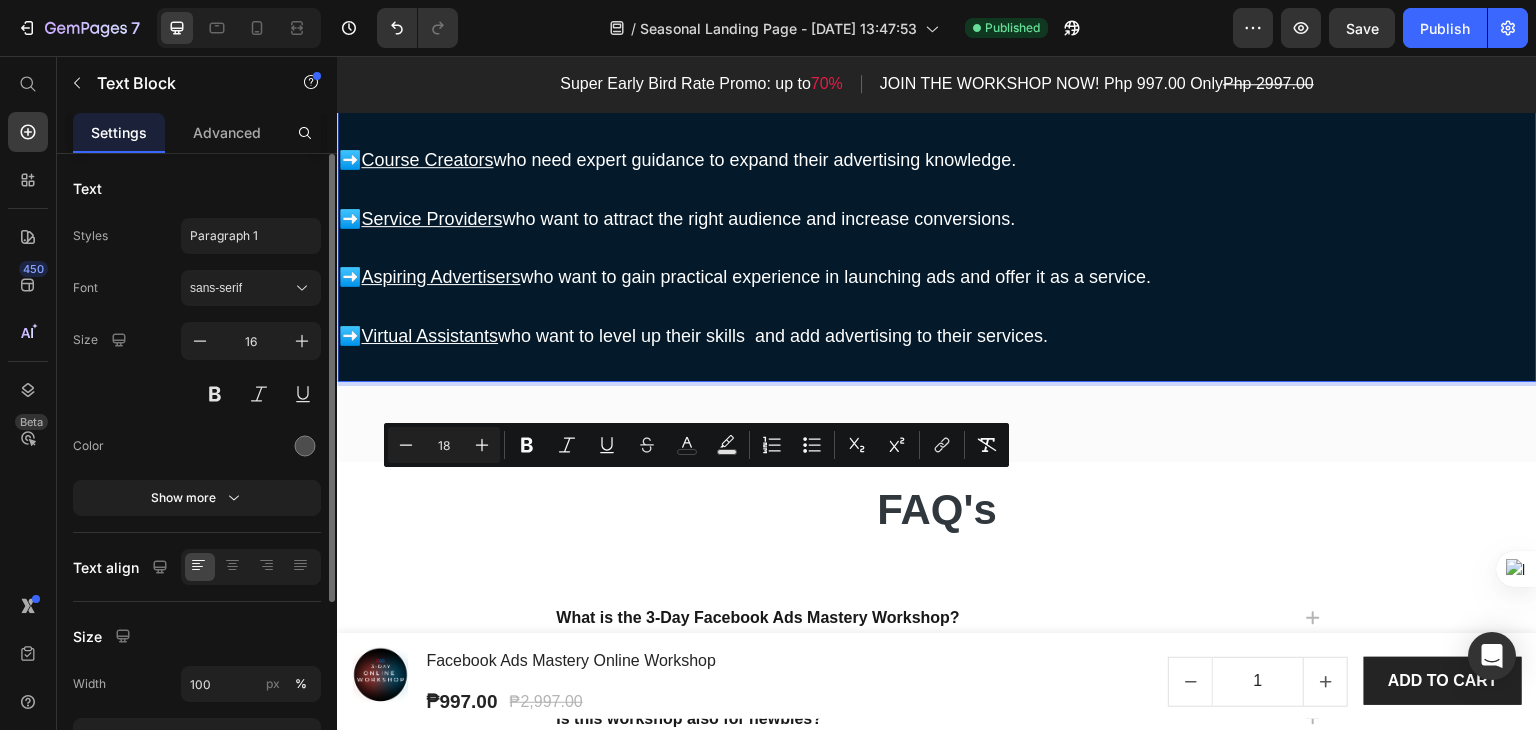 drag, startPoint x: 1094, startPoint y: 488, endPoint x: 337, endPoint y: 486, distance: 757.0026 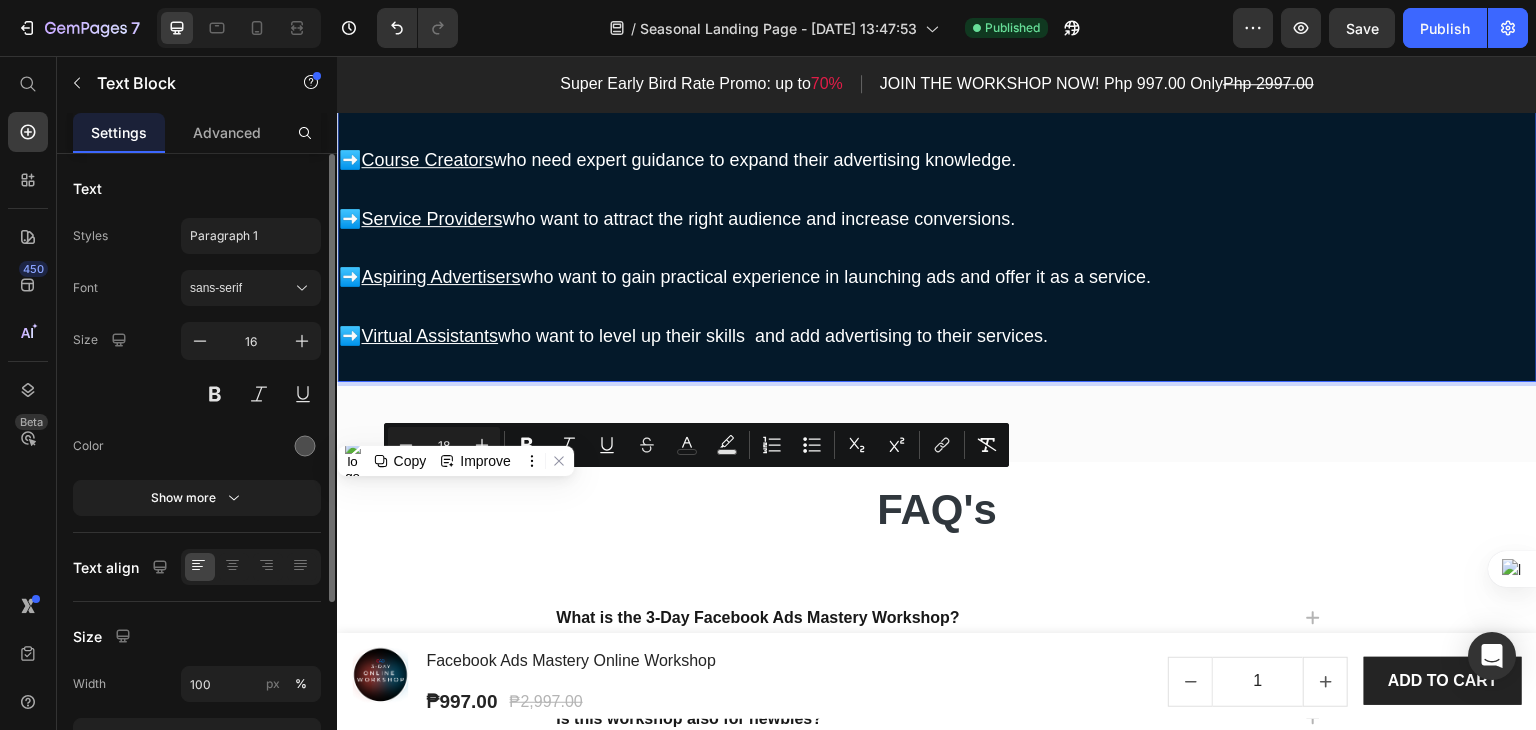 copy on "➡️ Virtual Assistants  who want to level up their skills  and add advertising to their services." 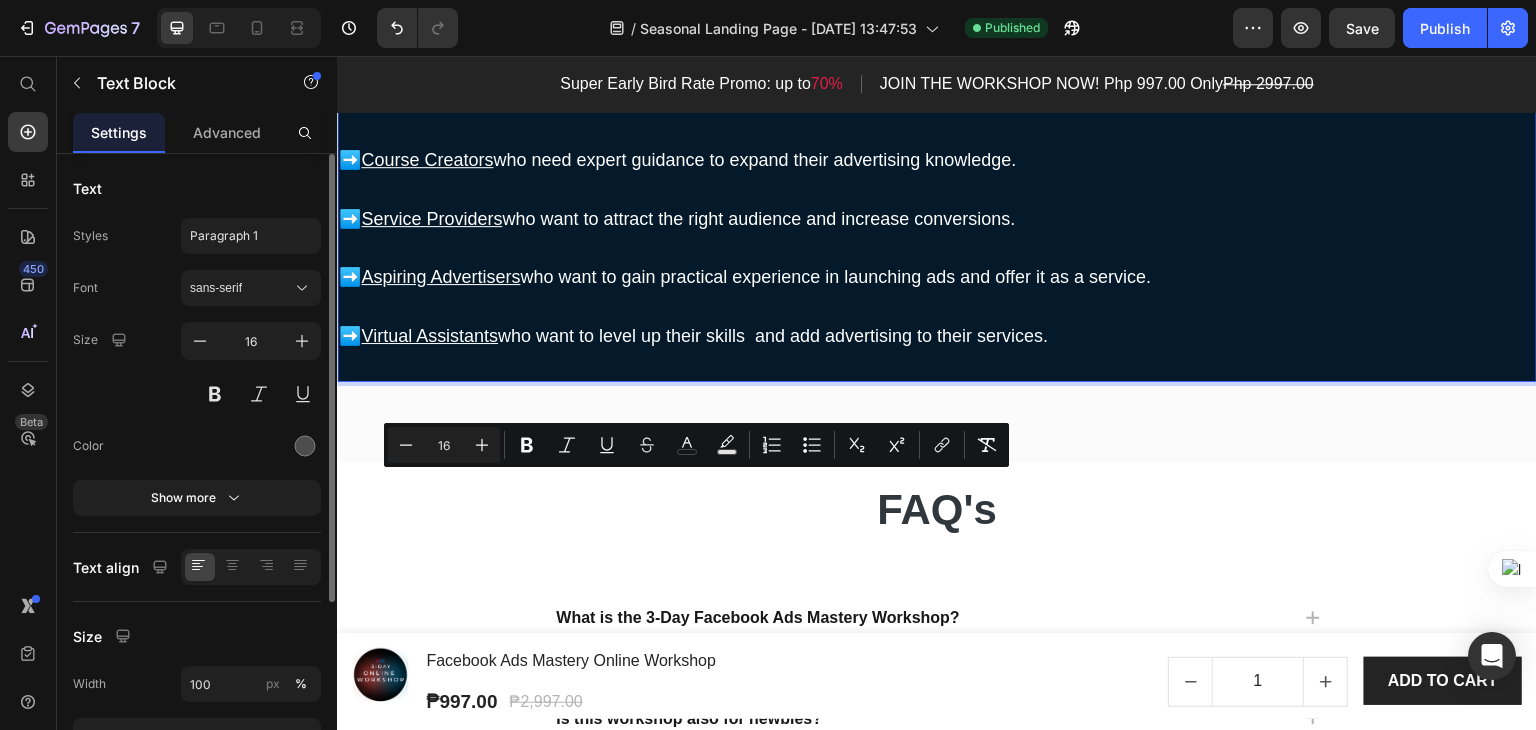 click at bounding box center (937, 307) 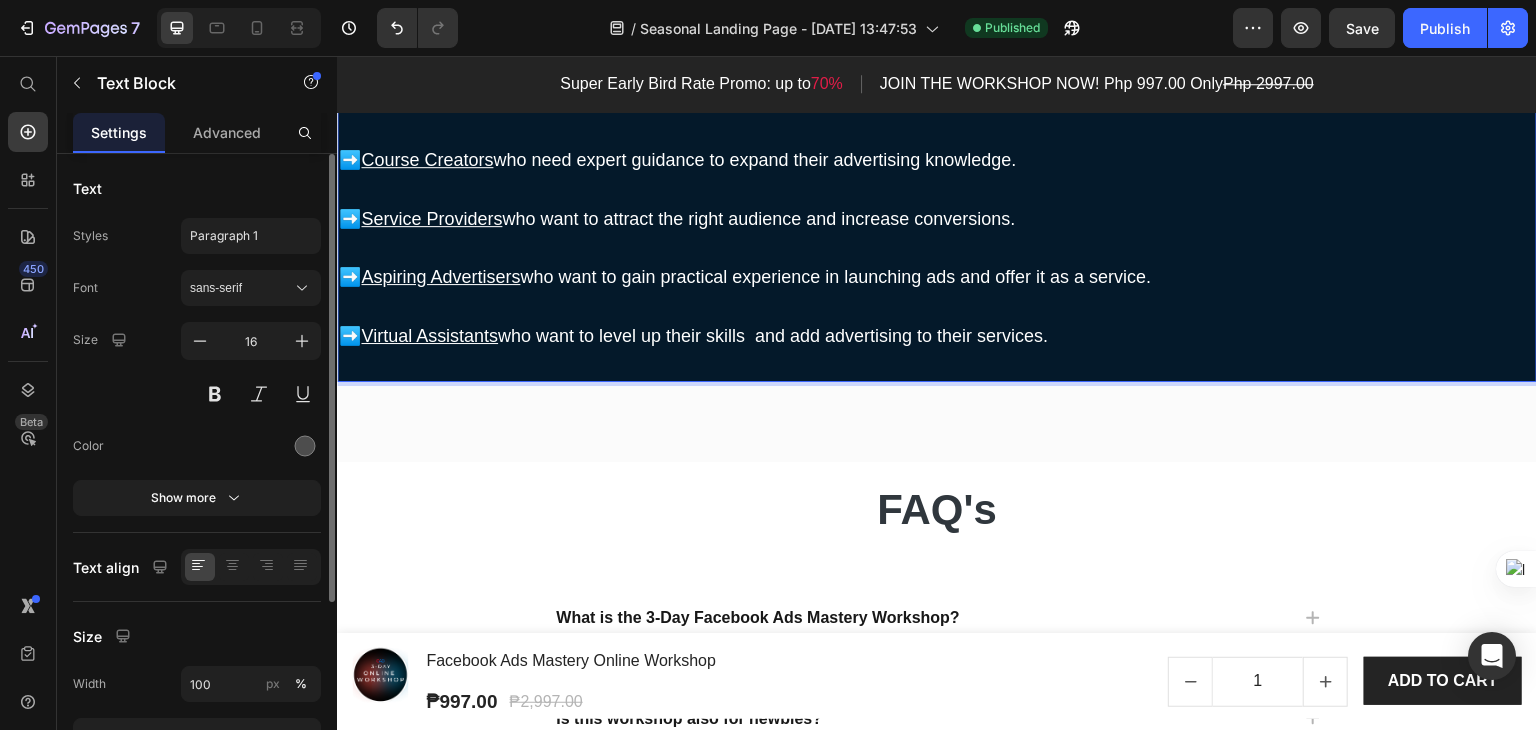 click on "➡️ Virtual Assistants  who want to level up their skills  and add advertising to their services." at bounding box center [937, 337] 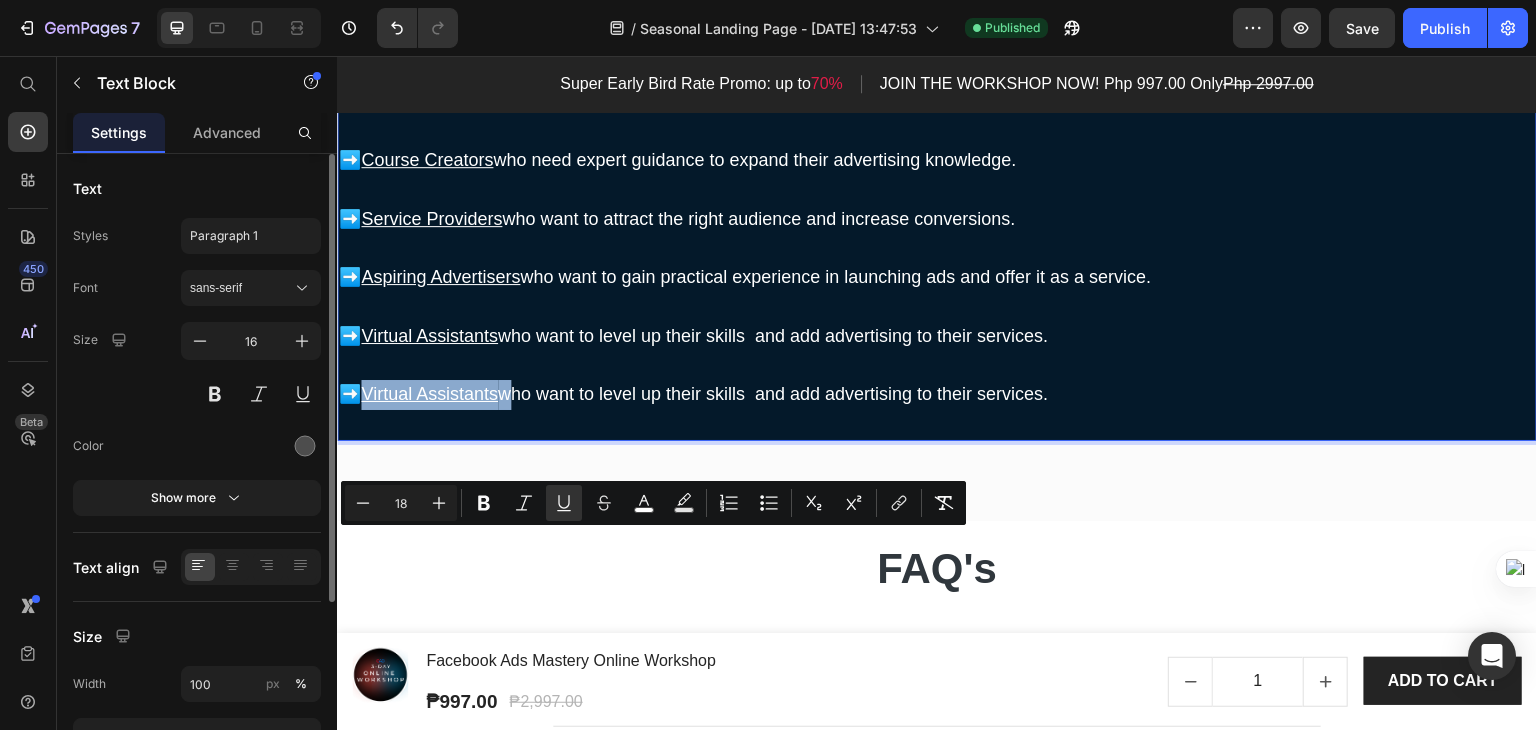 drag, startPoint x: 364, startPoint y: 541, endPoint x: 485, endPoint y: 540, distance: 121.004135 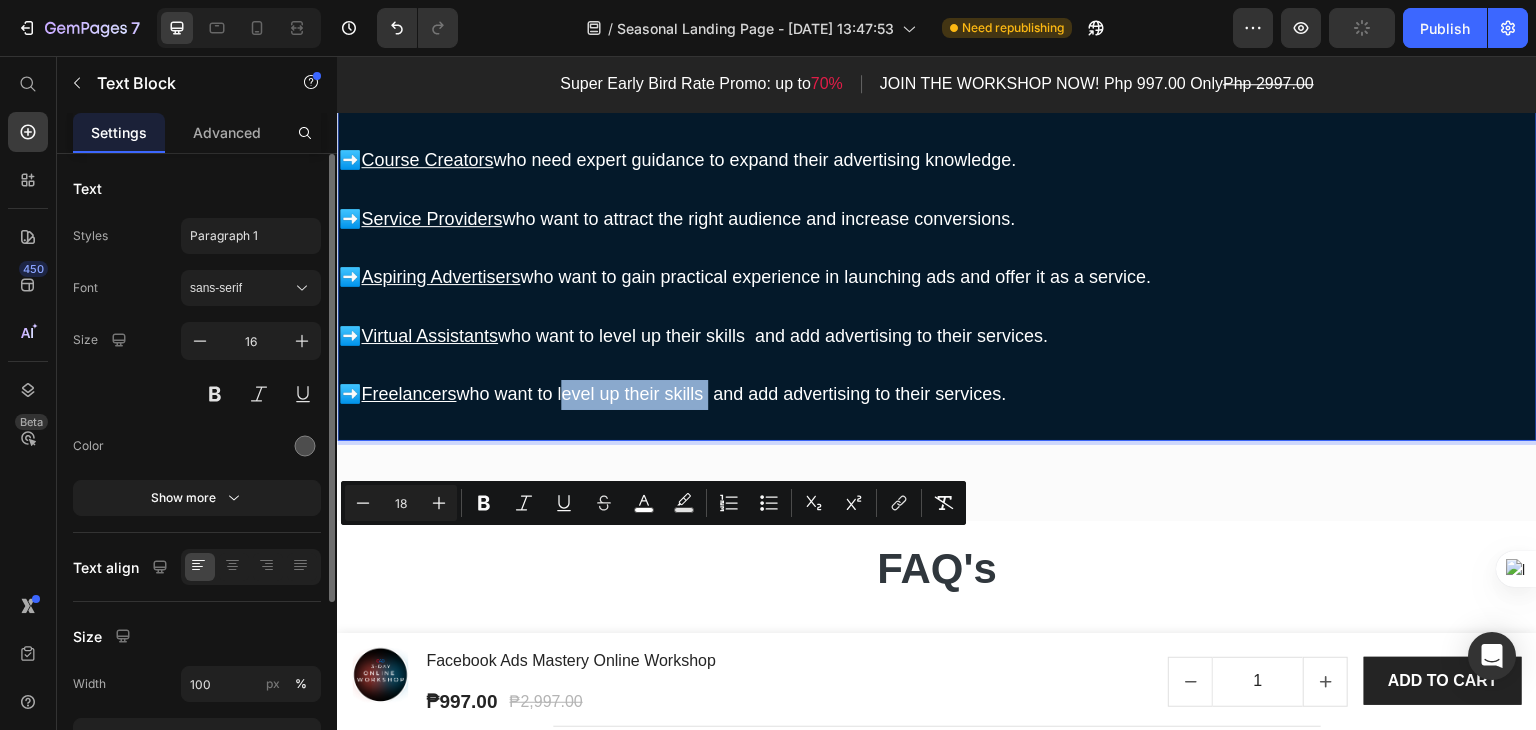 drag, startPoint x: 562, startPoint y: 547, endPoint x: 708, endPoint y: 542, distance: 146.08559 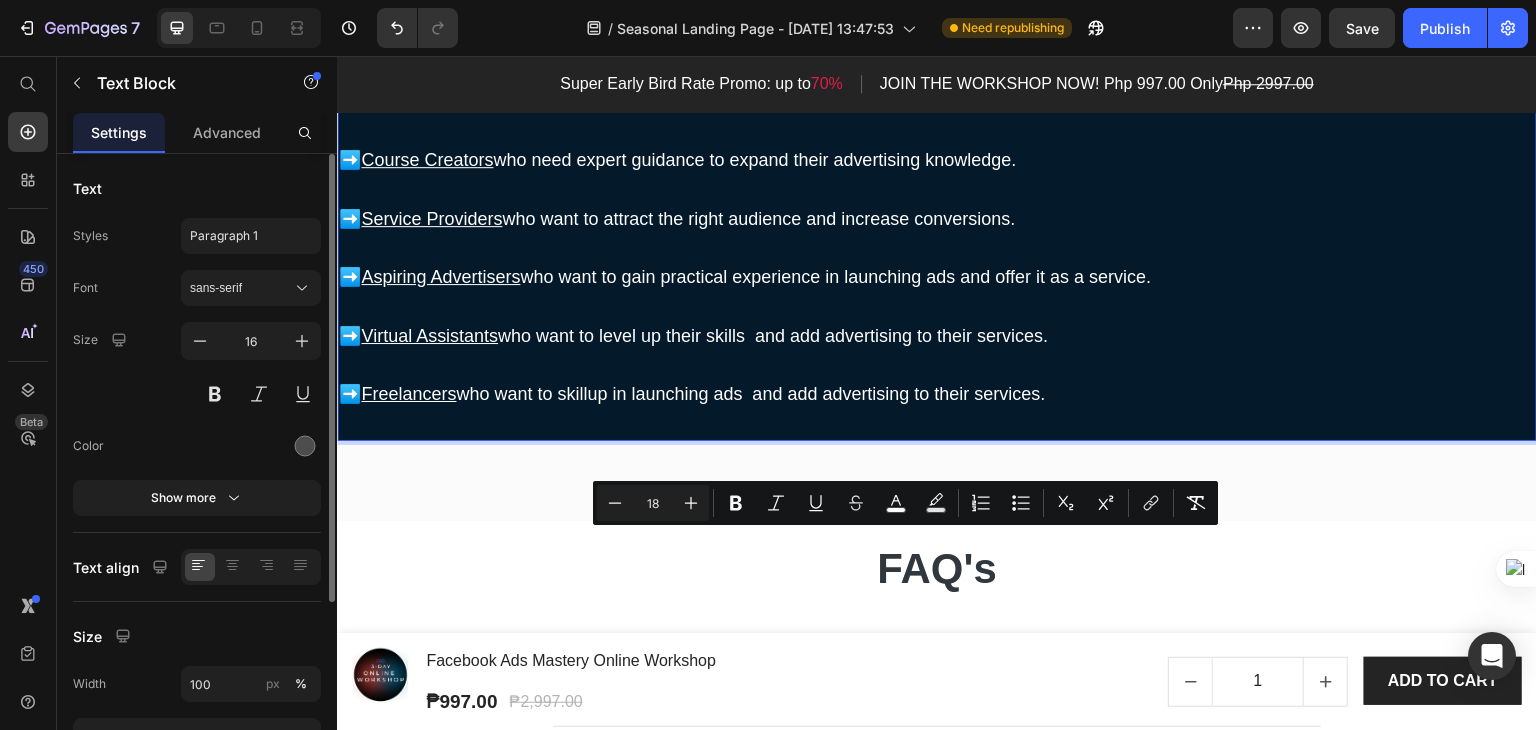 drag, startPoint x: 757, startPoint y: 542, endPoint x: 1071, endPoint y: 547, distance: 314.0398 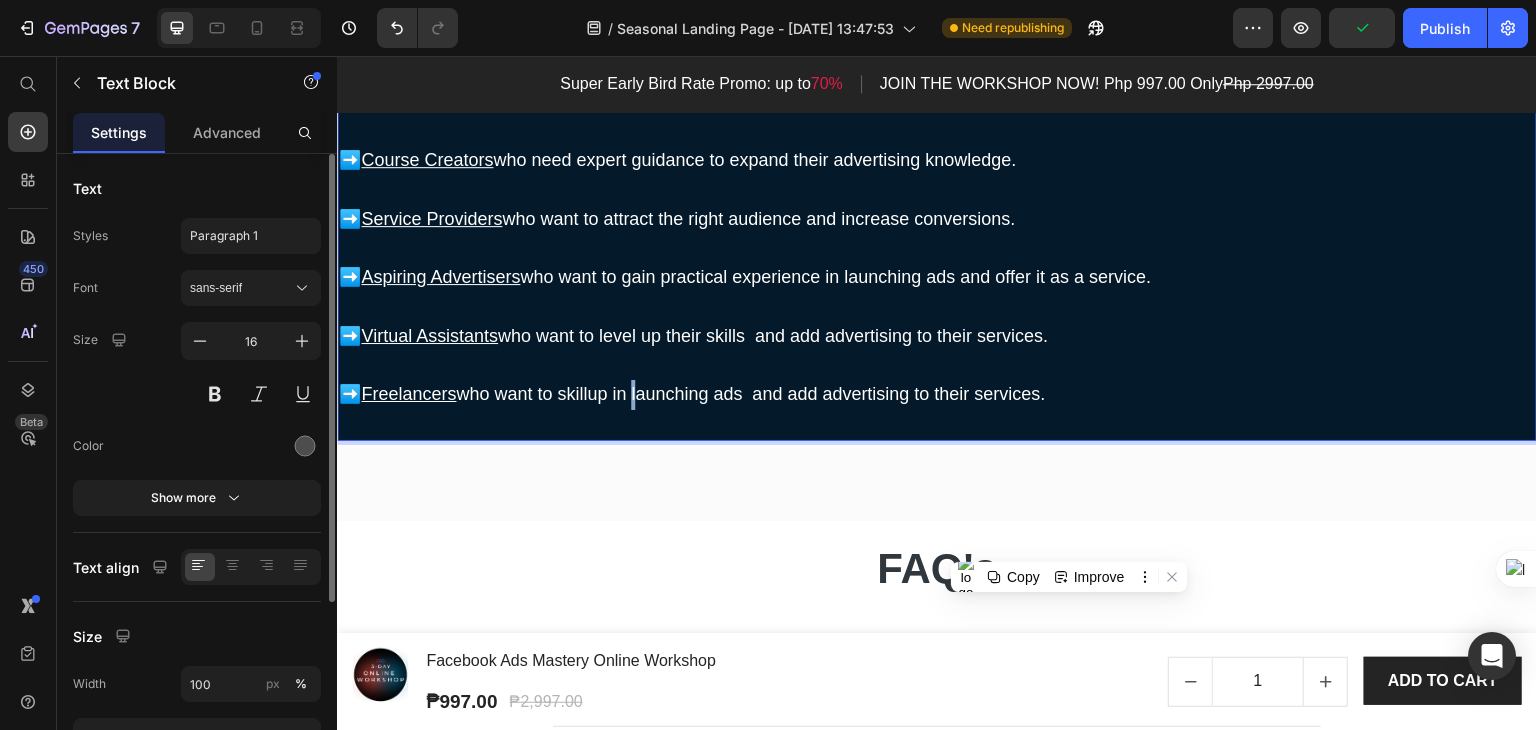 click on "➡️ Freelancers  who want to skillup in launching ads  and add advertising to their services." at bounding box center (937, 395) 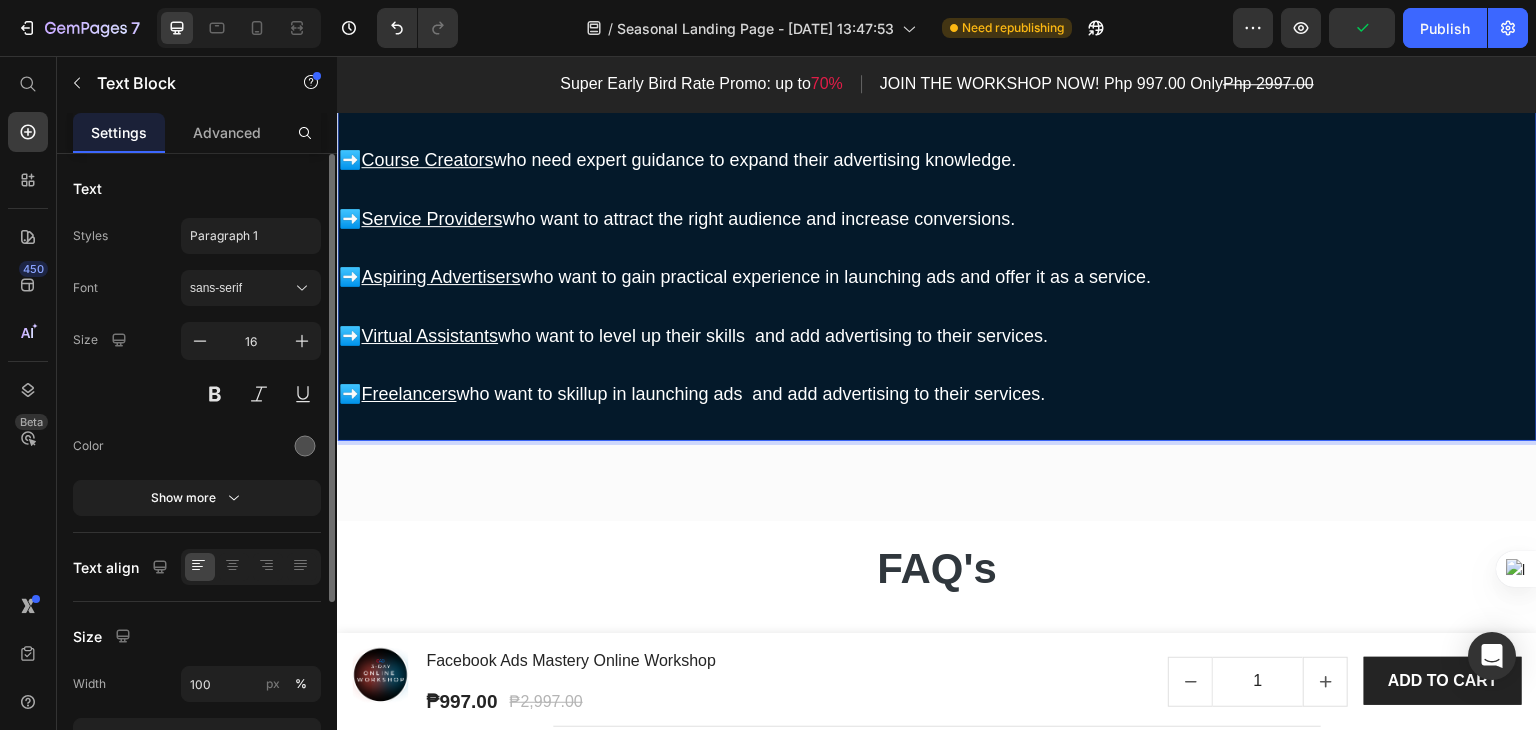 click on "Freelancers  who want to skillup in launching ads  and add advertising to their services." at bounding box center [703, 394] 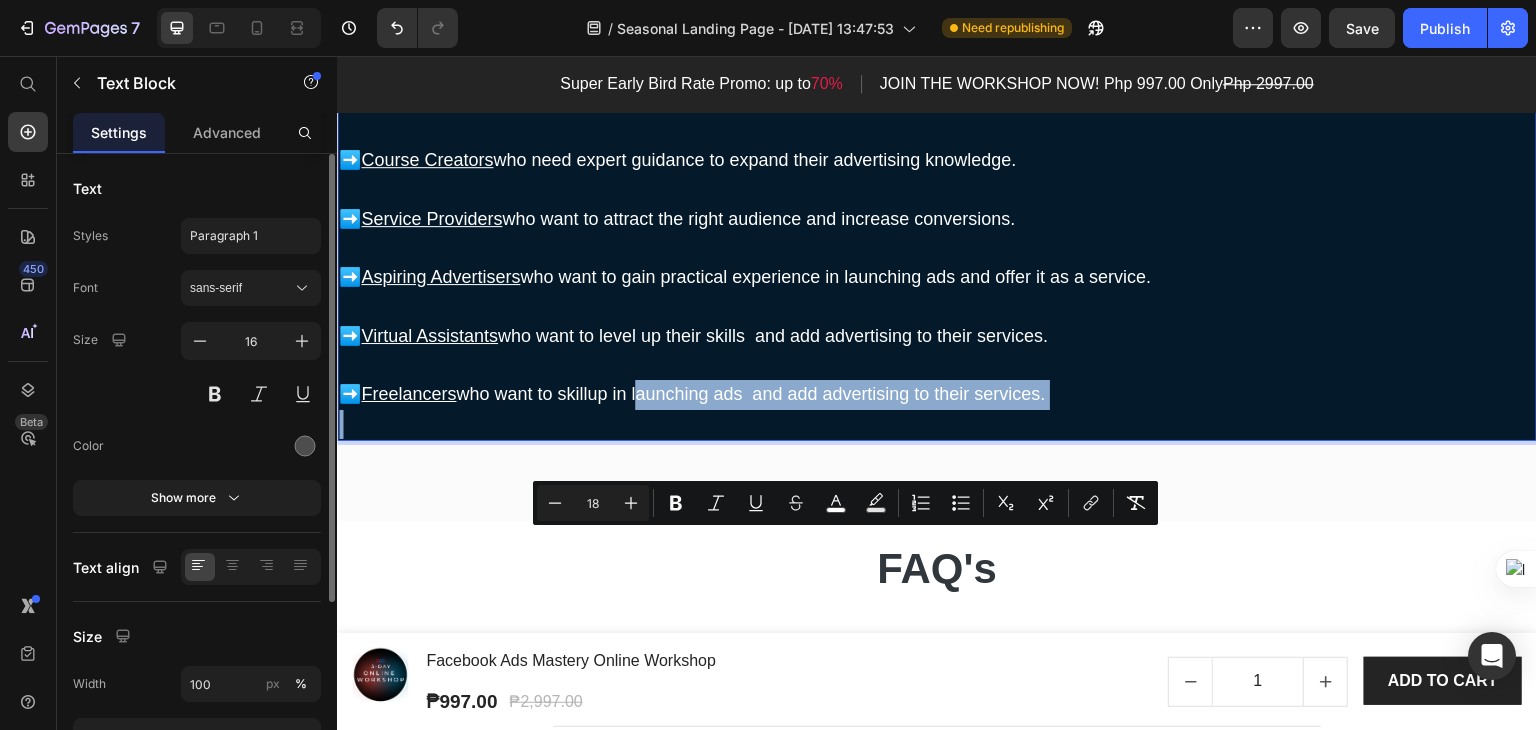drag, startPoint x: 637, startPoint y: 542, endPoint x: 1109, endPoint y: 559, distance: 472.30603 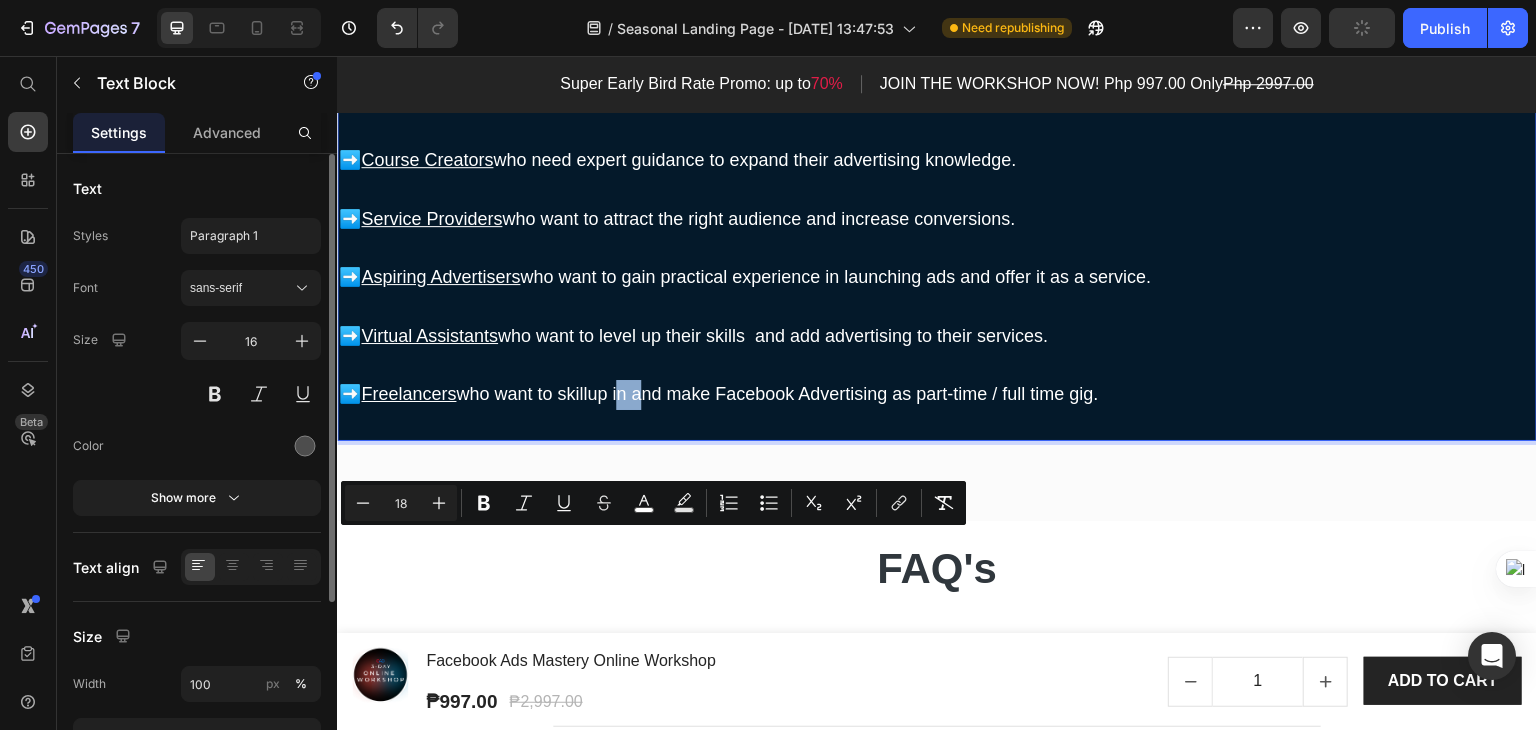 drag, startPoint x: 638, startPoint y: 542, endPoint x: 621, endPoint y: 541, distance: 17.029387 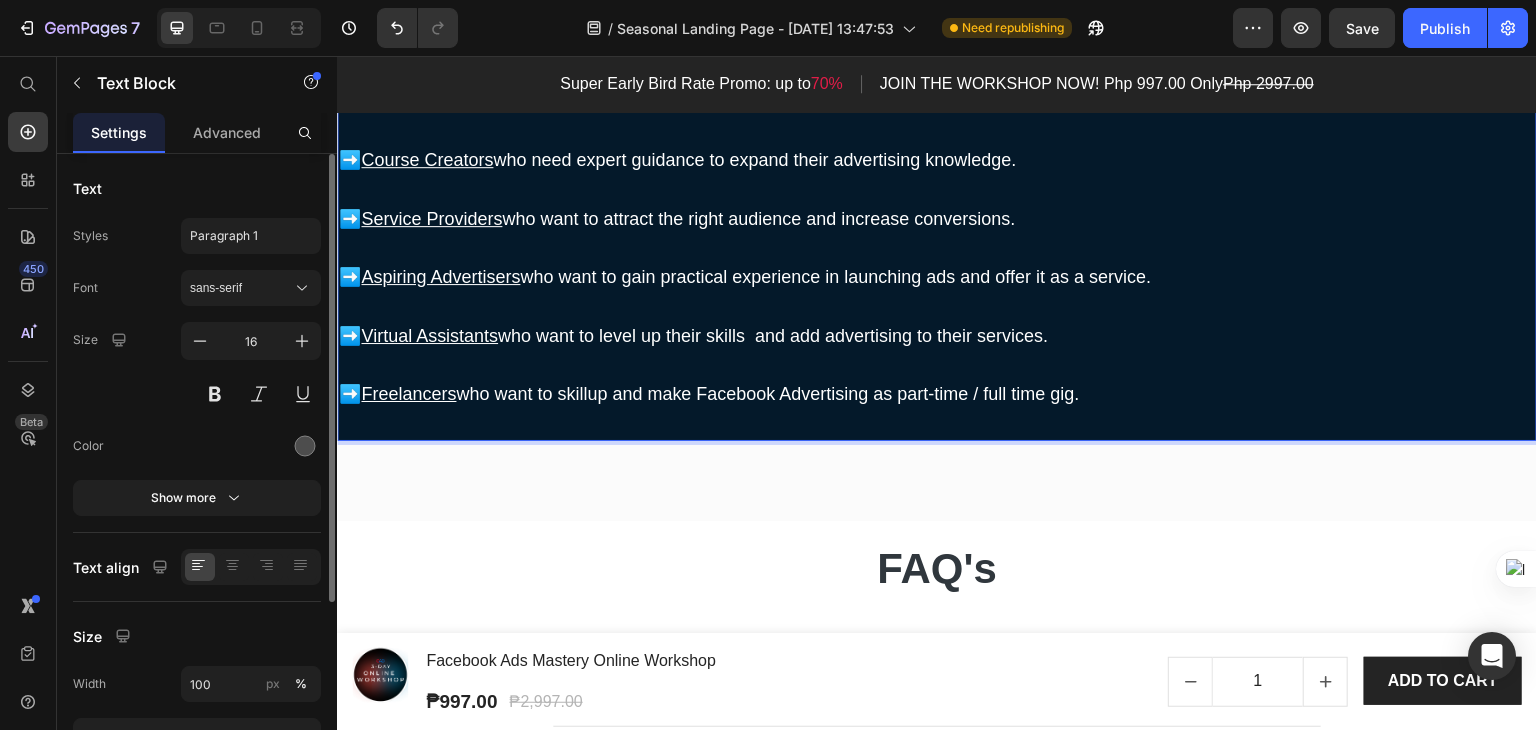 click on "➡️ Freelancers  who want to skillup and make Facebook Advertising as part-time / full time gig." at bounding box center (937, 395) 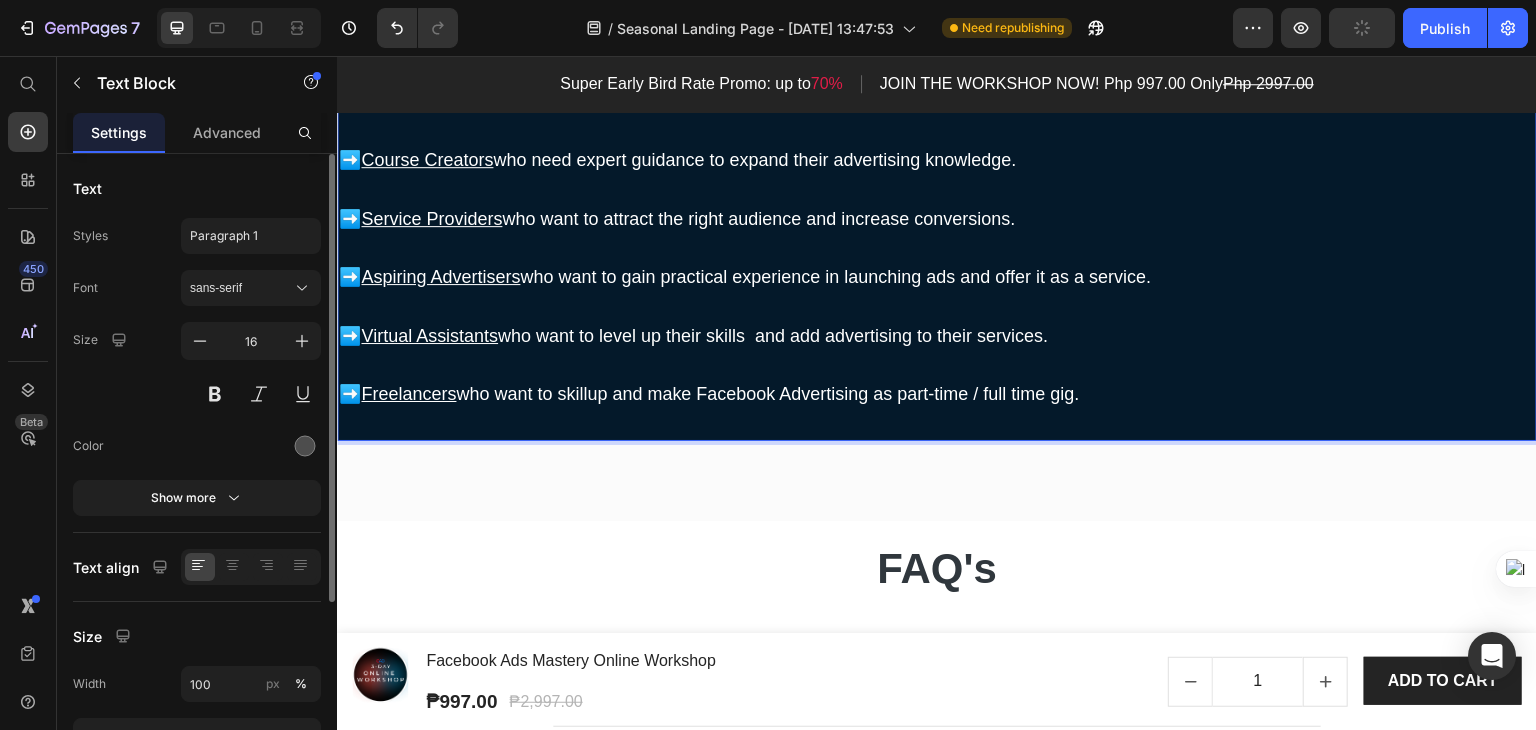 click on "Freelancers  who want to skillup and make Facebook Advertising as part-time / full time gig." at bounding box center [720, 394] 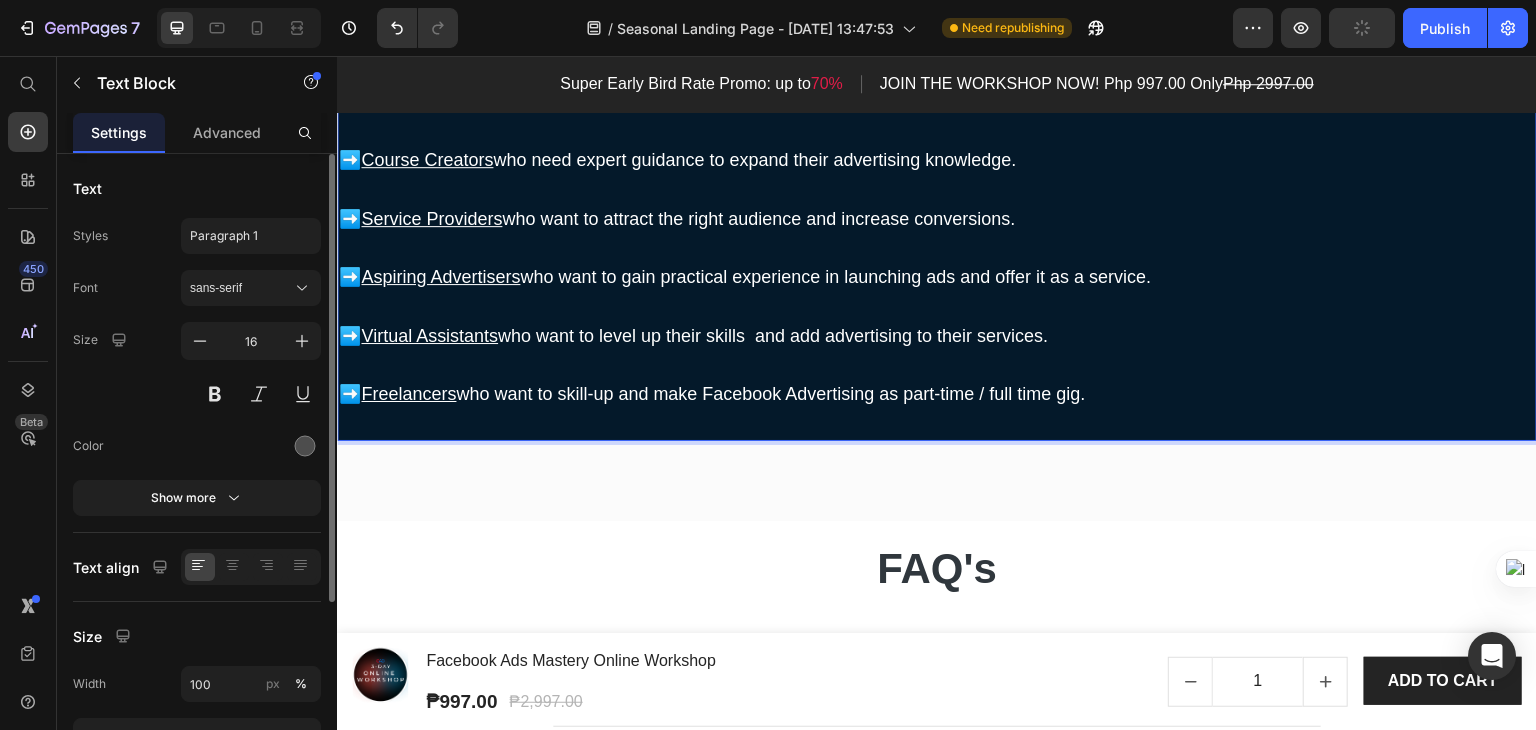click at bounding box center (937, 366) 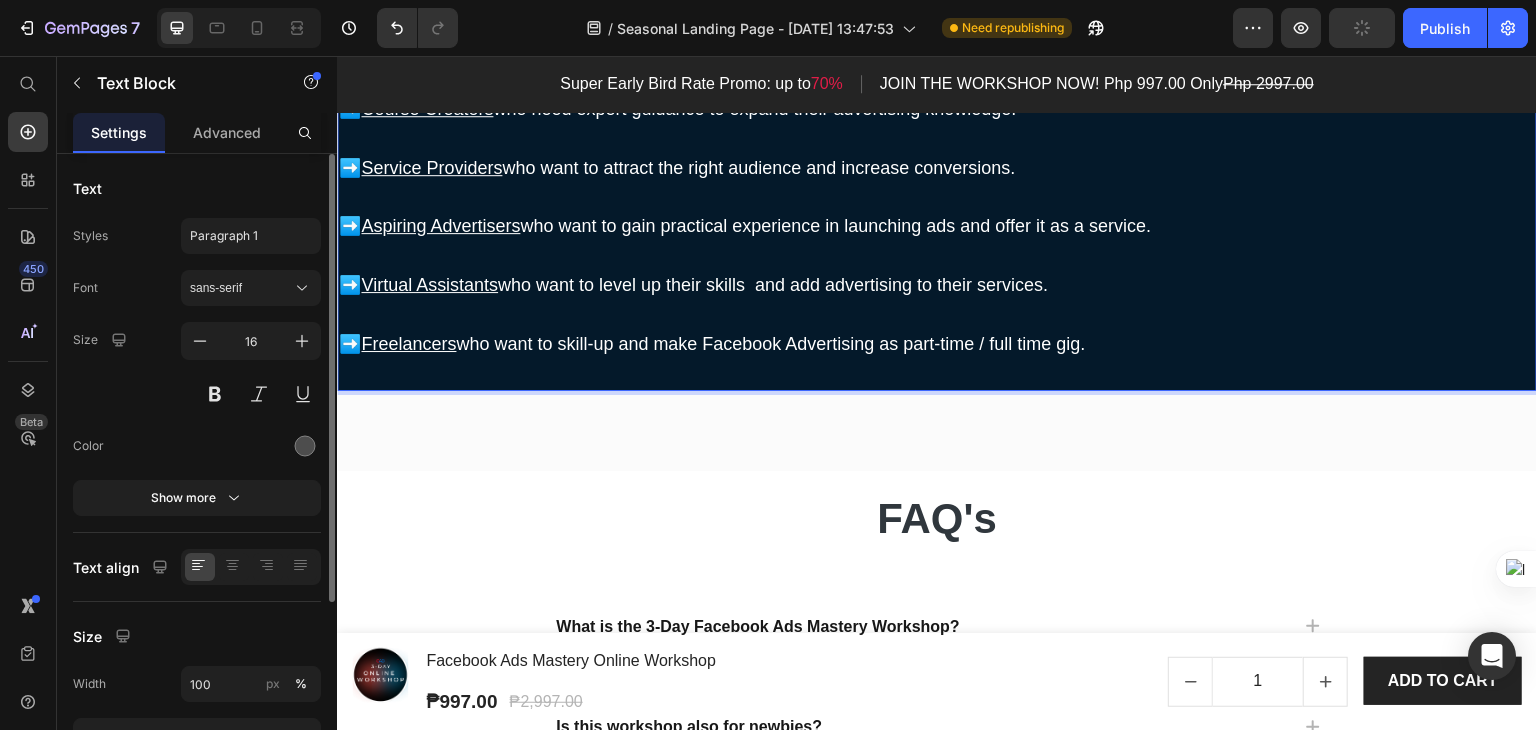 scroll, scrollTop: 9700, scrollLeft: 0, axis: vertical 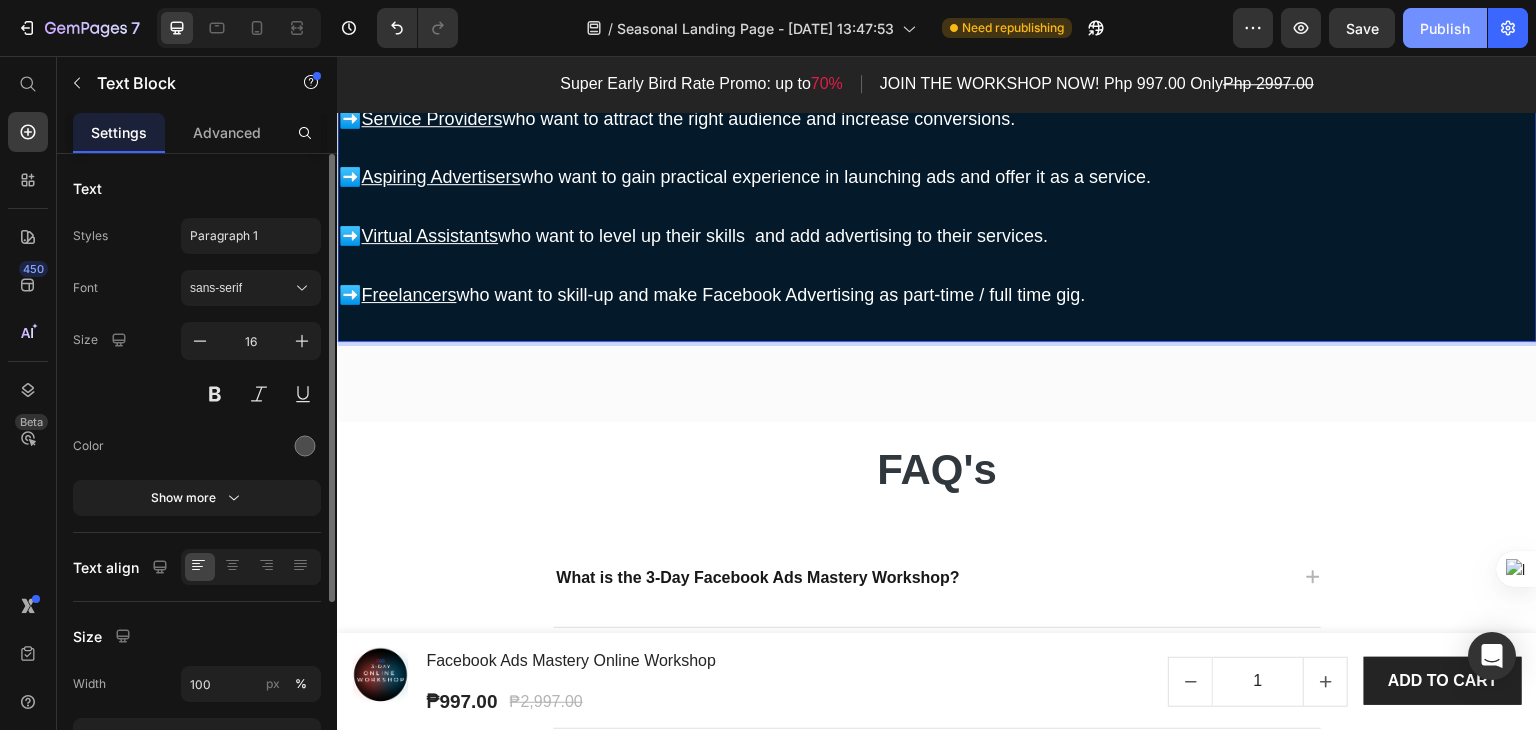 click on "Publish" at bounding box center (1445, 28) 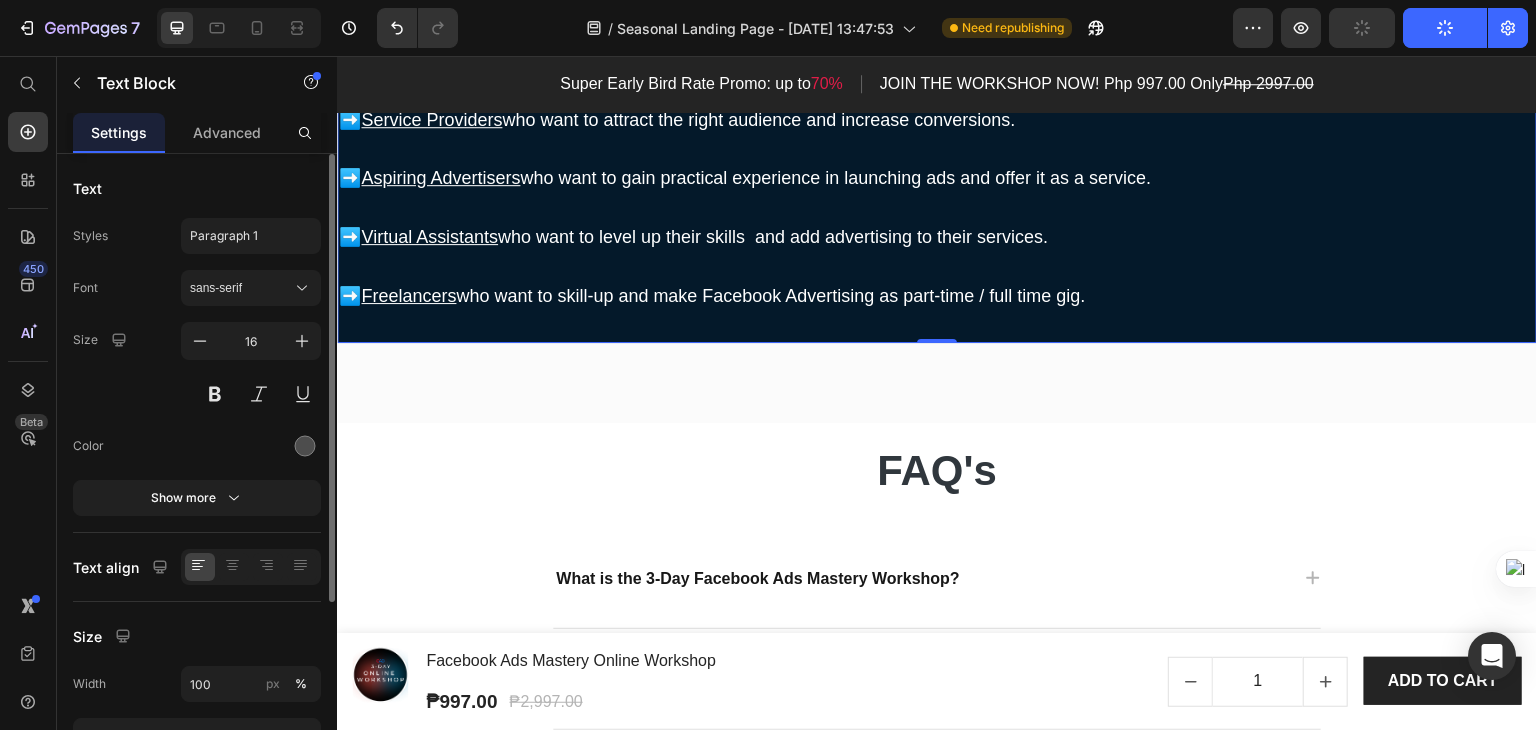scroll, scrollTop: 9700, scrollLeft: 0, axis: vertical 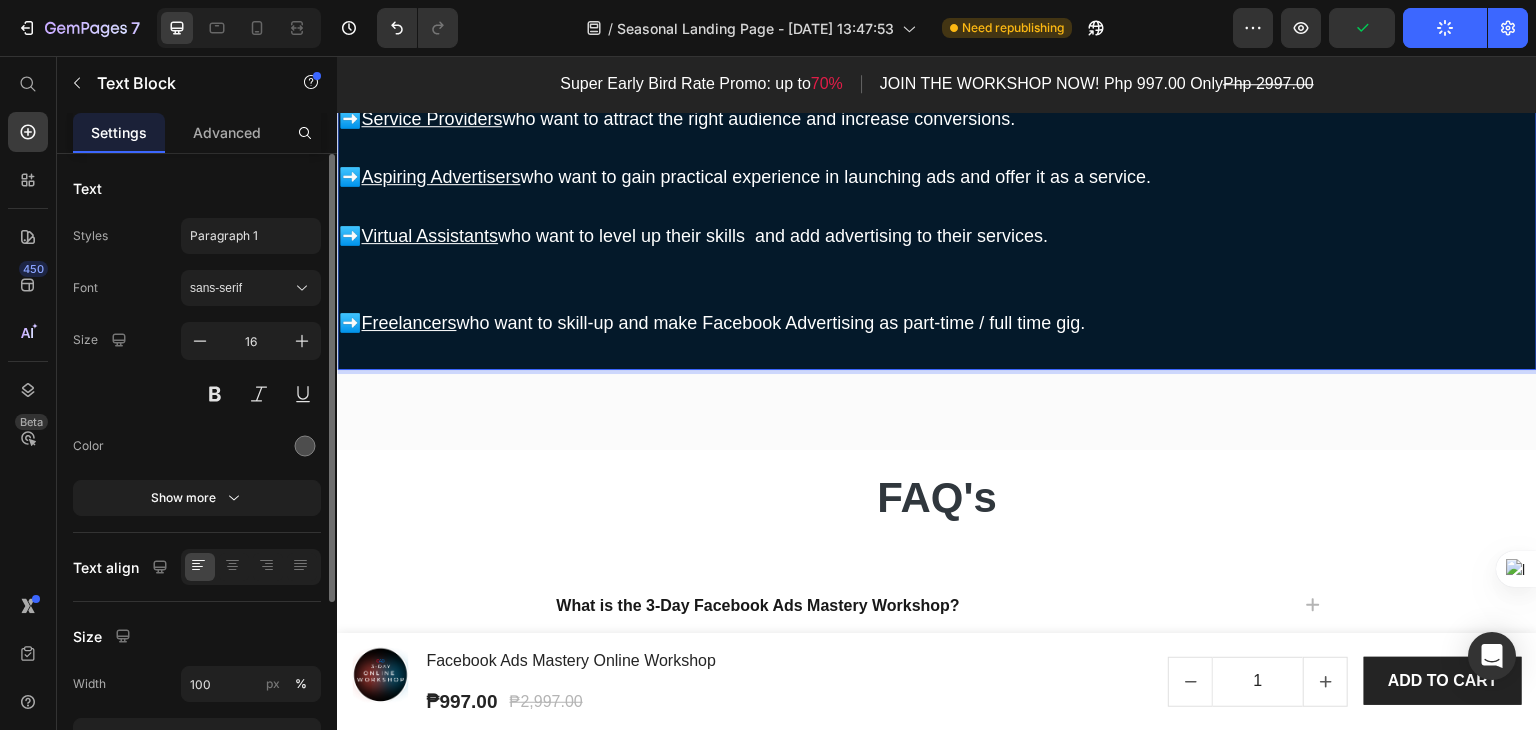 click on "➡️ Freelancers  who want to skill-up and make Facebook Advertising as part-time / full time gig." at bounding box center (937, 324) 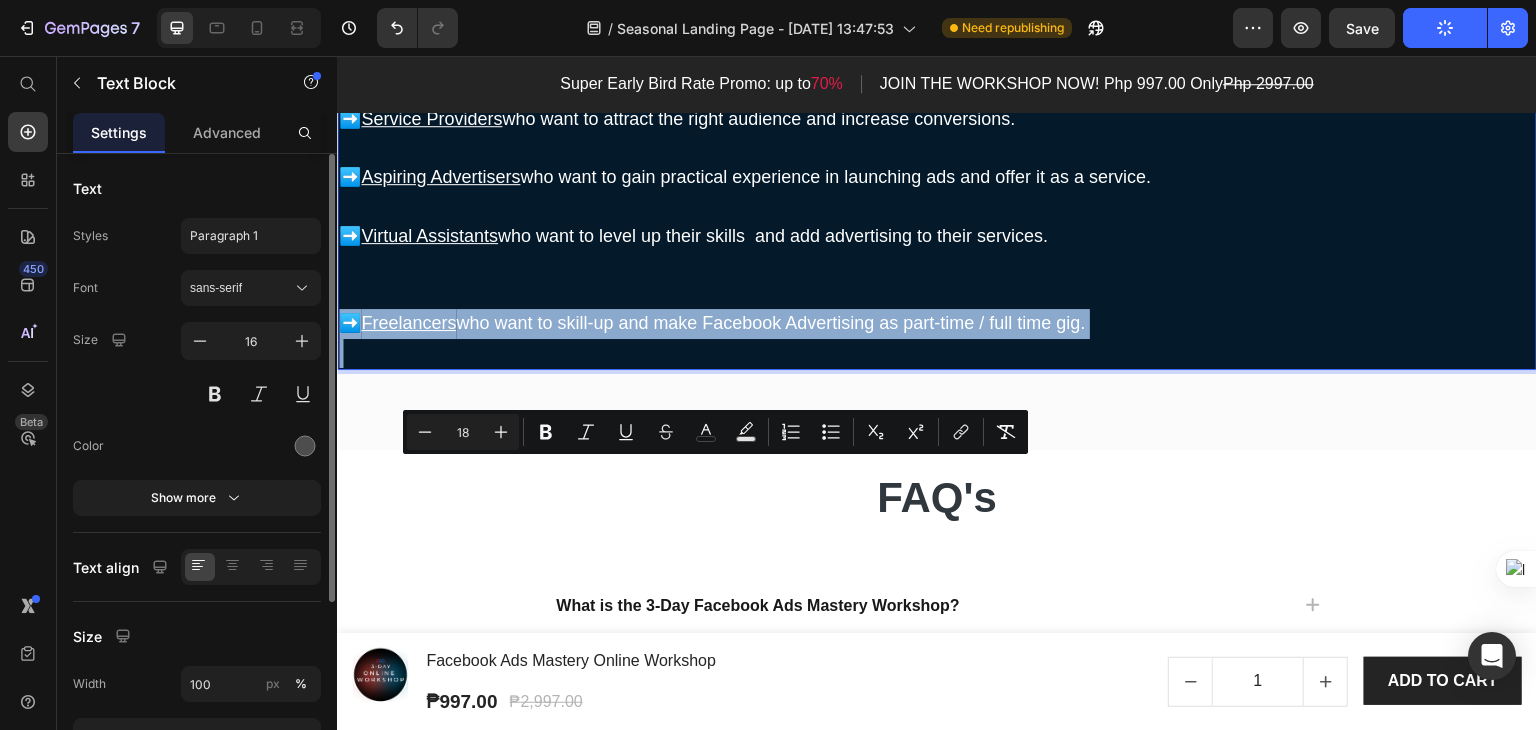 drag, startPoint x: 1026, startPoint y: 474, endPoint x: 346, endPoint y: 466, distance: 680.04706 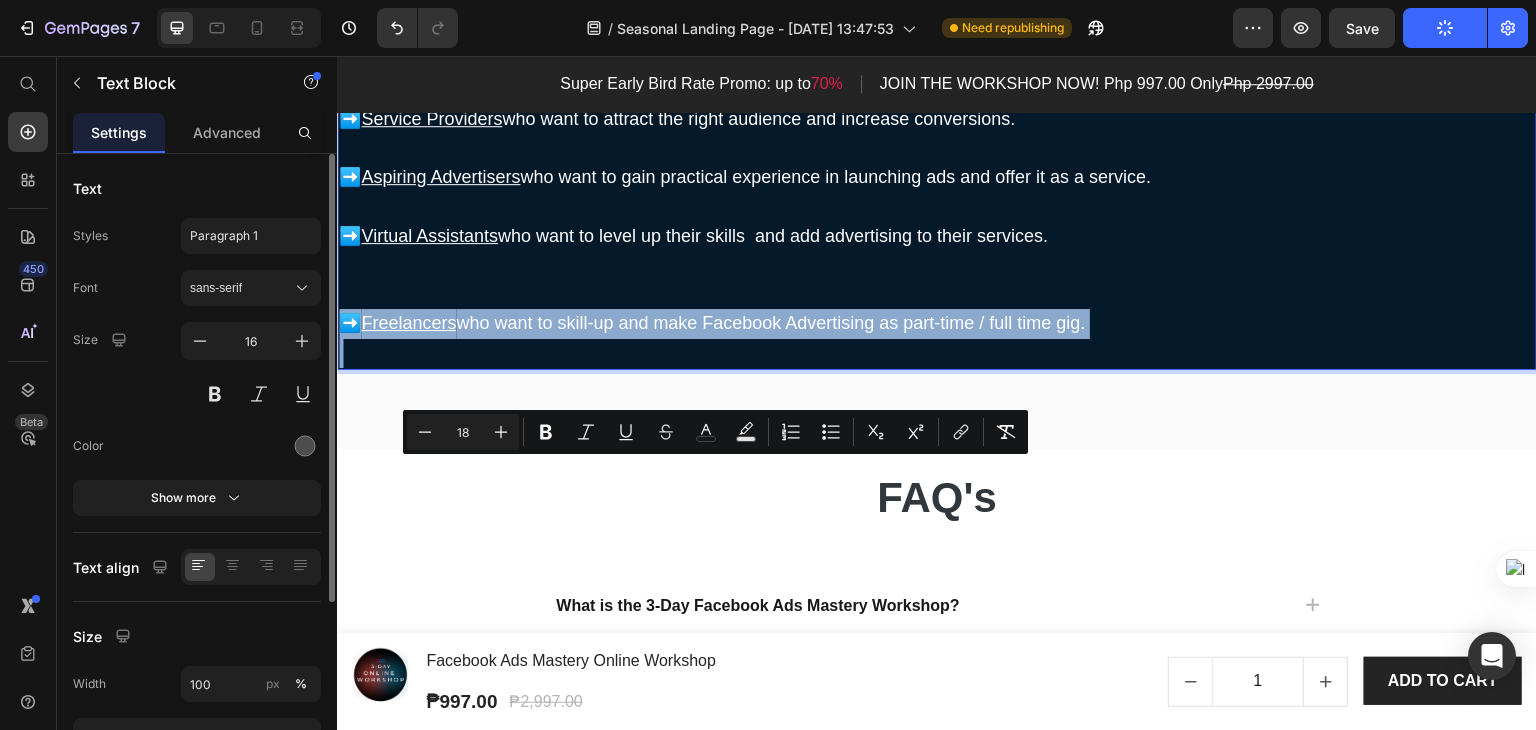 click on "➡️ Freelancers  who want to skill-up and make Facebook Advertising as part-time / full time gig." at bounding box center (937, 324) 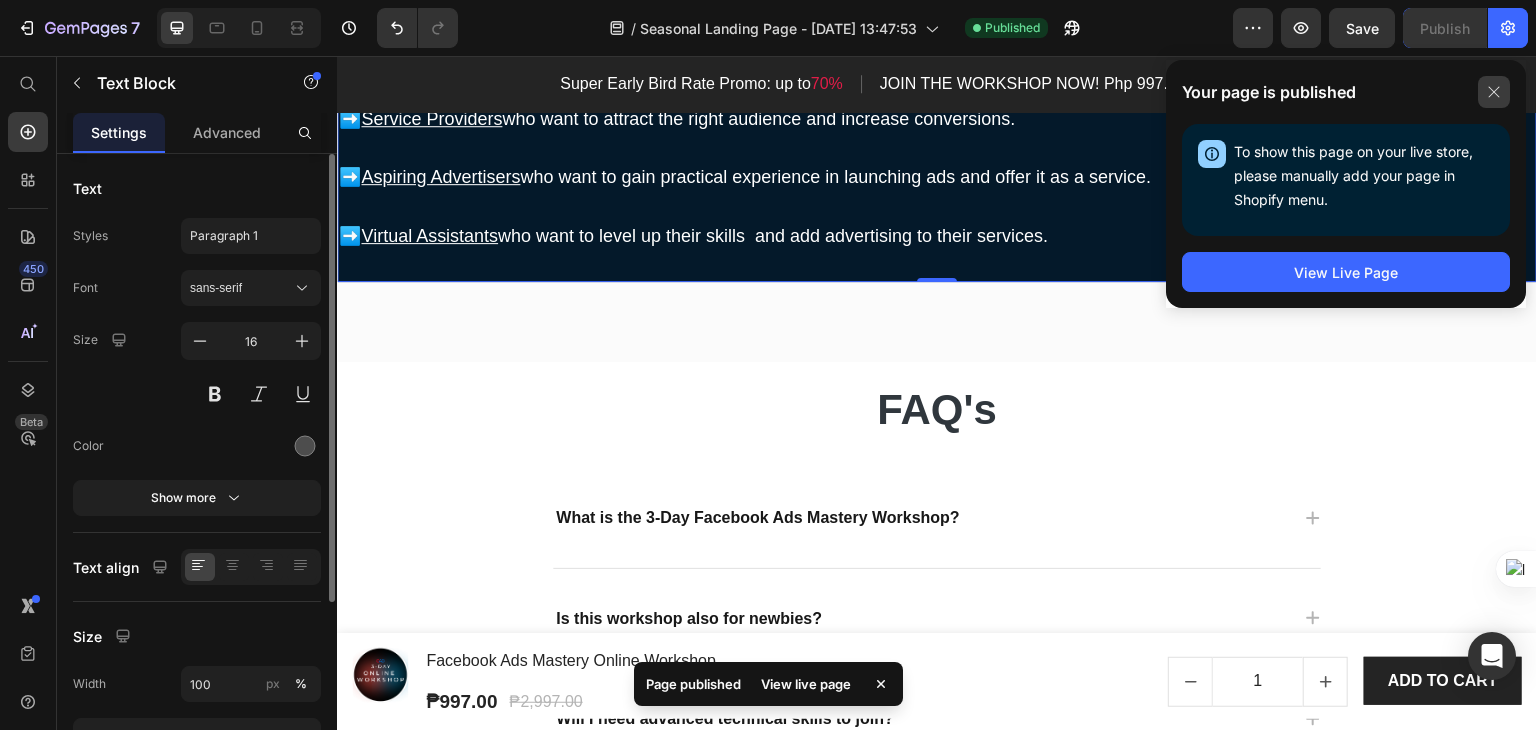 click 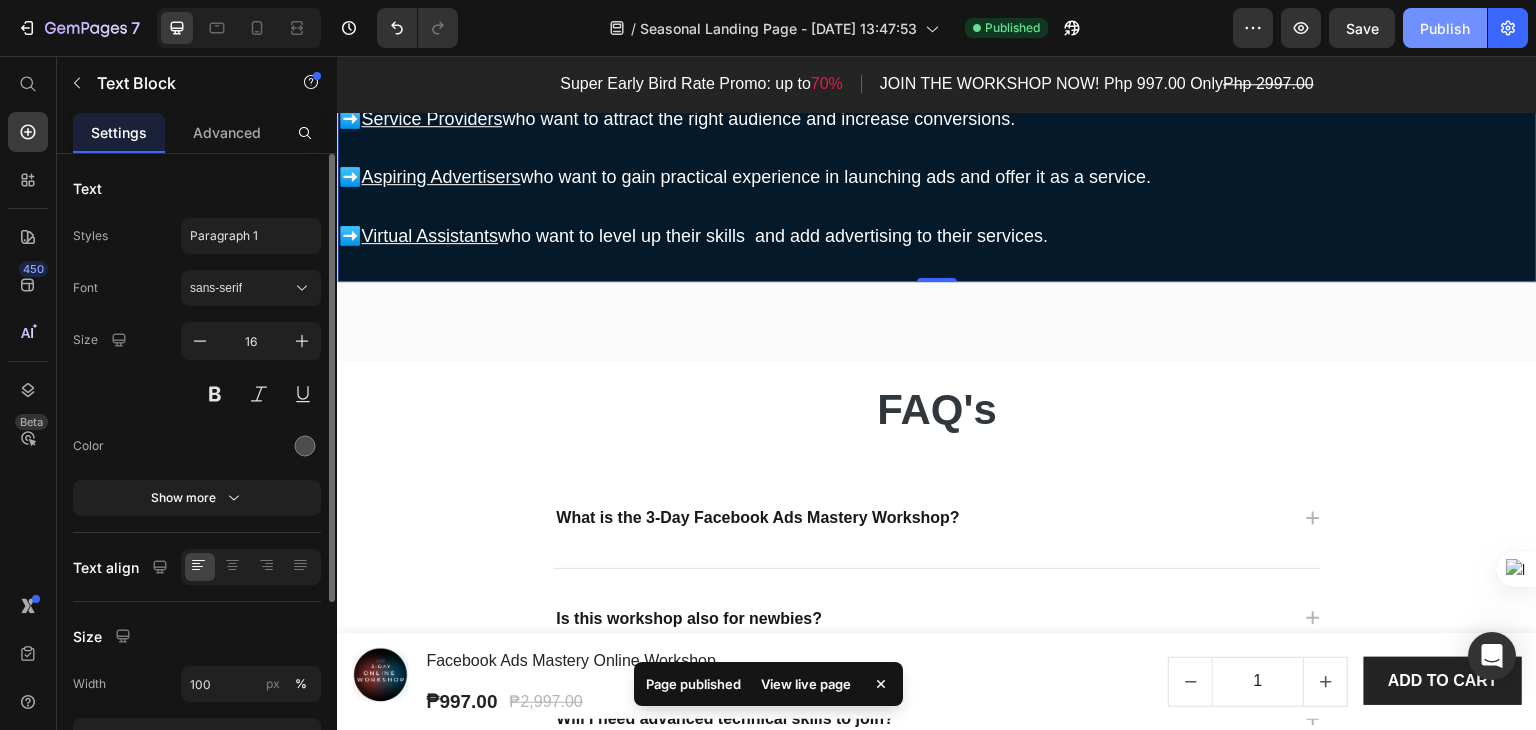 click on "Publish" 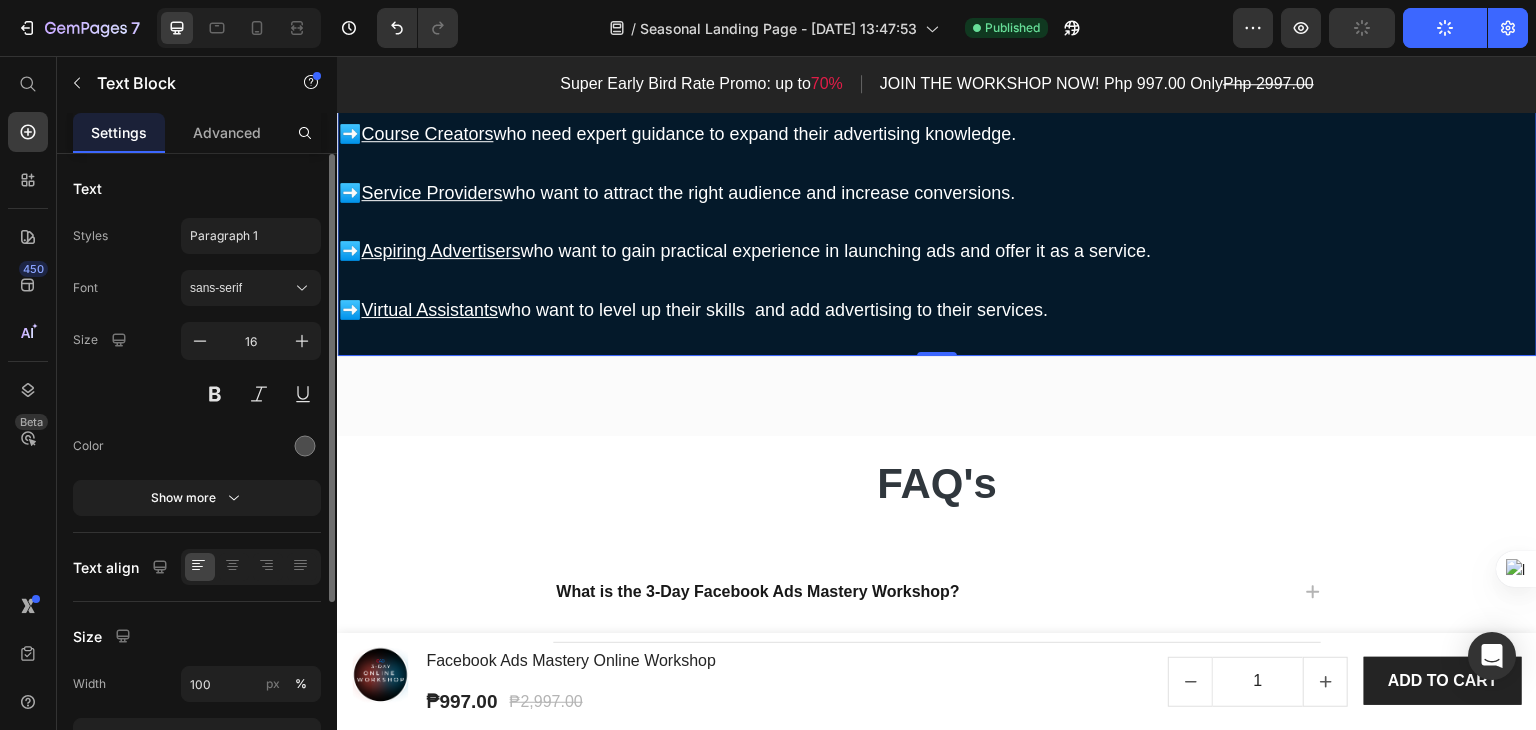 scroll, scrollTop: 9600, scrollLeft: 0, axis: vertical 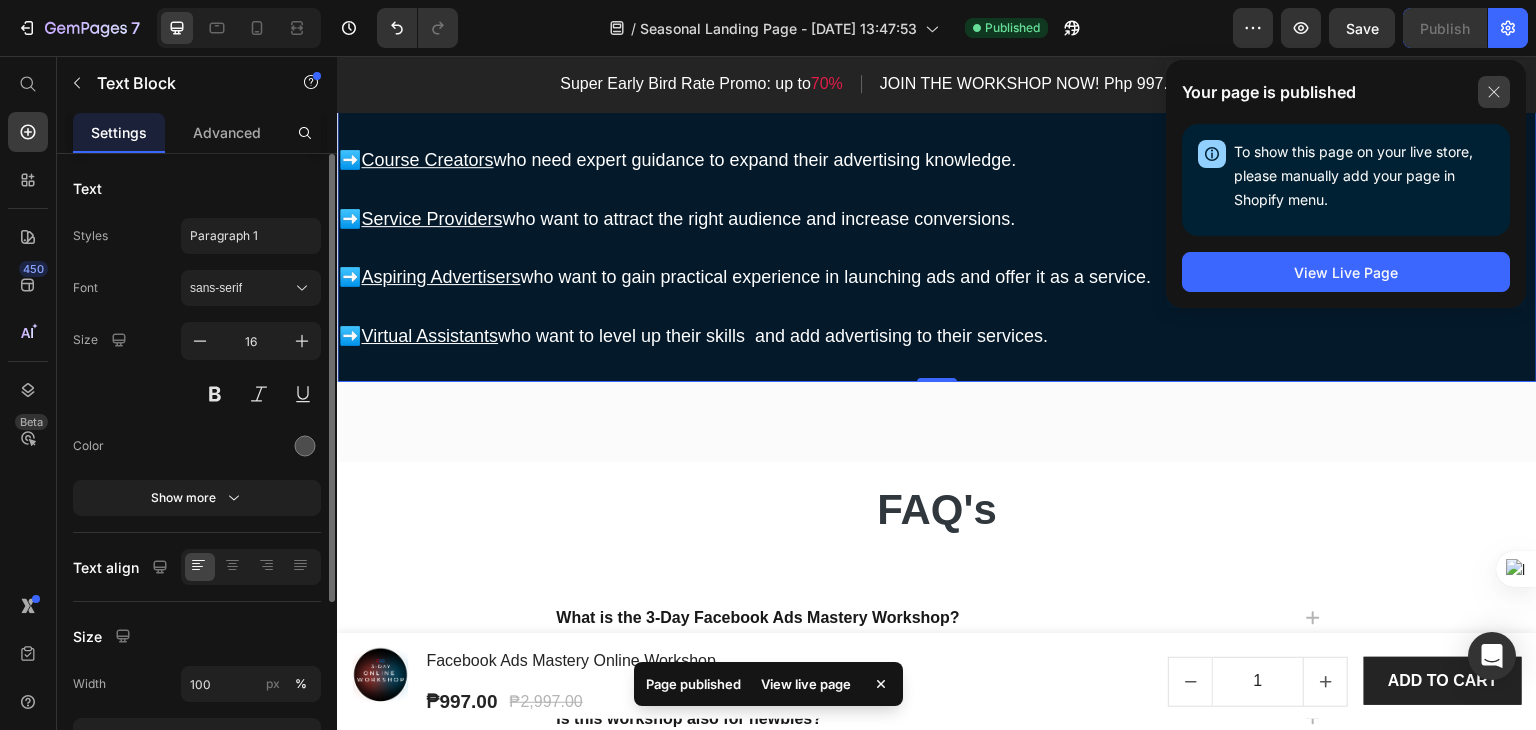 click 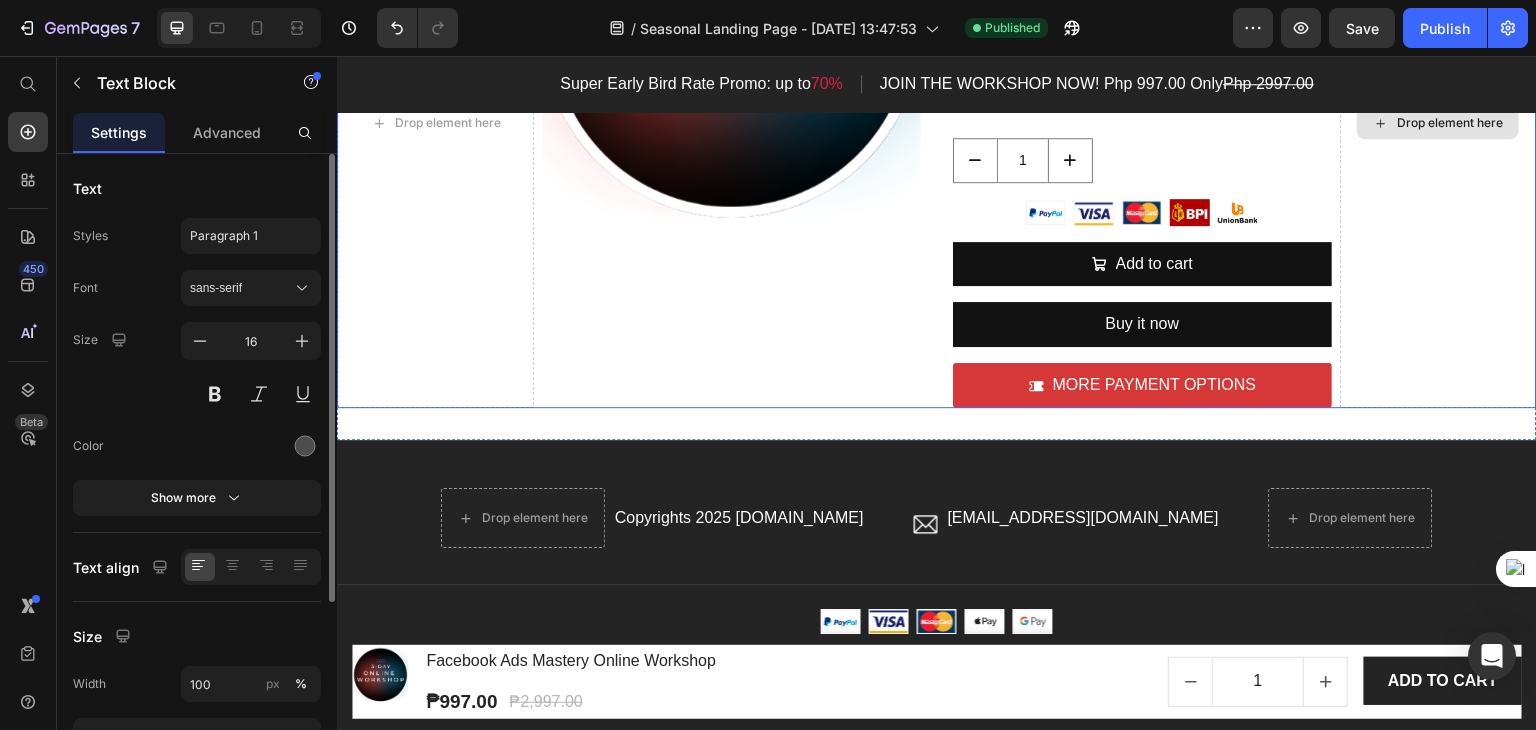 scroll, scrollTop: 11400, scrollLeft: 0, axis: vertical 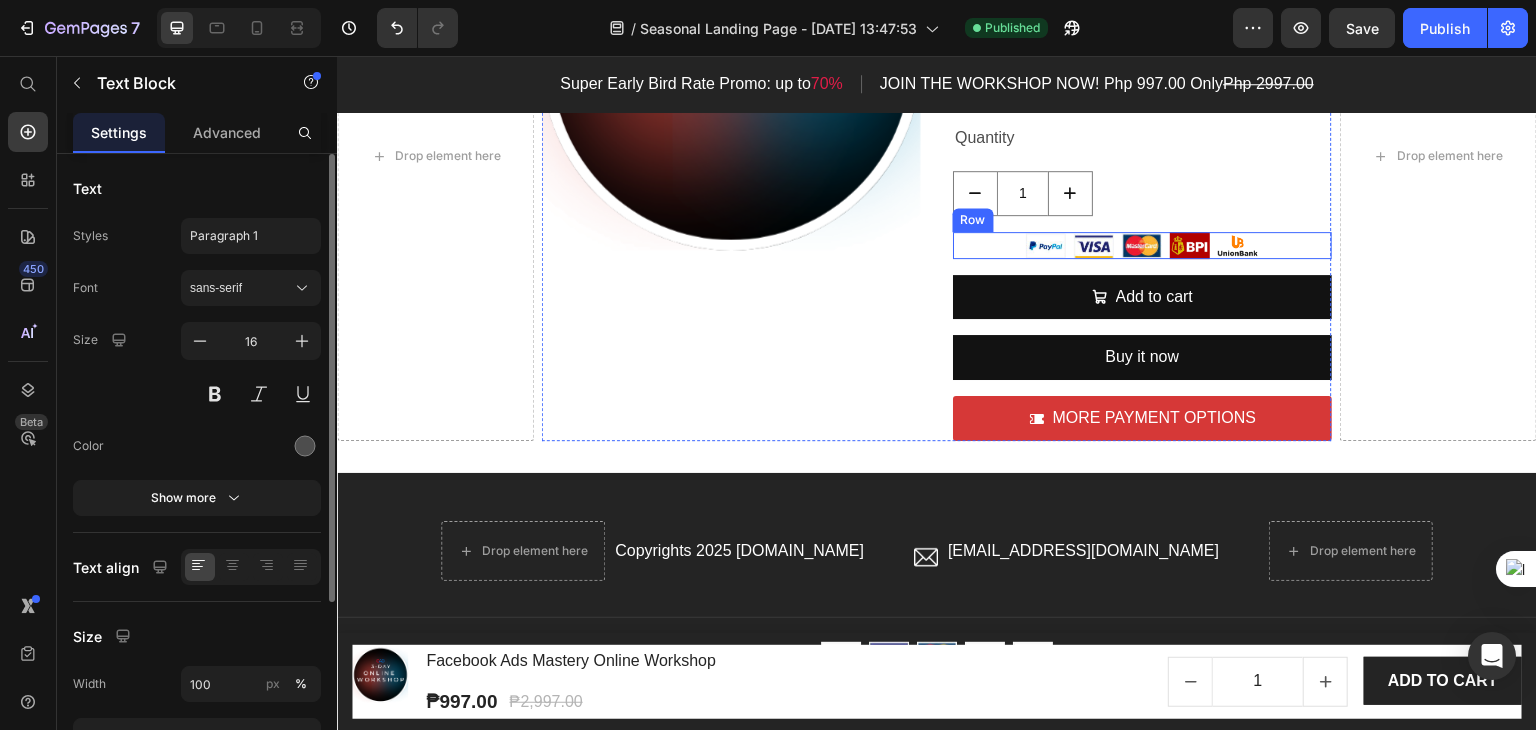 click on "Image Image Image Image Image Row" at bounding box center (1142, 245) 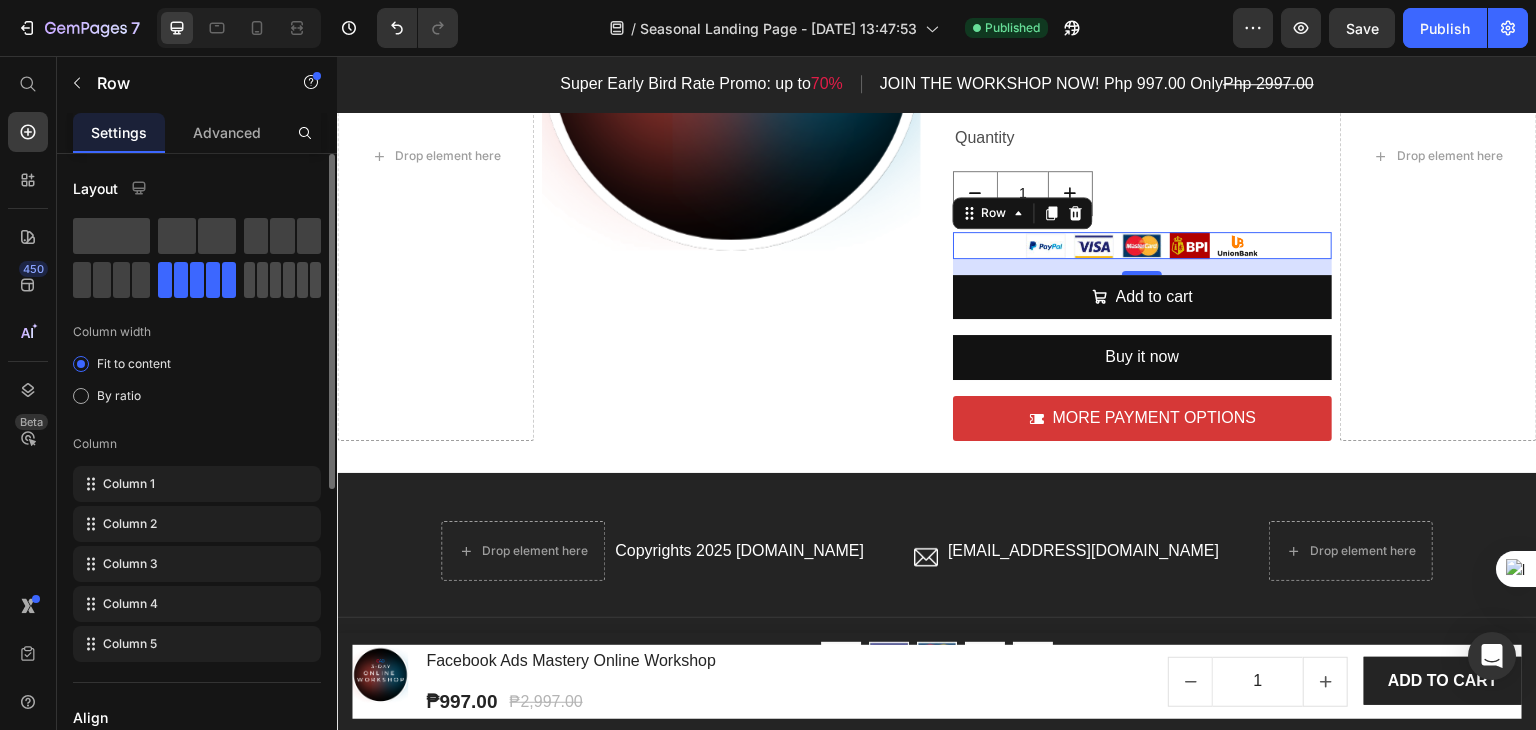 click 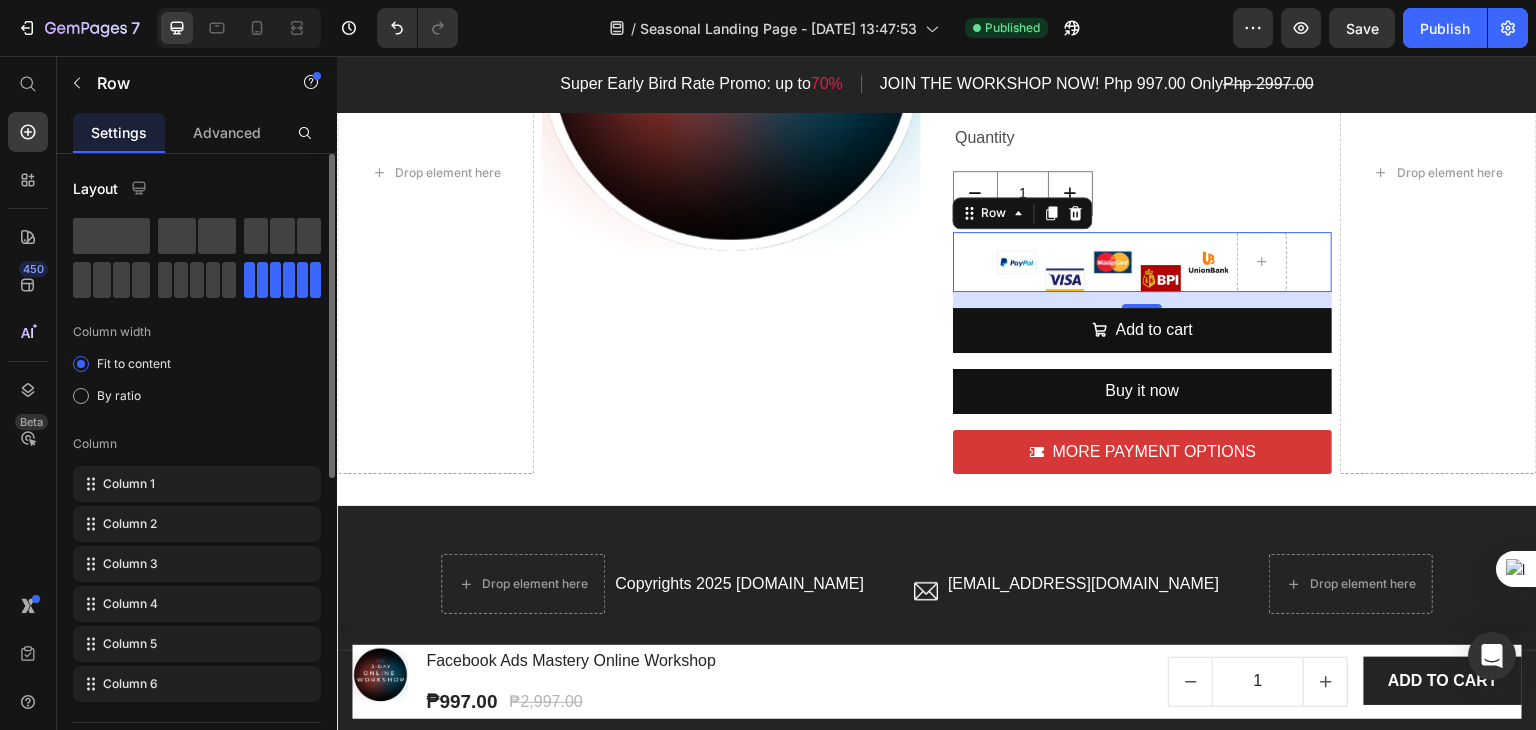 scroll, scrollTop: 11416, scrollLeft: 0, axis: vertical 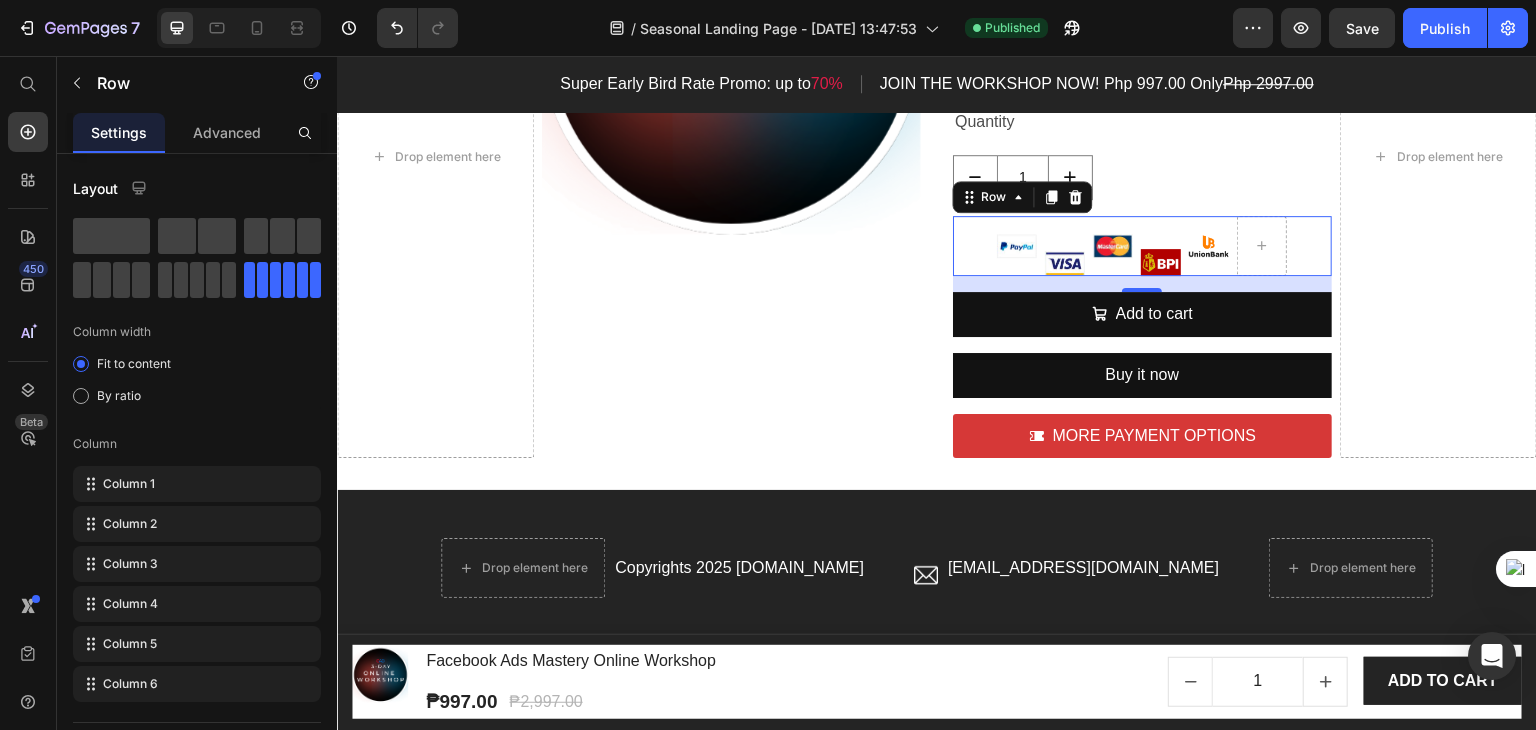 click on "Image" at bounding box center (1065, 246) 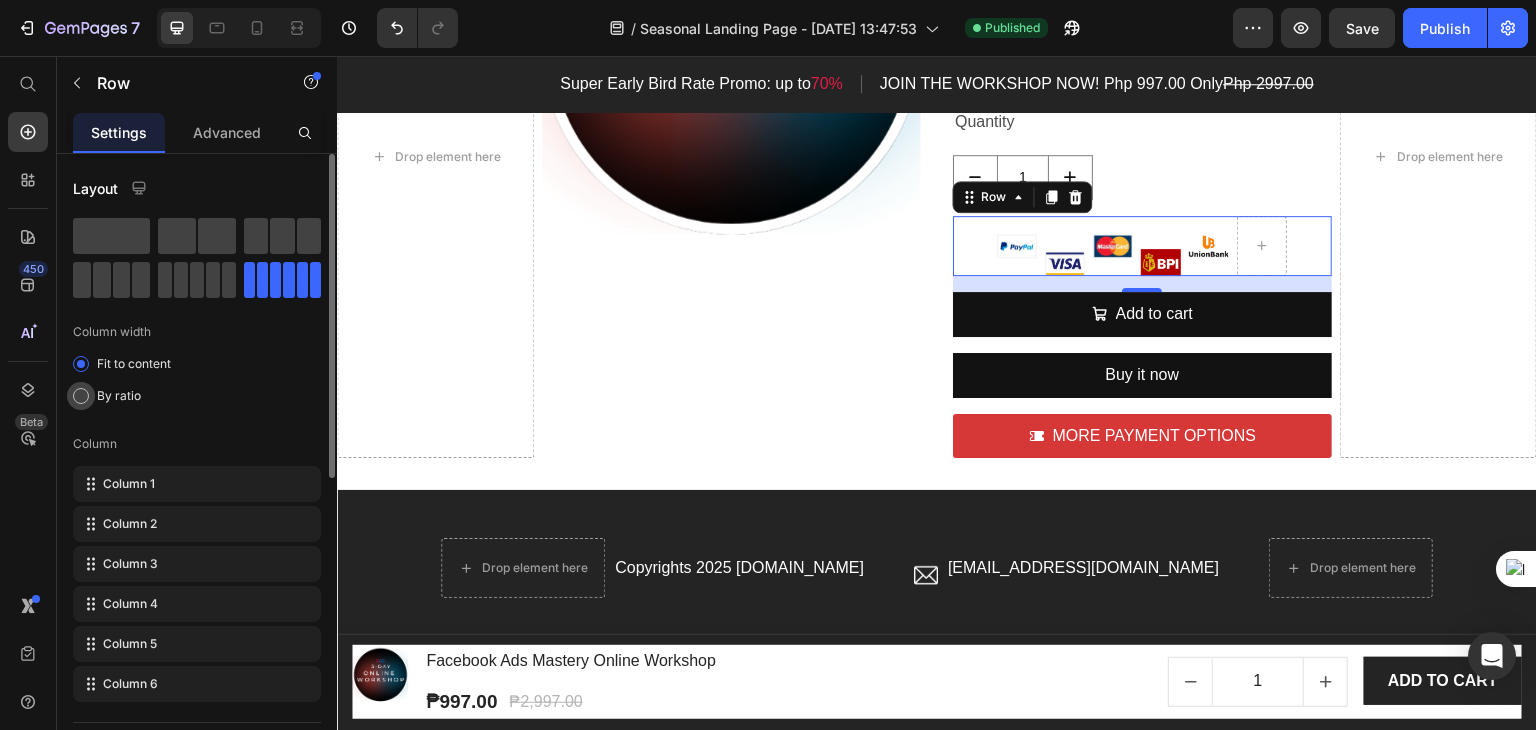 click on "By ratio" 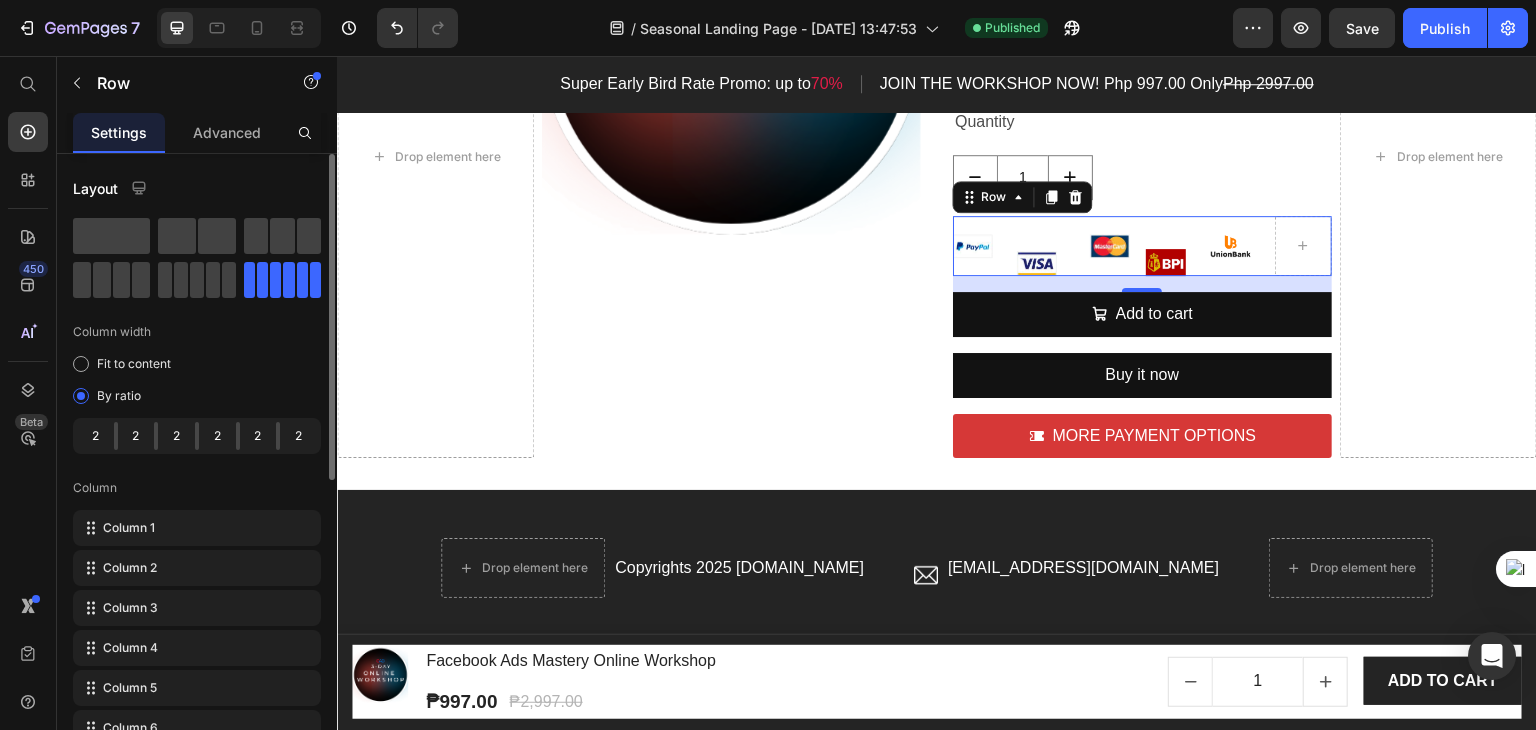 click on "2" 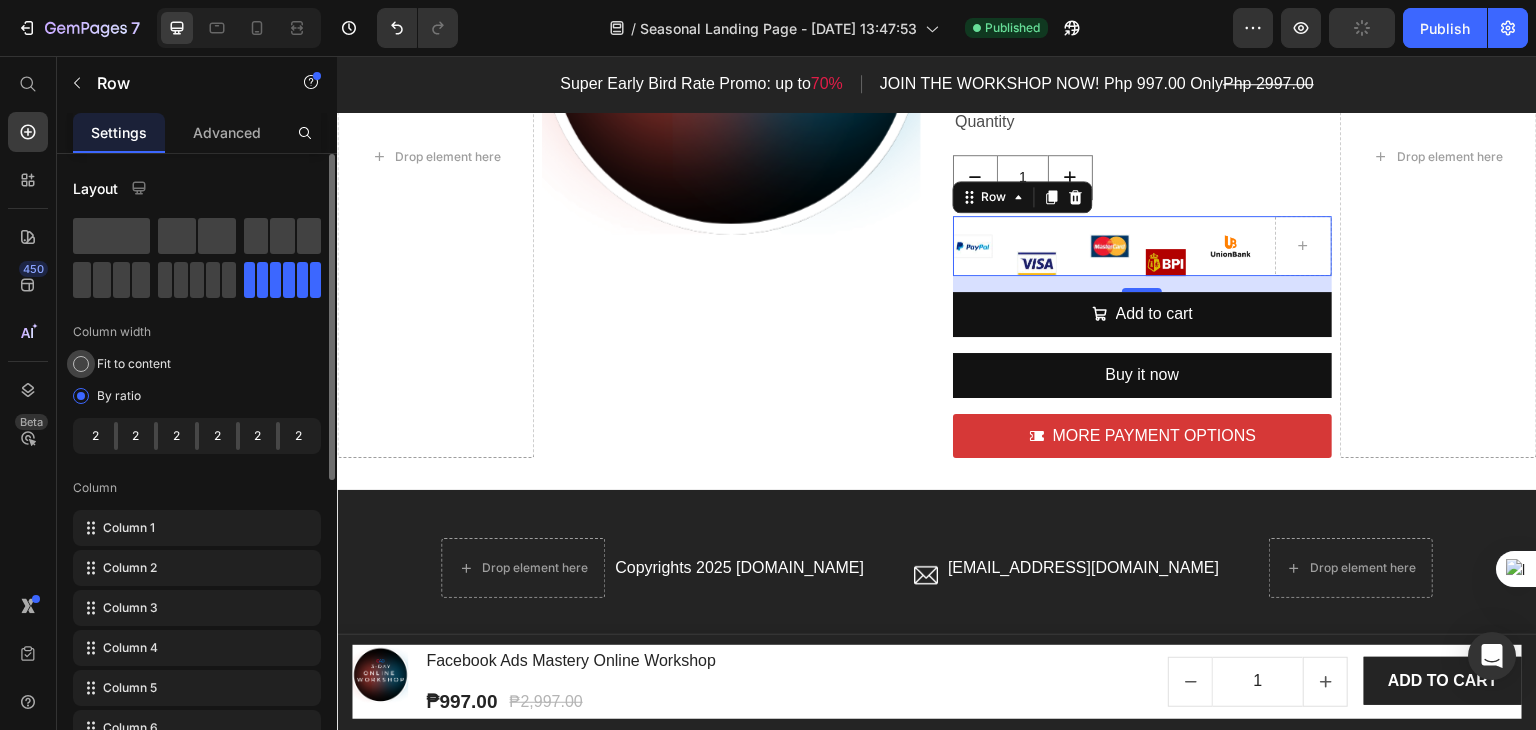 click at bounding box center [81, 364] 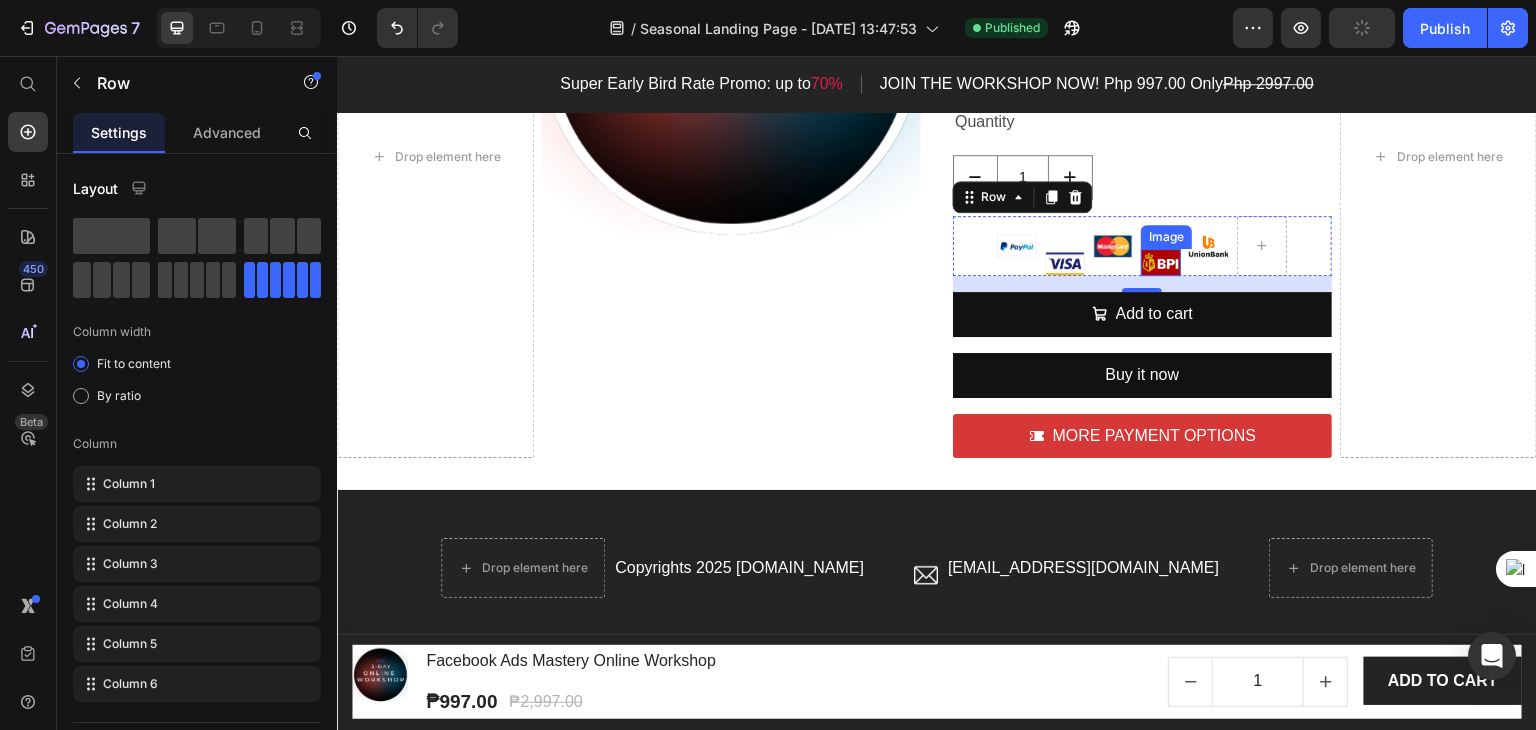 click at bounding box center (1161, 262) 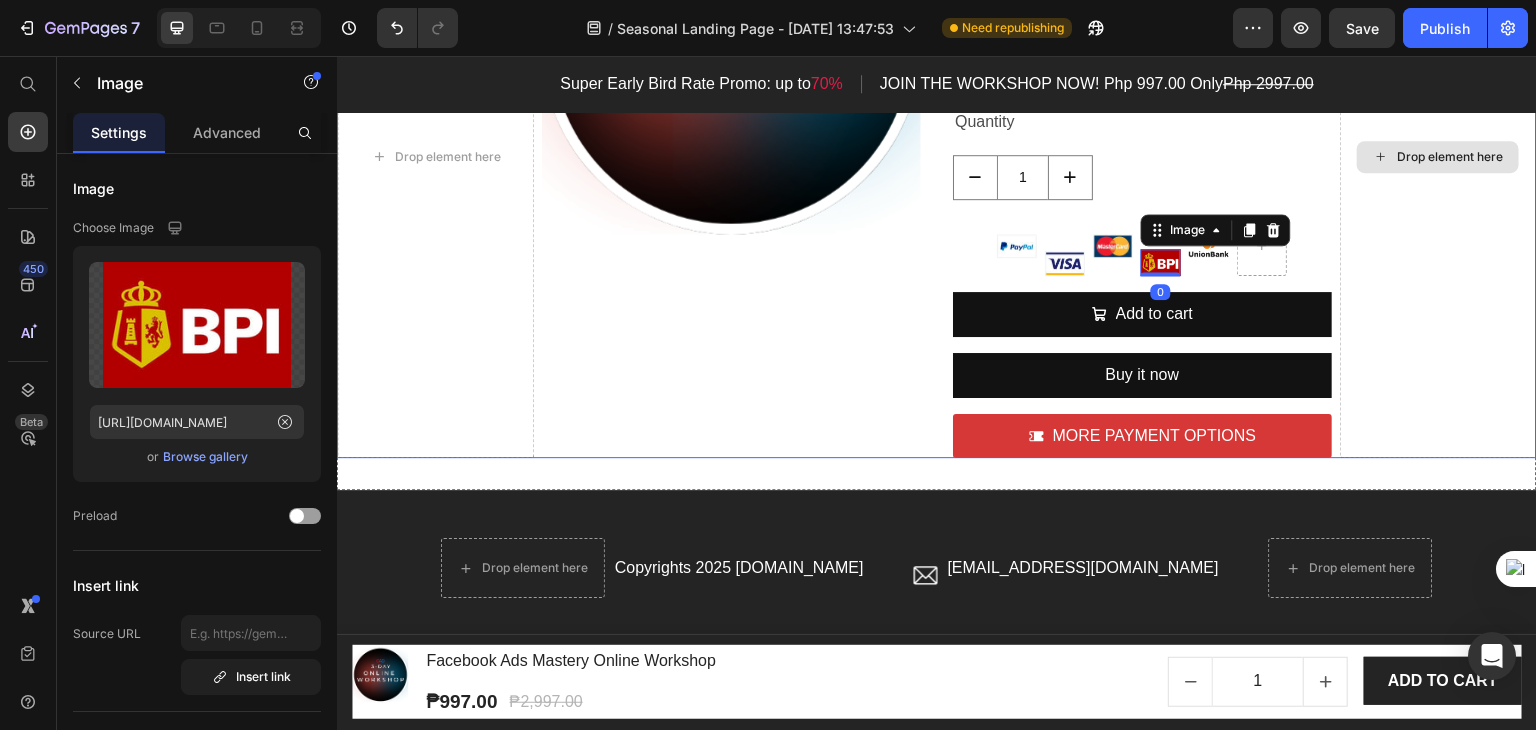 click on "Drop element here" at bounding box center (1438, 157) 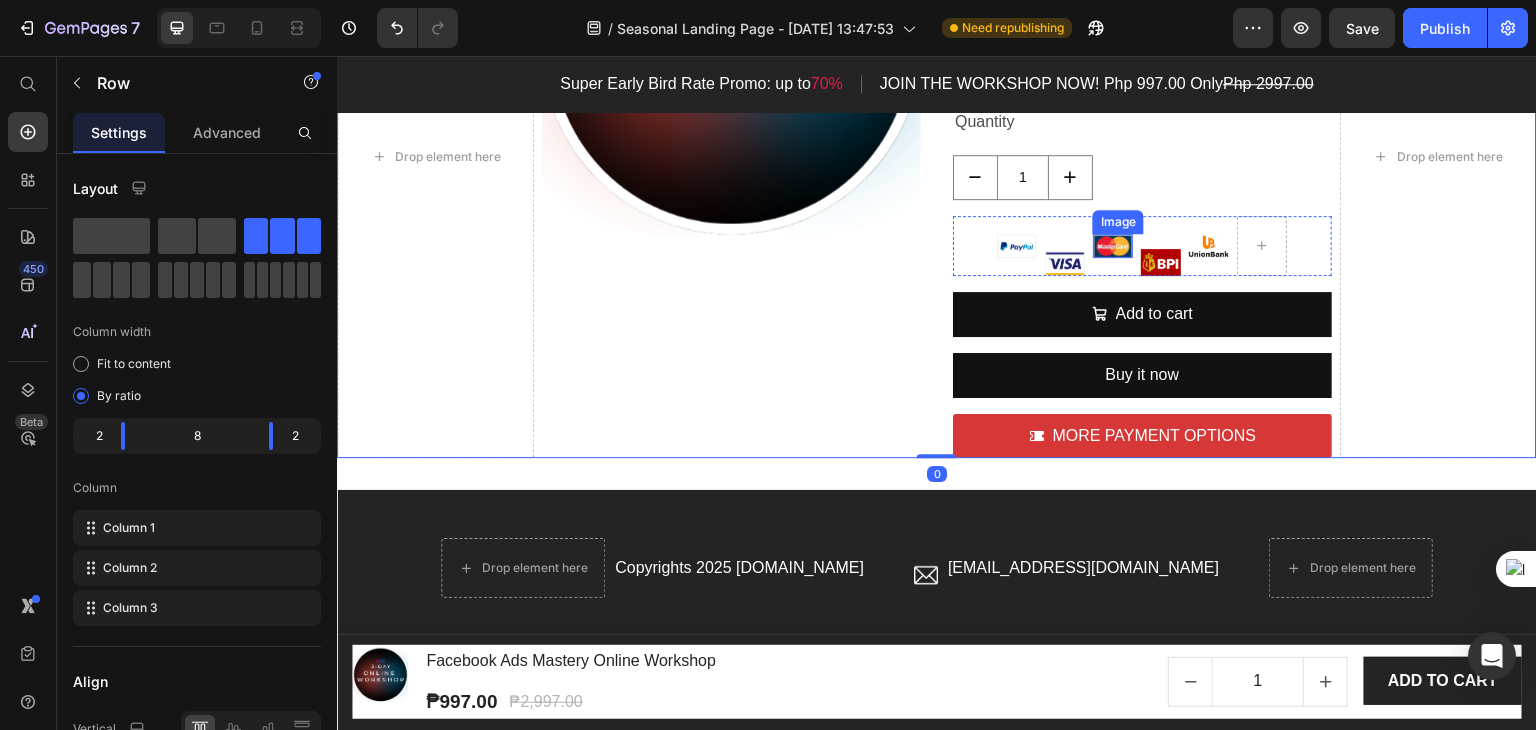 click at bounding box center [1113, 246] 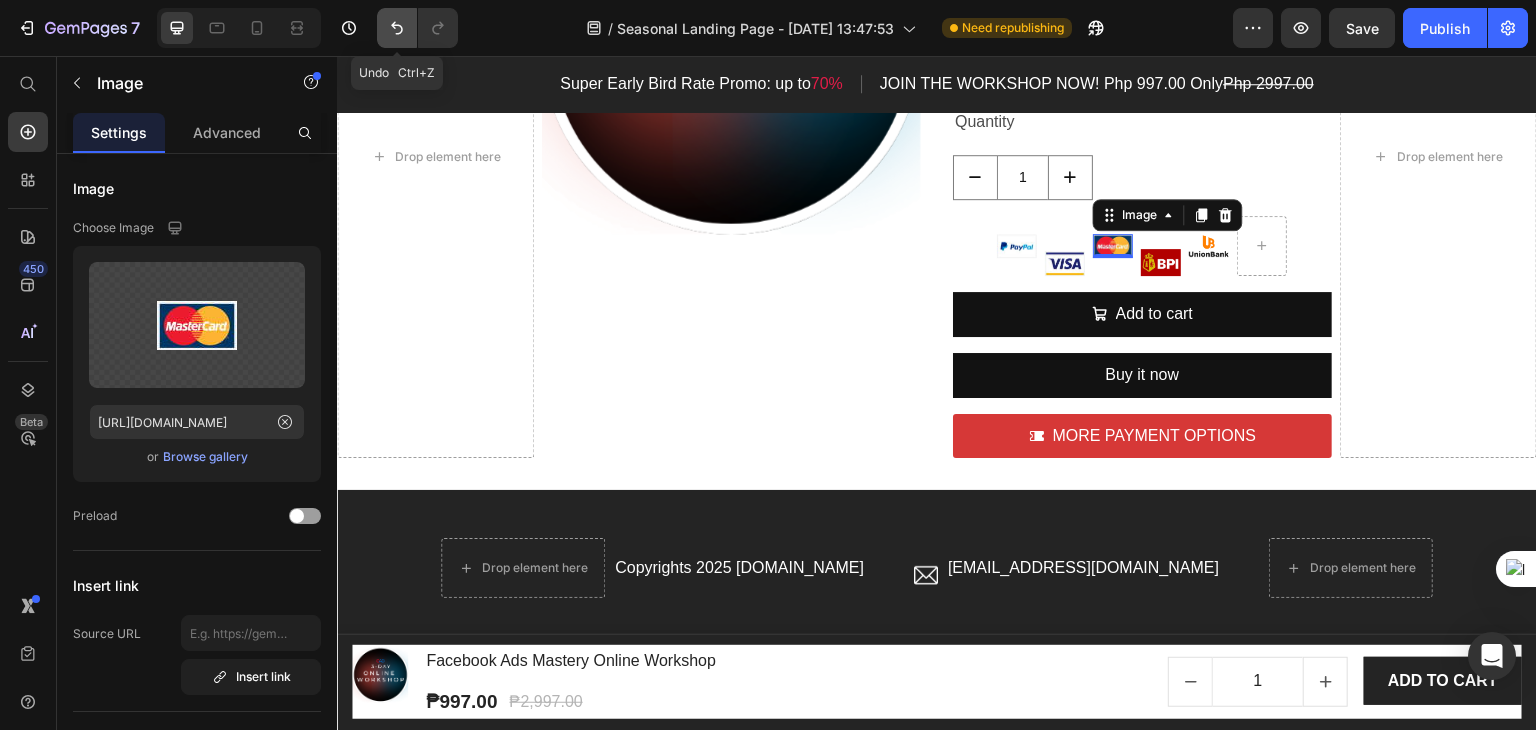 click 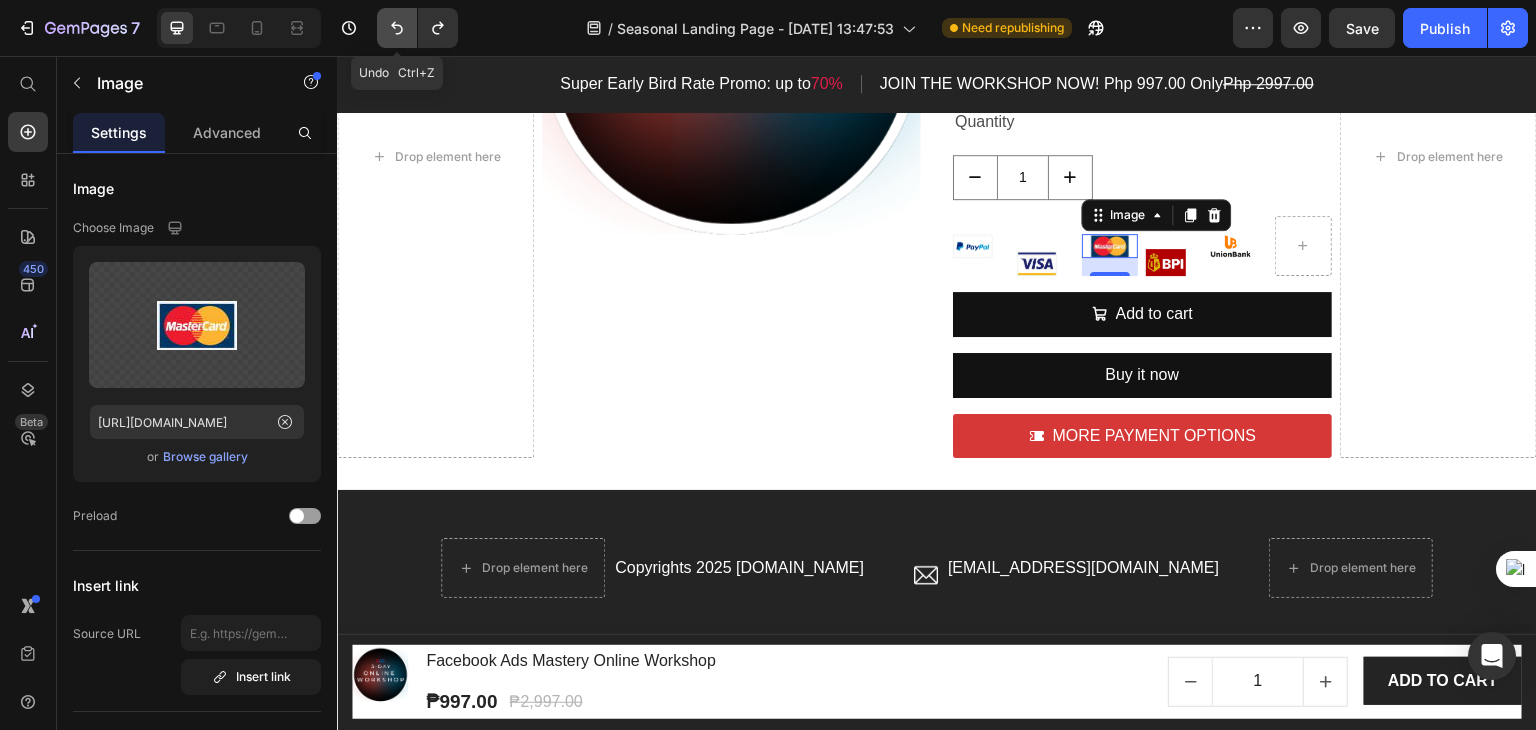 click 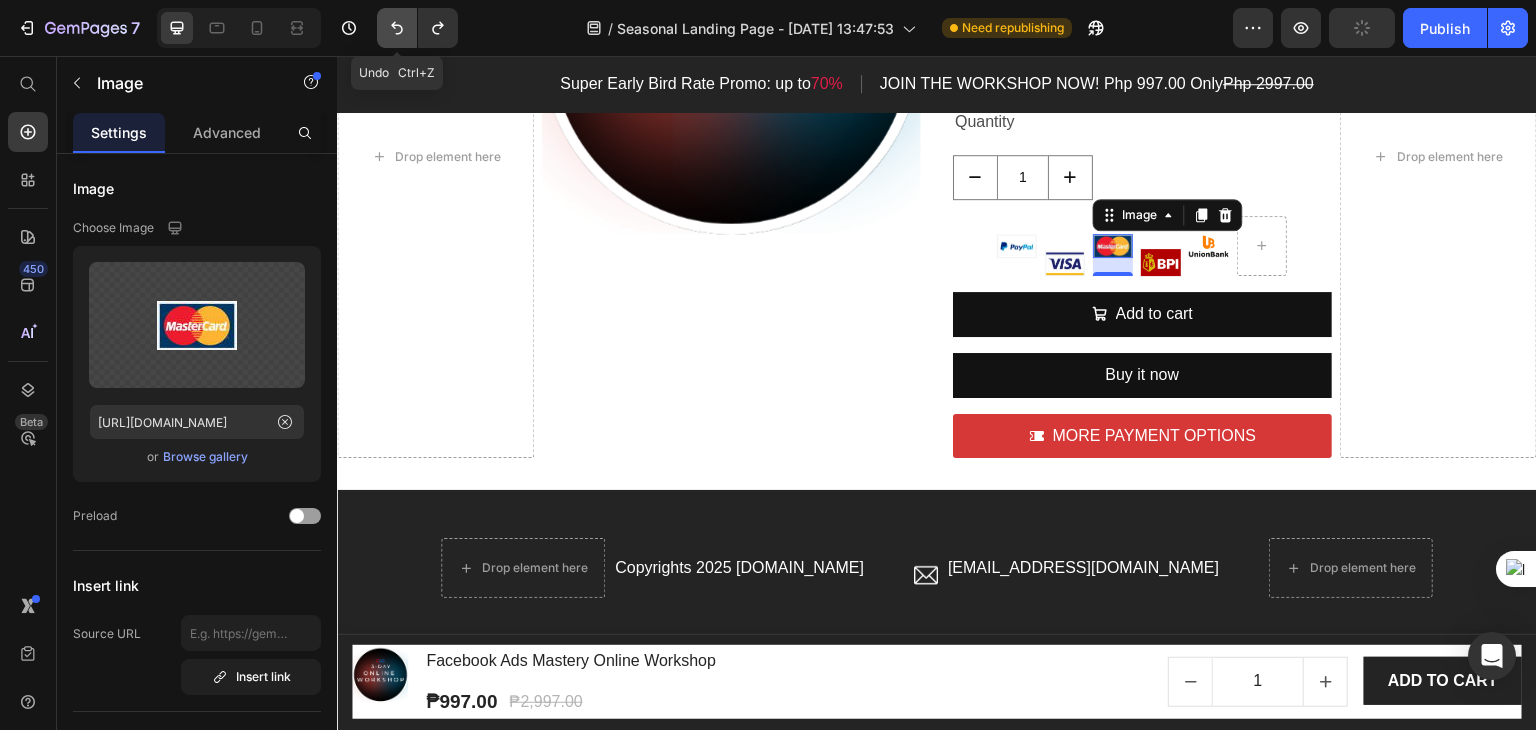 click 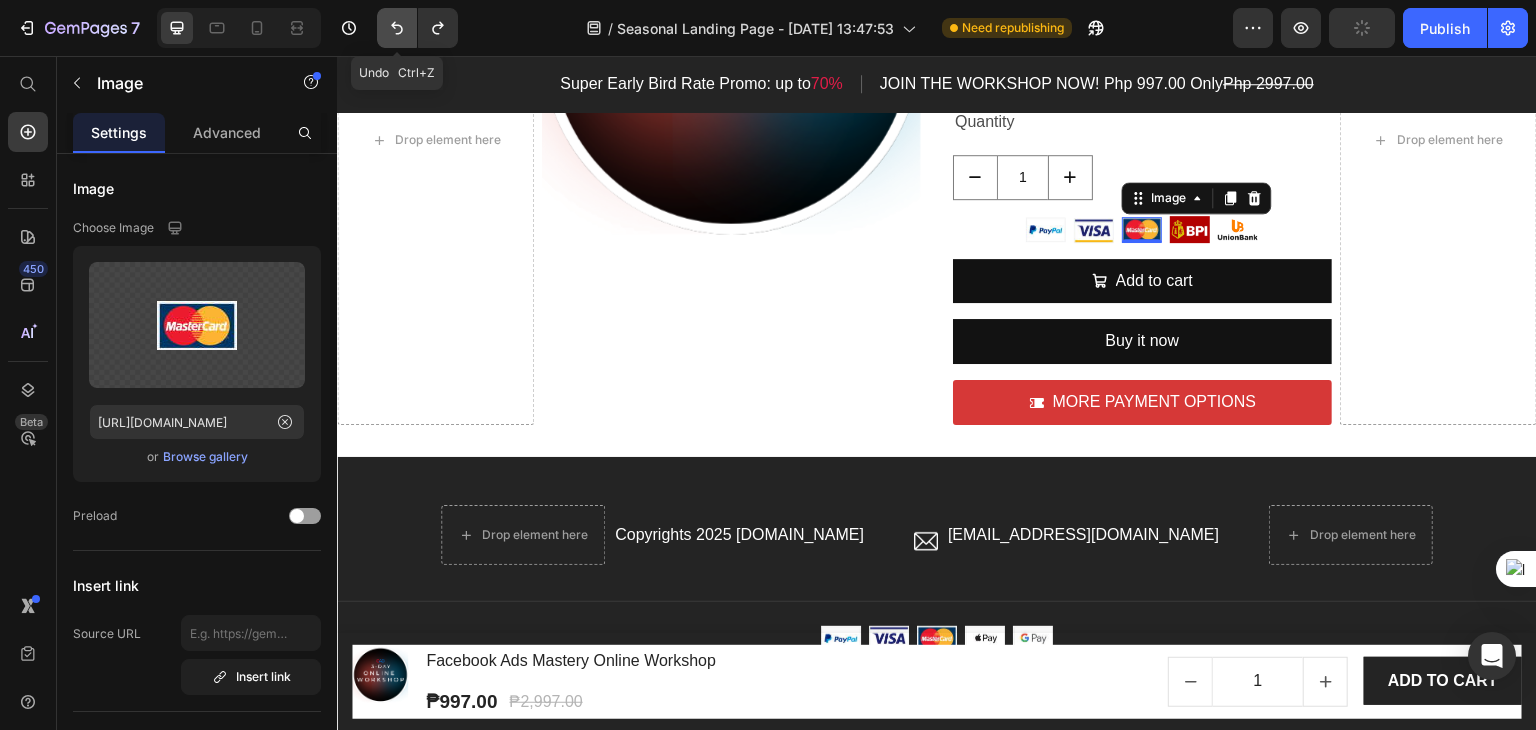 scroll, scrollTop: 11400, scrollLeft: 0, axis: vertical 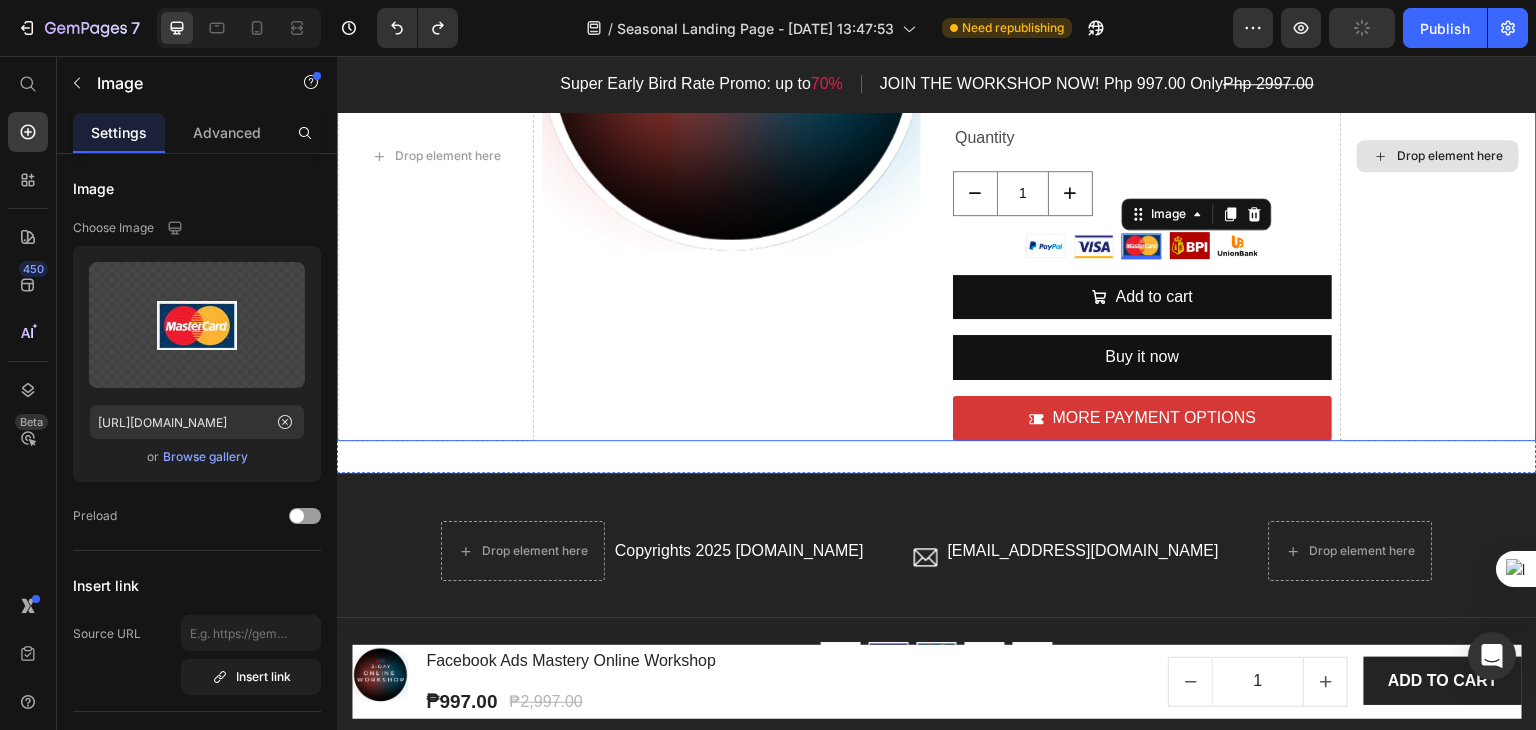 click on "Drop element here" at bounding box center (1438, 156) 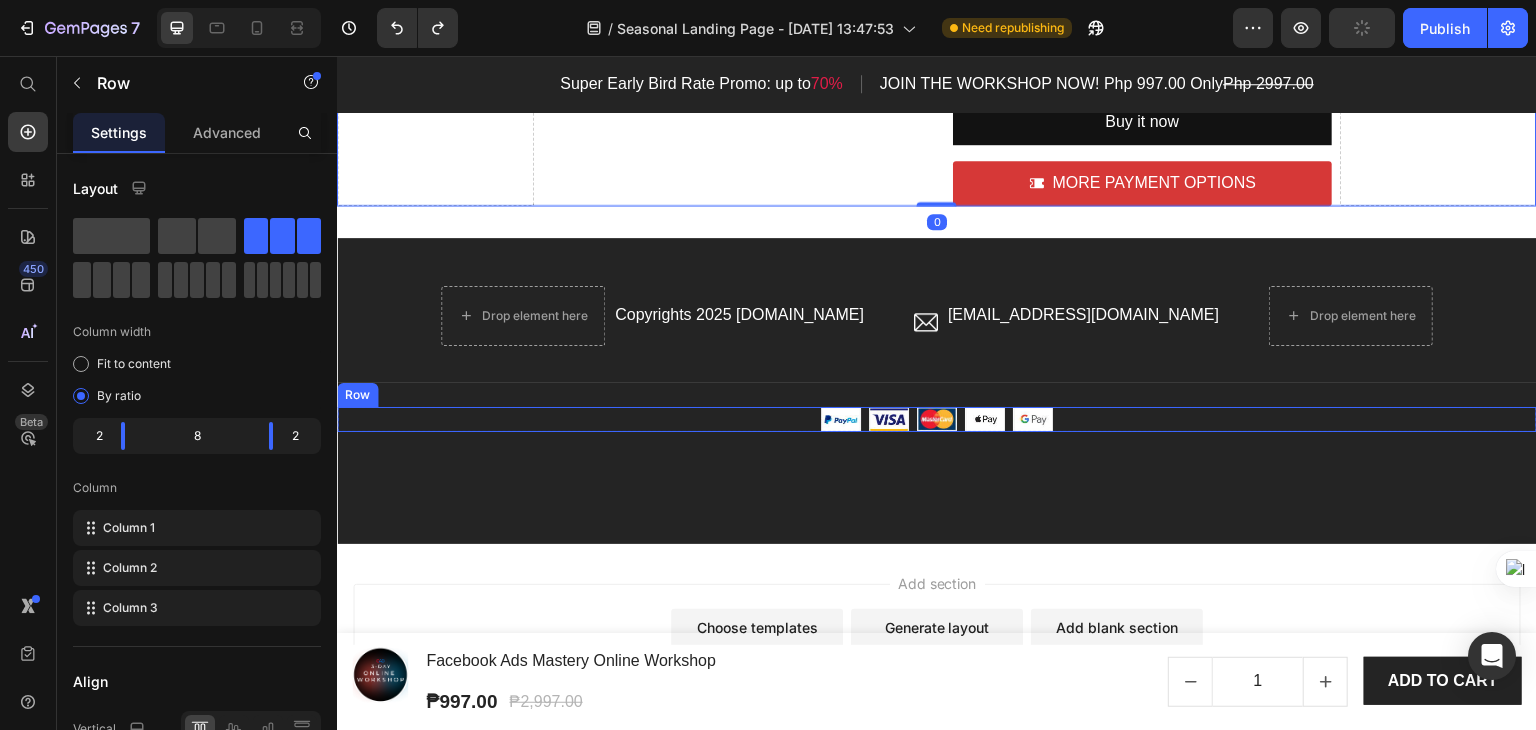 scroll, scrollTop: 11700, scrollLeft: 0, axis: vertical 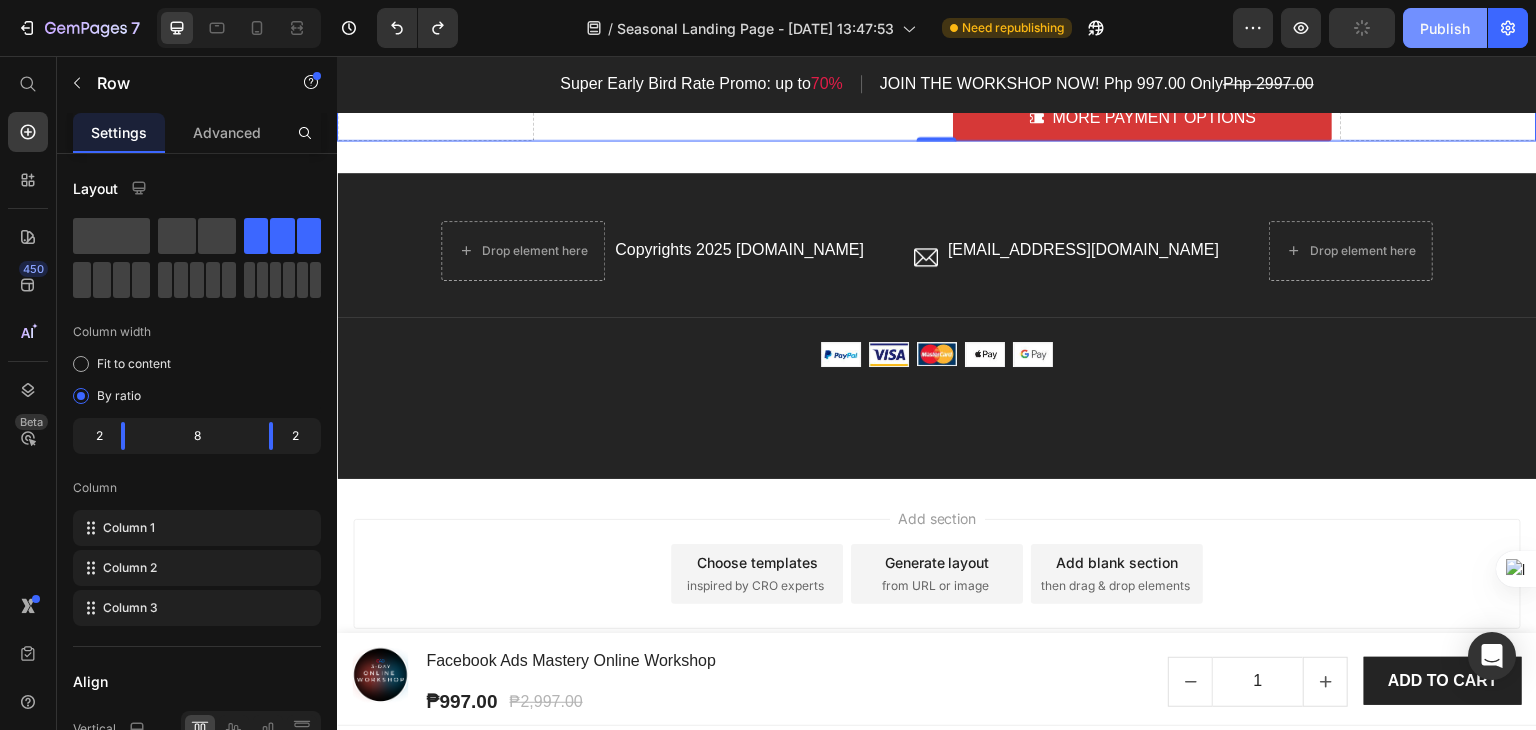 click on "Publish" at bounding box center (1445, 28) 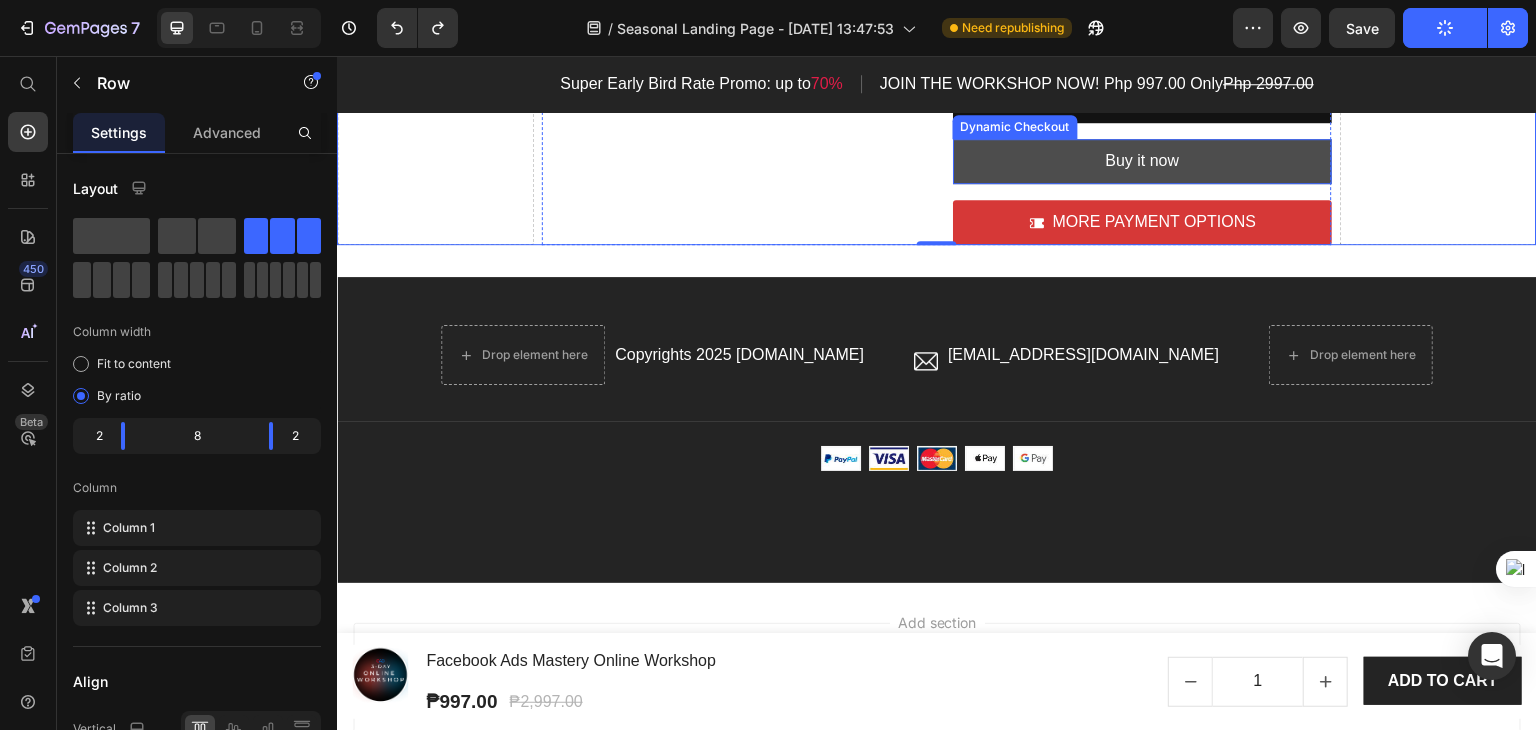 scroll, scrollTop: 11600, scrollLeft: 0, axis: vertical 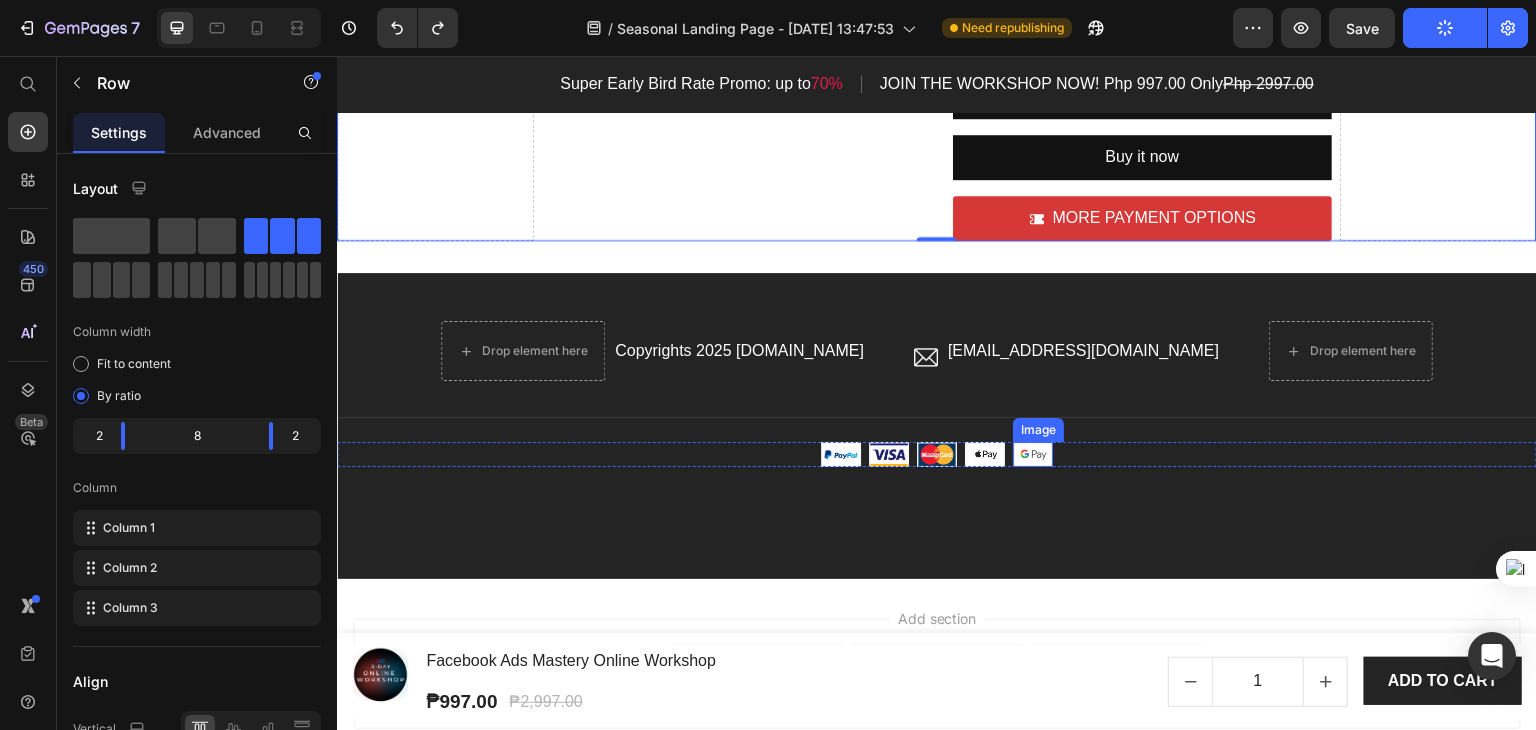 click at bounding box center [1033, 454] 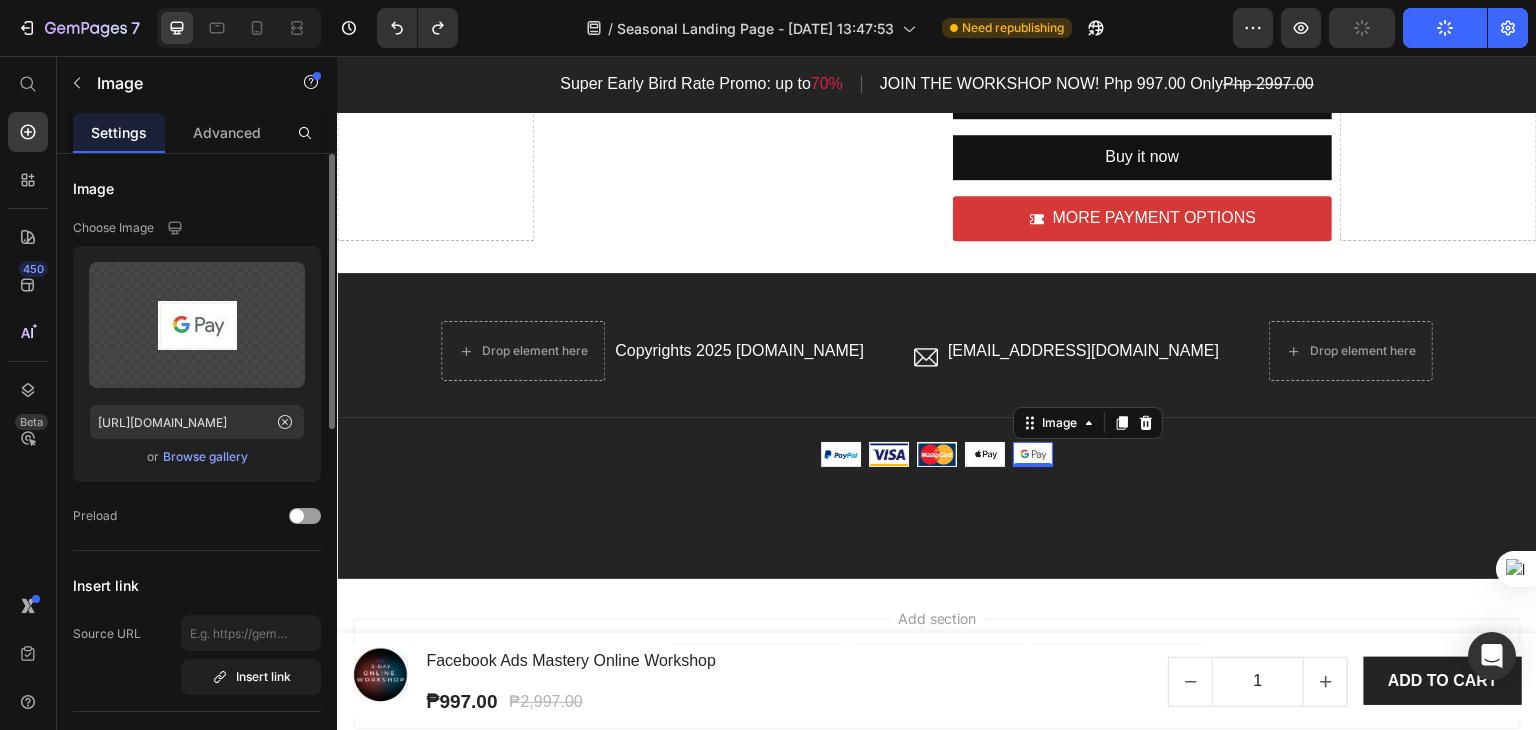 click on "Browse gallery" at bounding box center (205, 457) 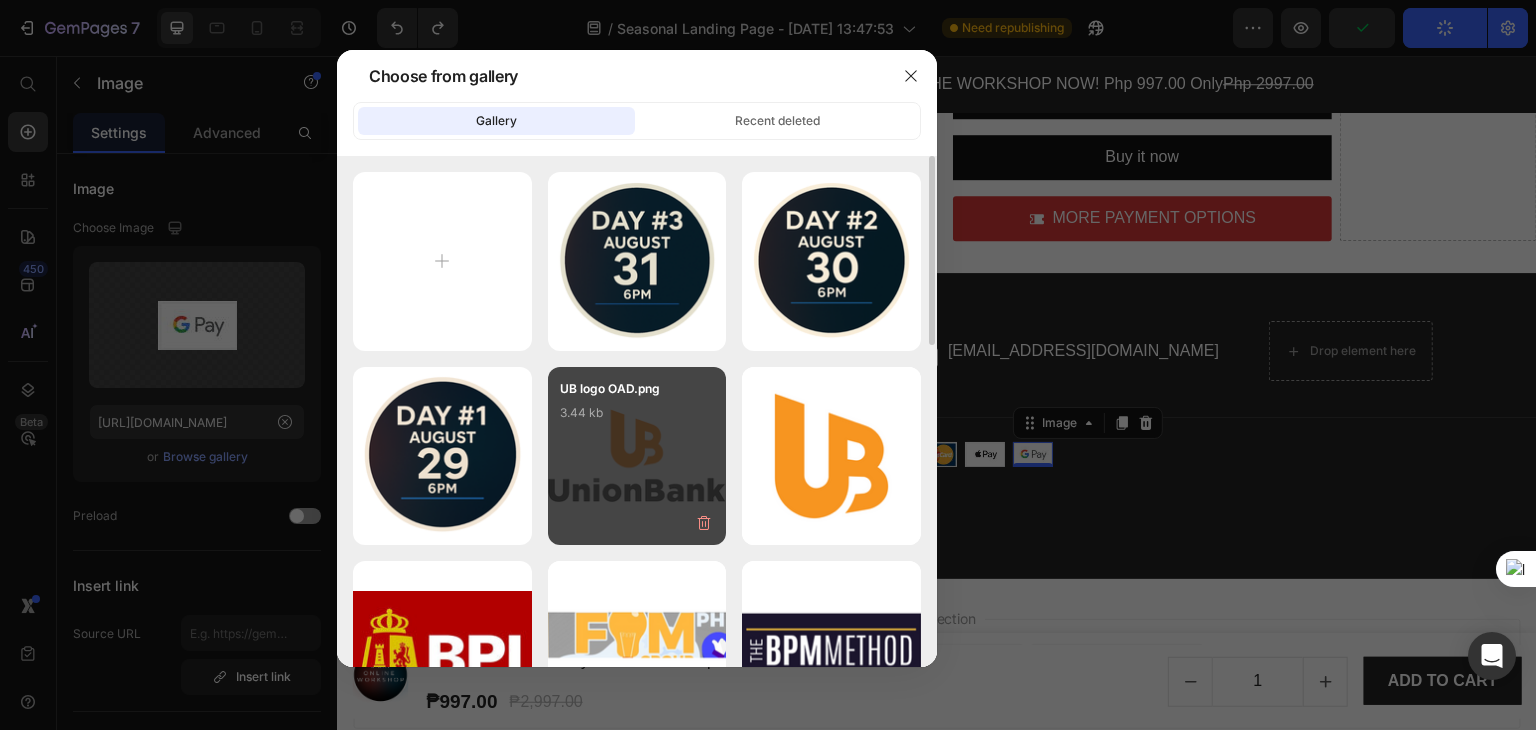 click on "UB logo OAD.png 3.44 kb" at bounding box center (637, 419) 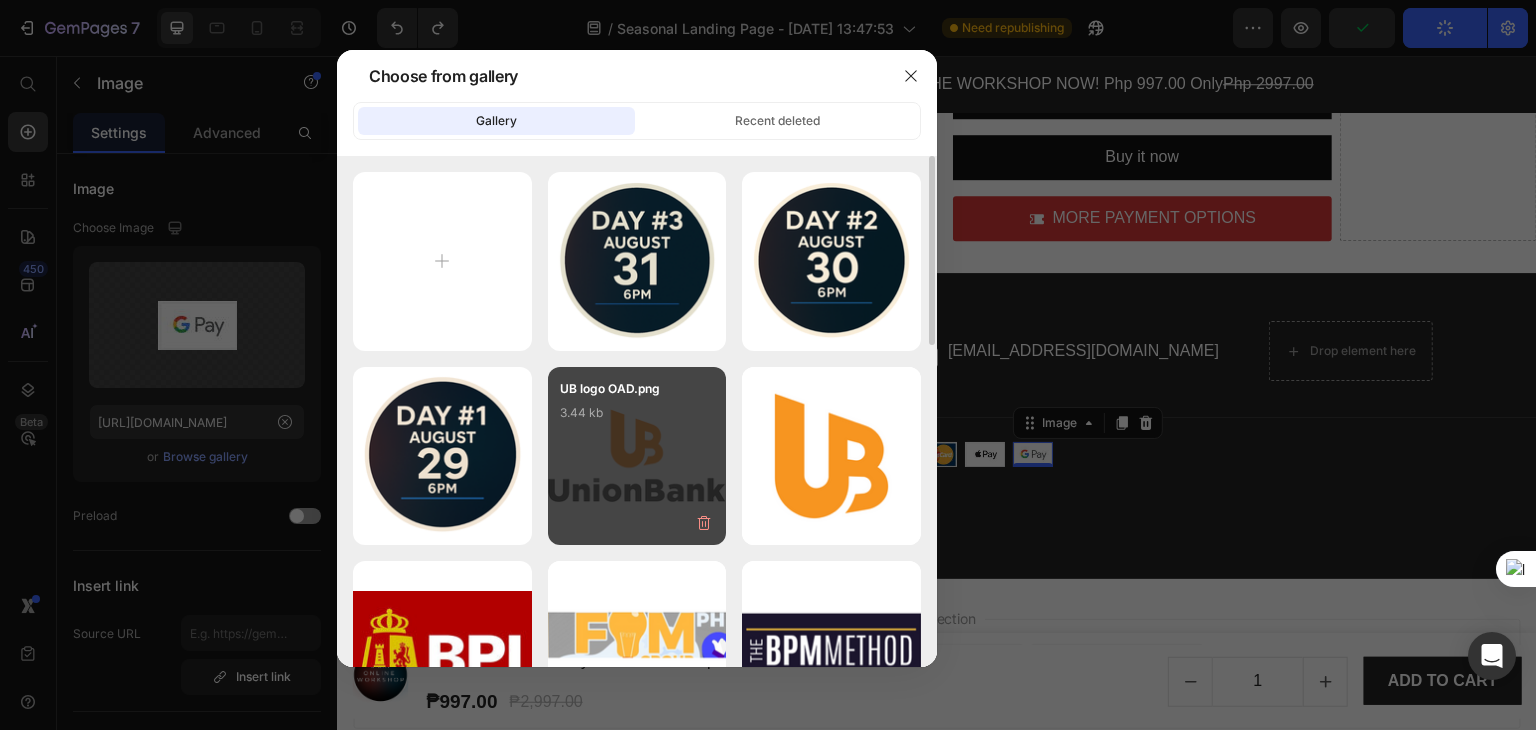 type on "[URL][DOMAIN_NAME]" 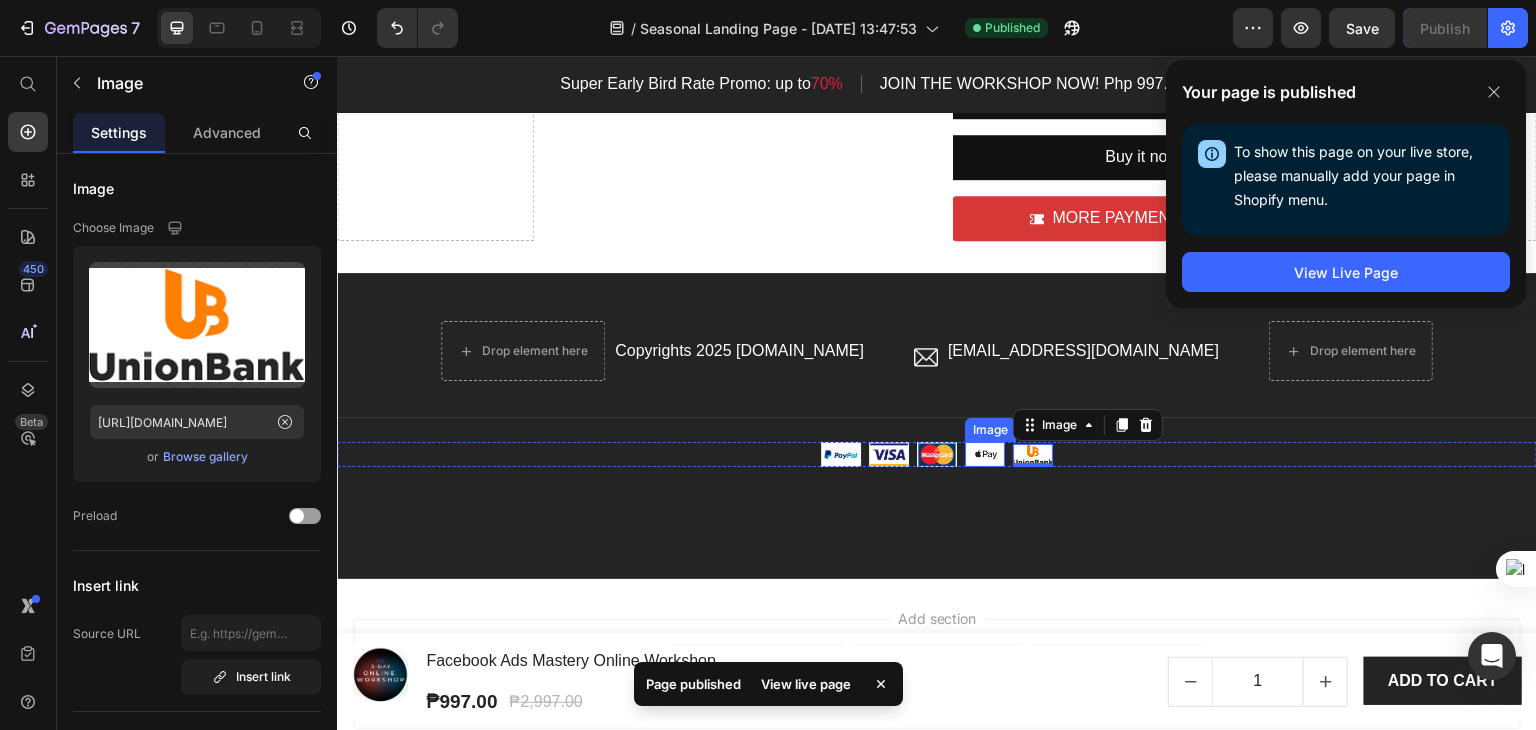 click at bounding box center [985, 454] 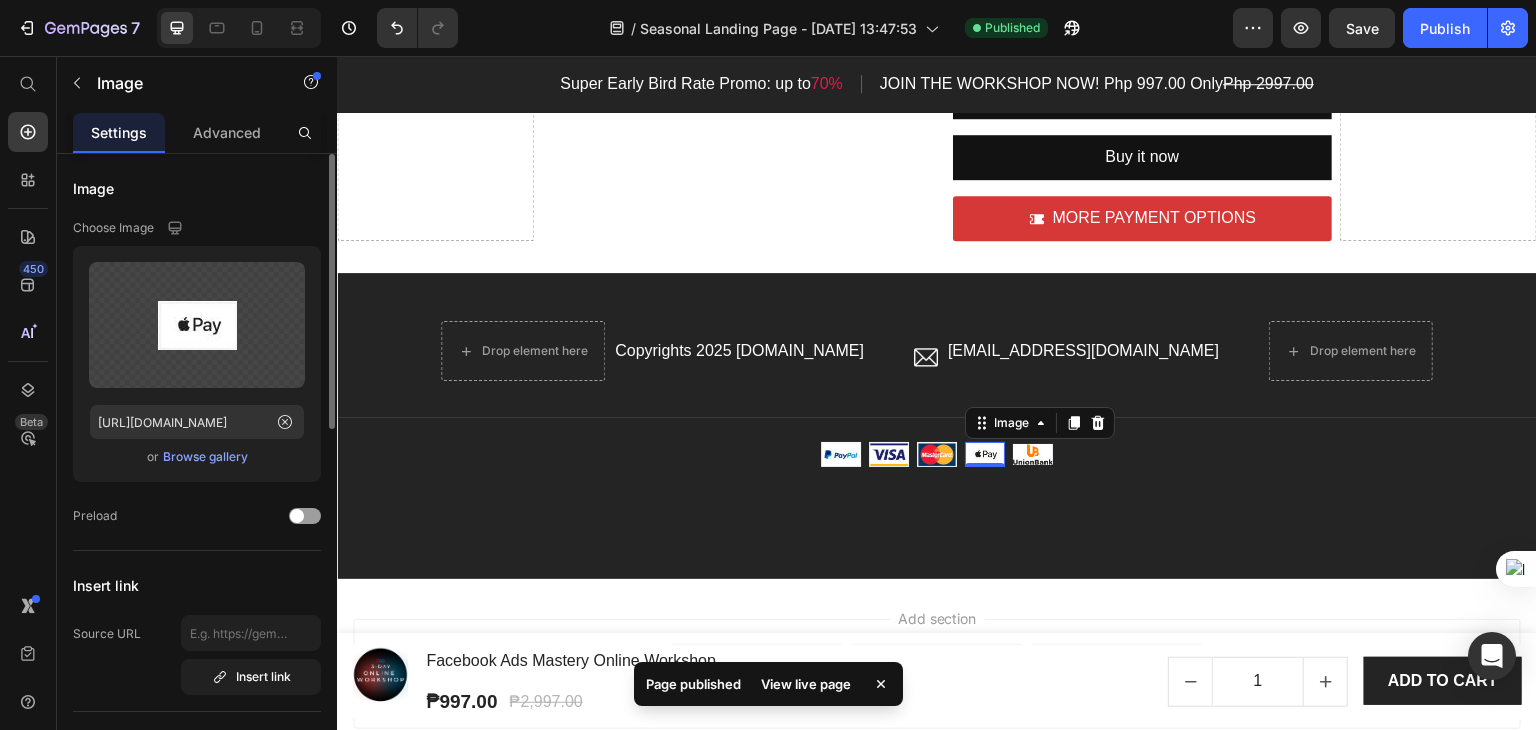 click on "Browse gallery" at bounding box center [205, 457] 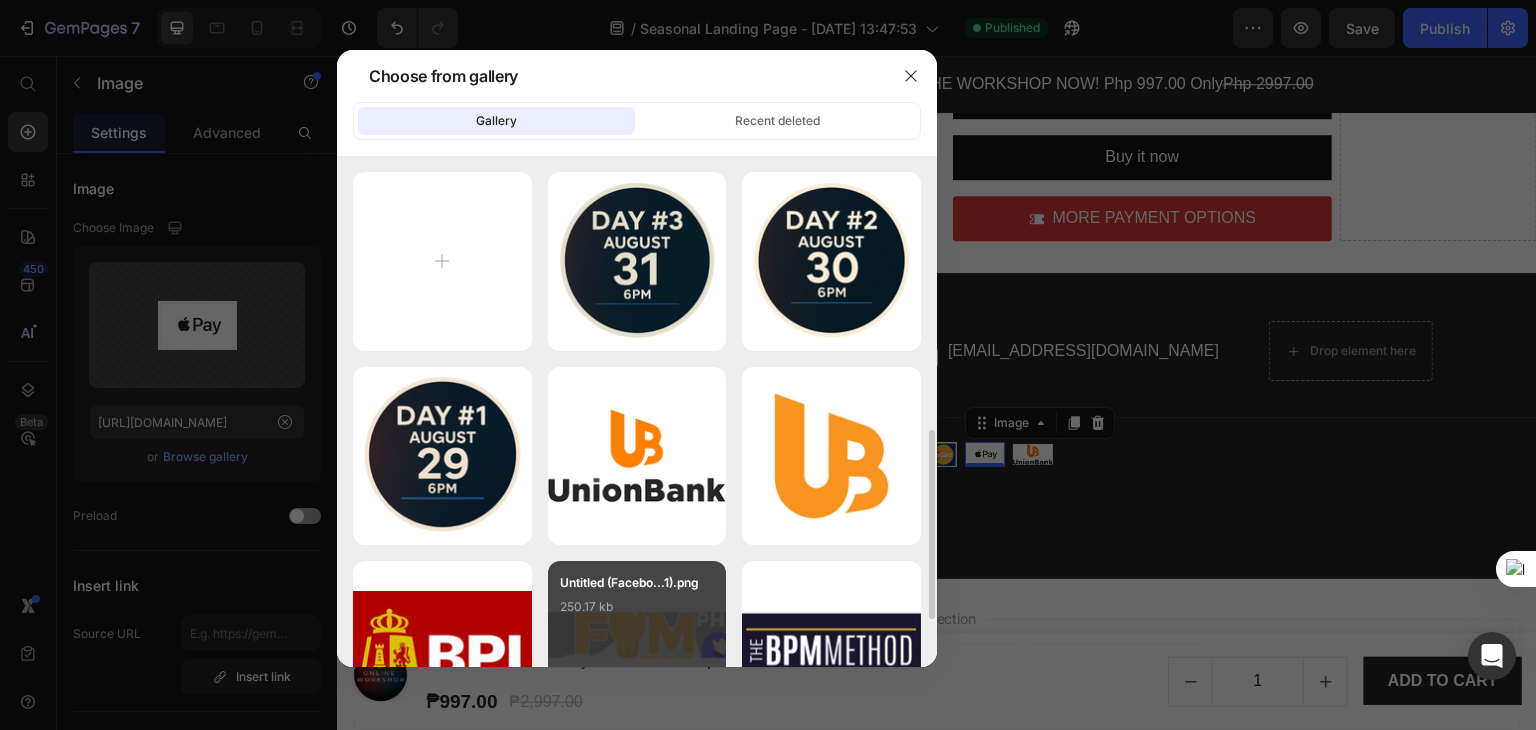scroll, scrollTop: 300, scrollLeft: 0, axis: vertical 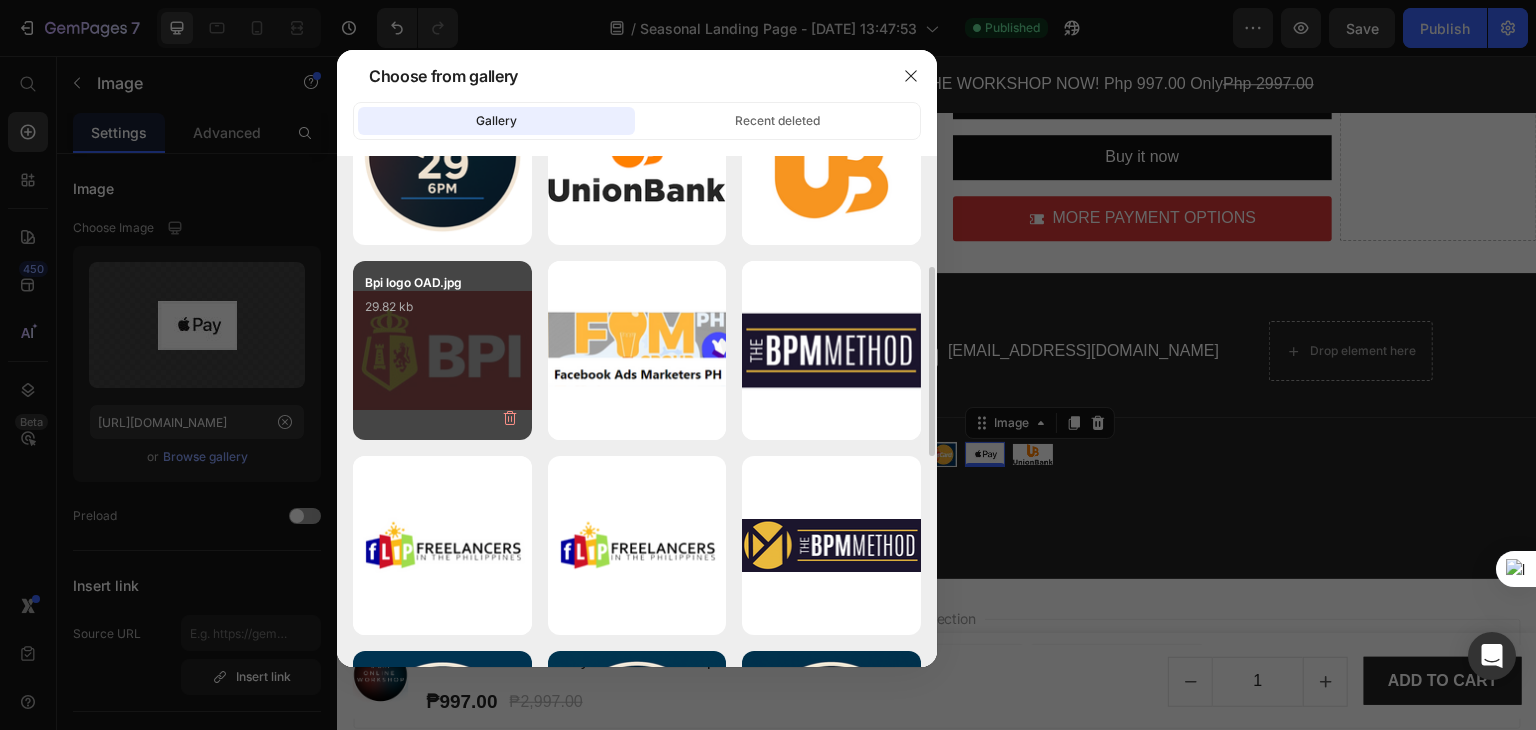 click on "Bpi logo OAD.jpg 29.82 kb" at bounding box center (442, 313) 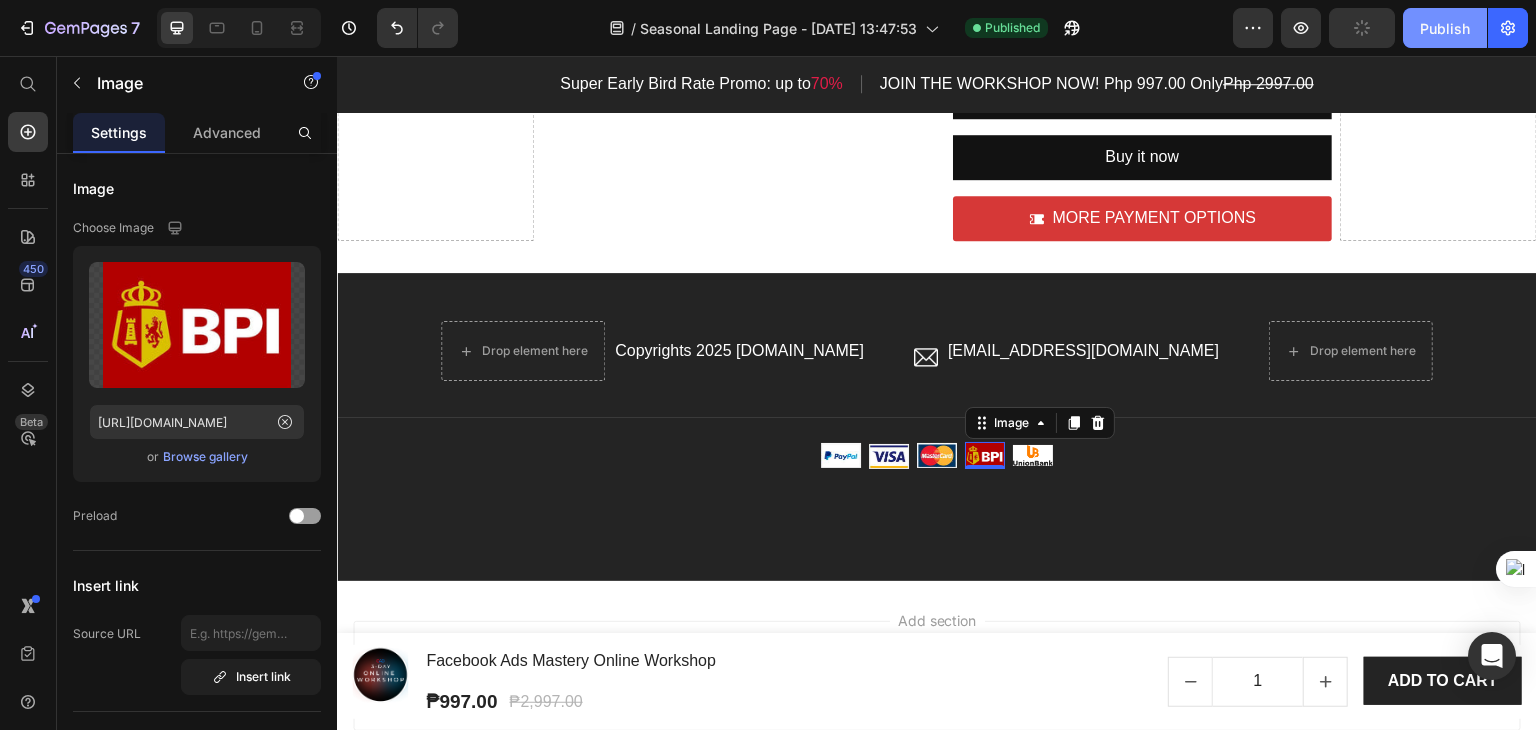 click on "Publish" at bounding box center [1445, 28] 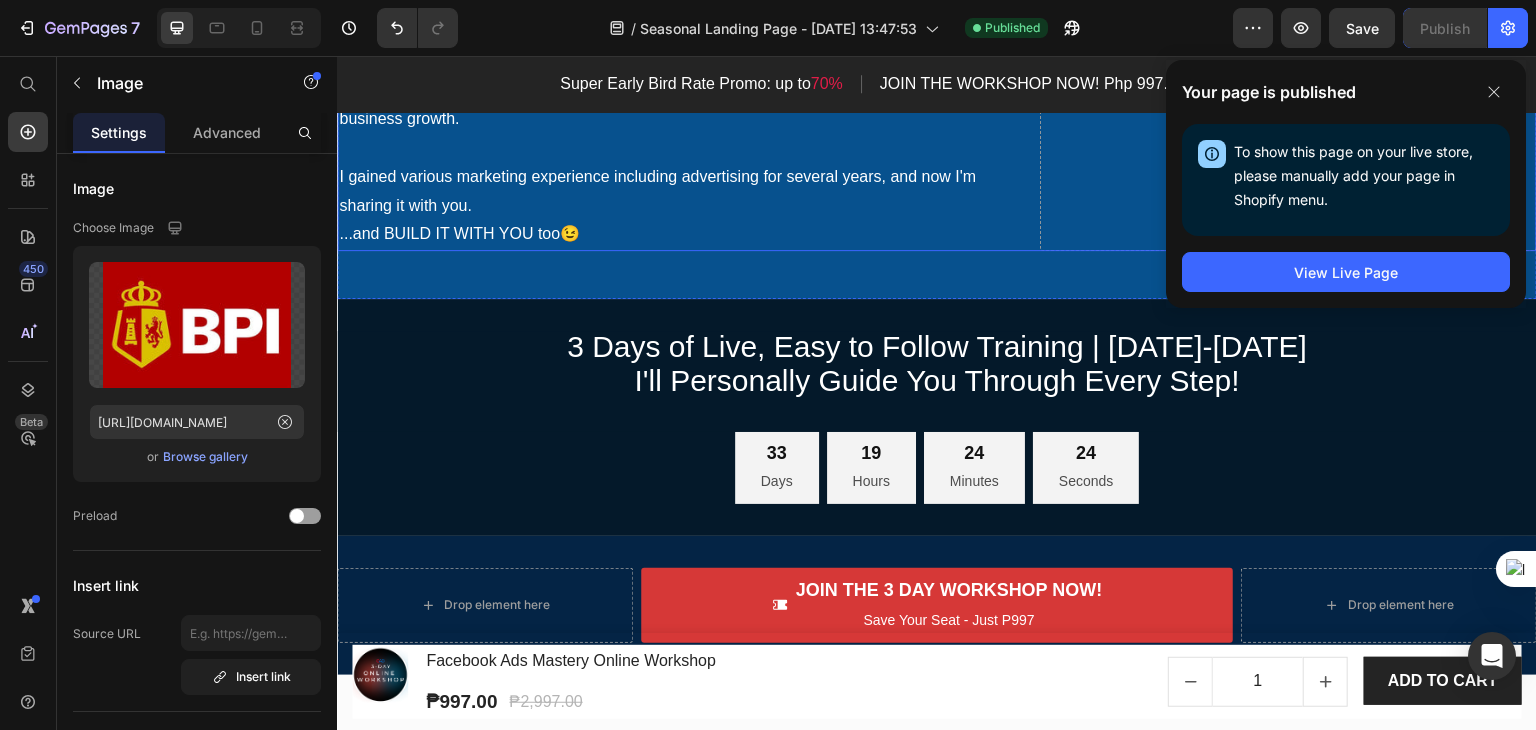 scroll, scrollTop: 5336, scrollLeft: 0, axis: vertical 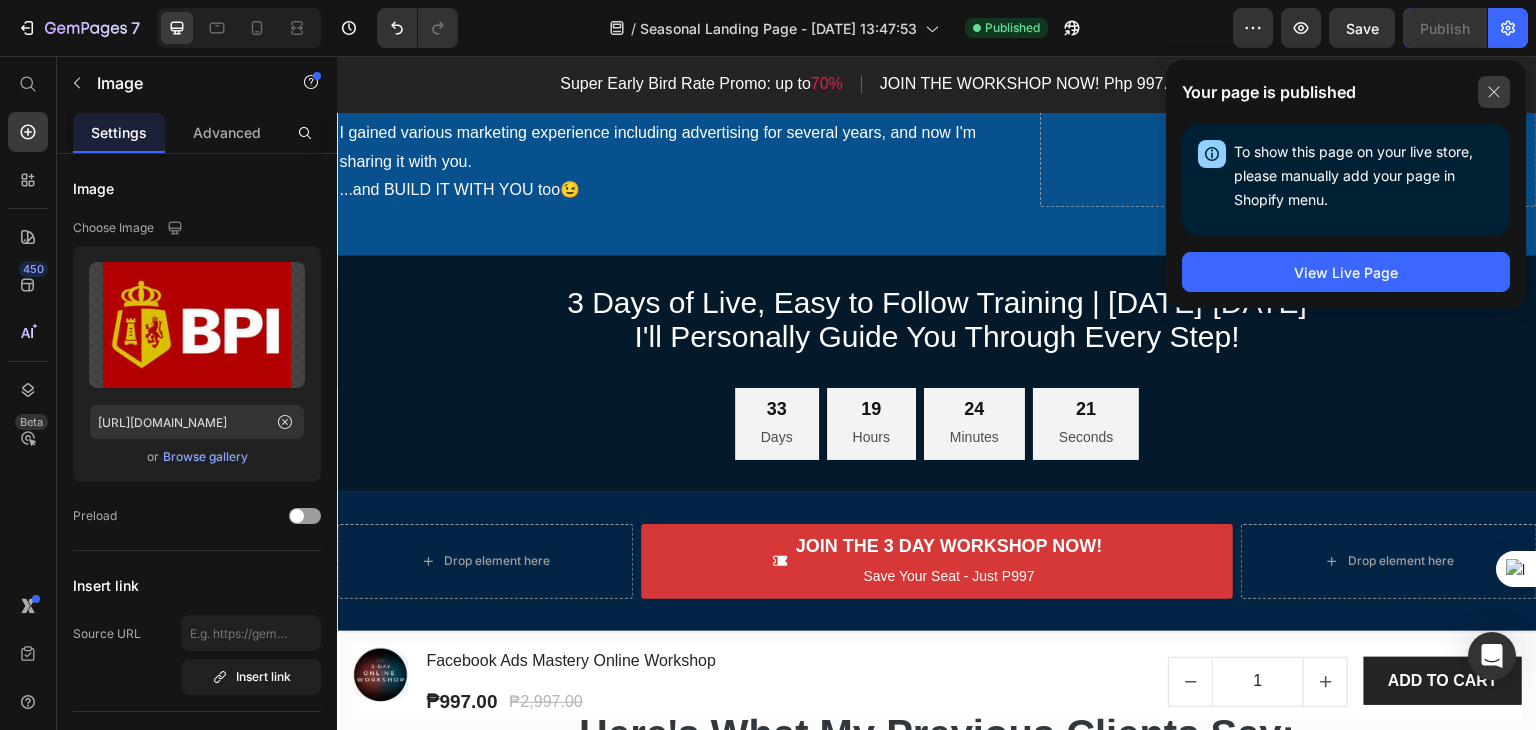 click 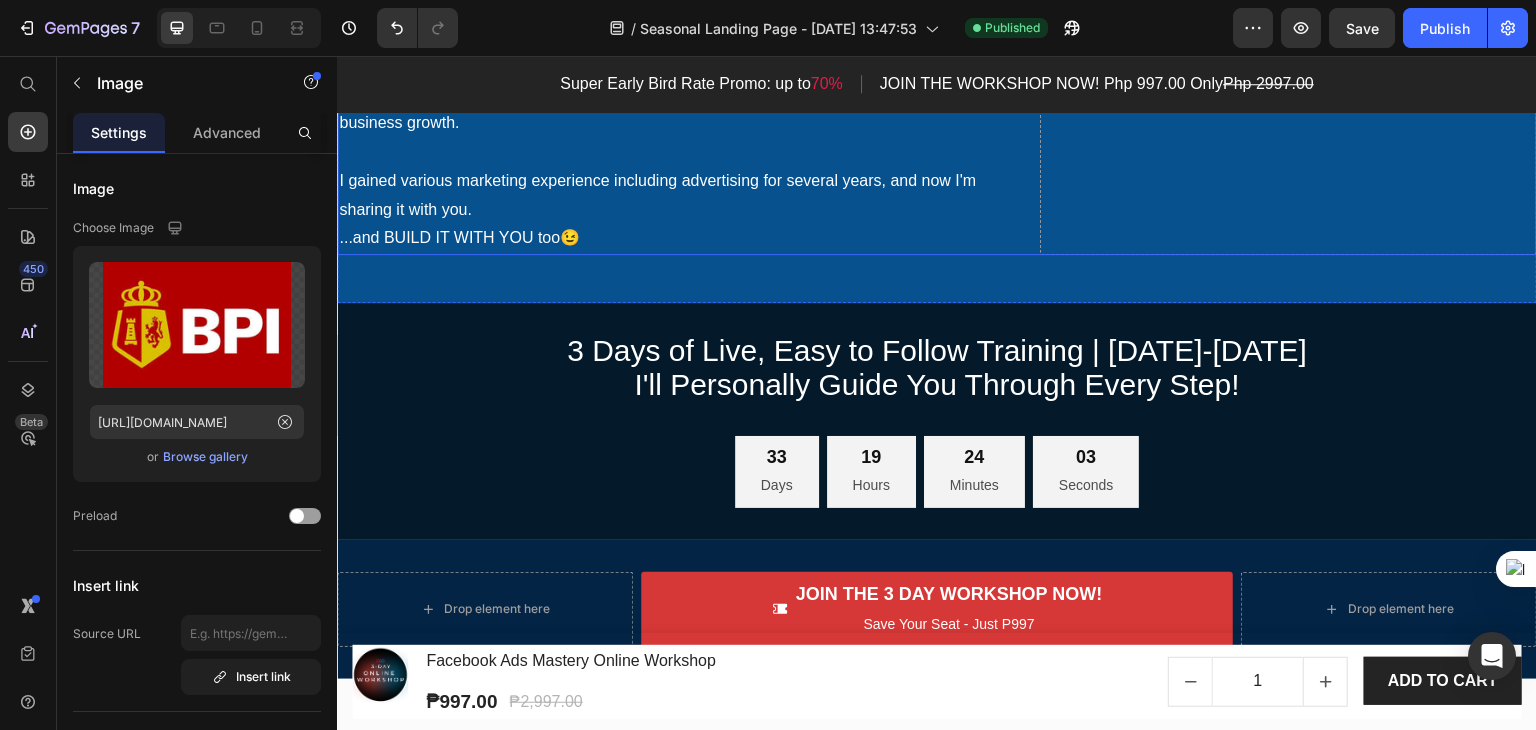 scroll, scrollTop: 5336, scrollLeft: 0, axis: vertical 